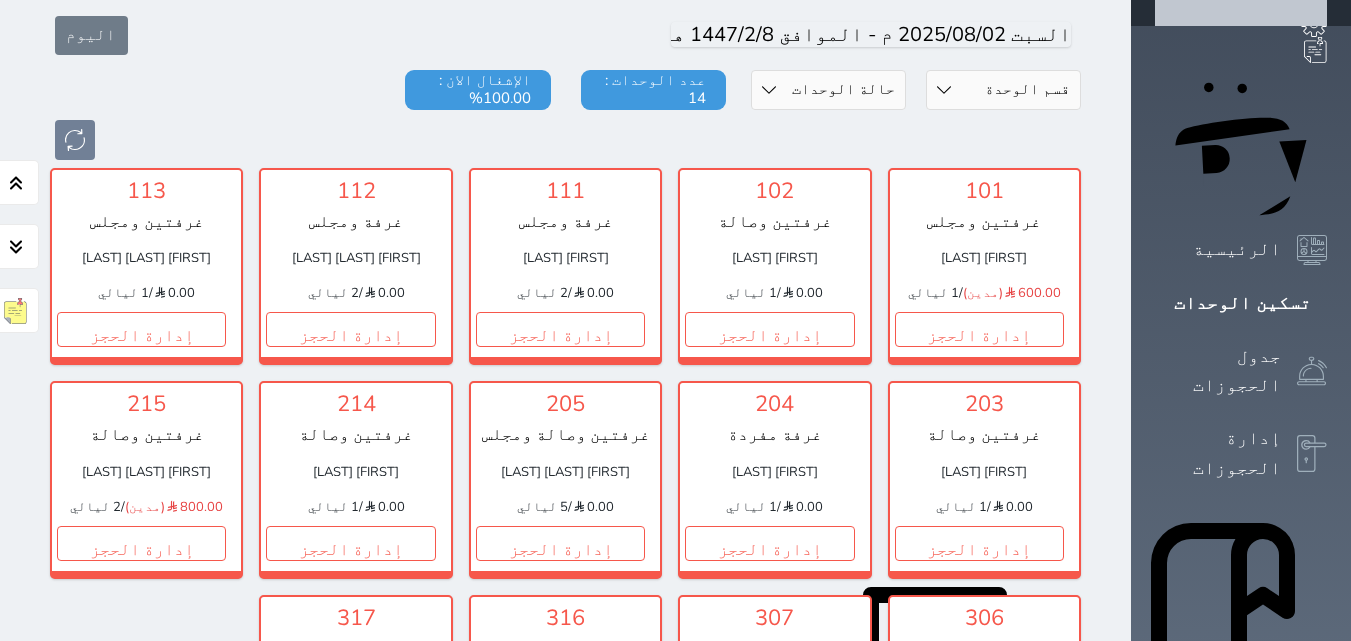 scroll, scrollTop: 178, scrollLeft: 0, axis: vertical 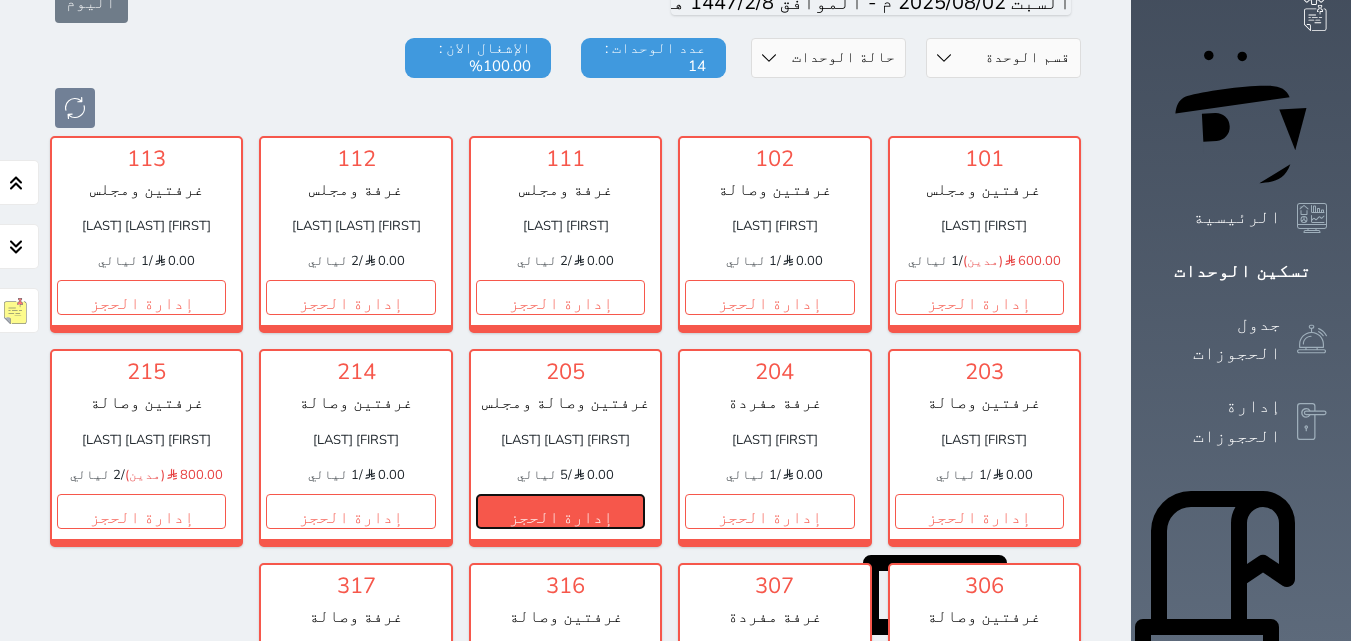 click on "إدارة الحجز" at bounding box center [560, 511] 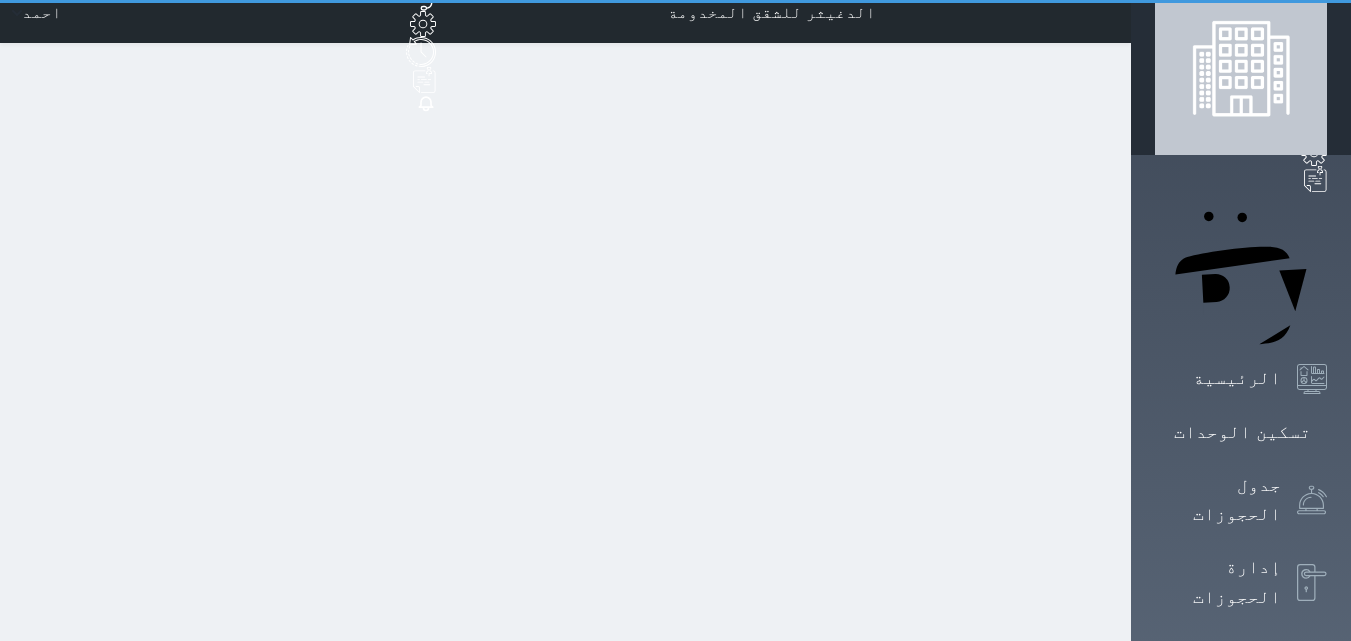 scroll, scrollTop: 0, scrollLeft: 0, axis: both 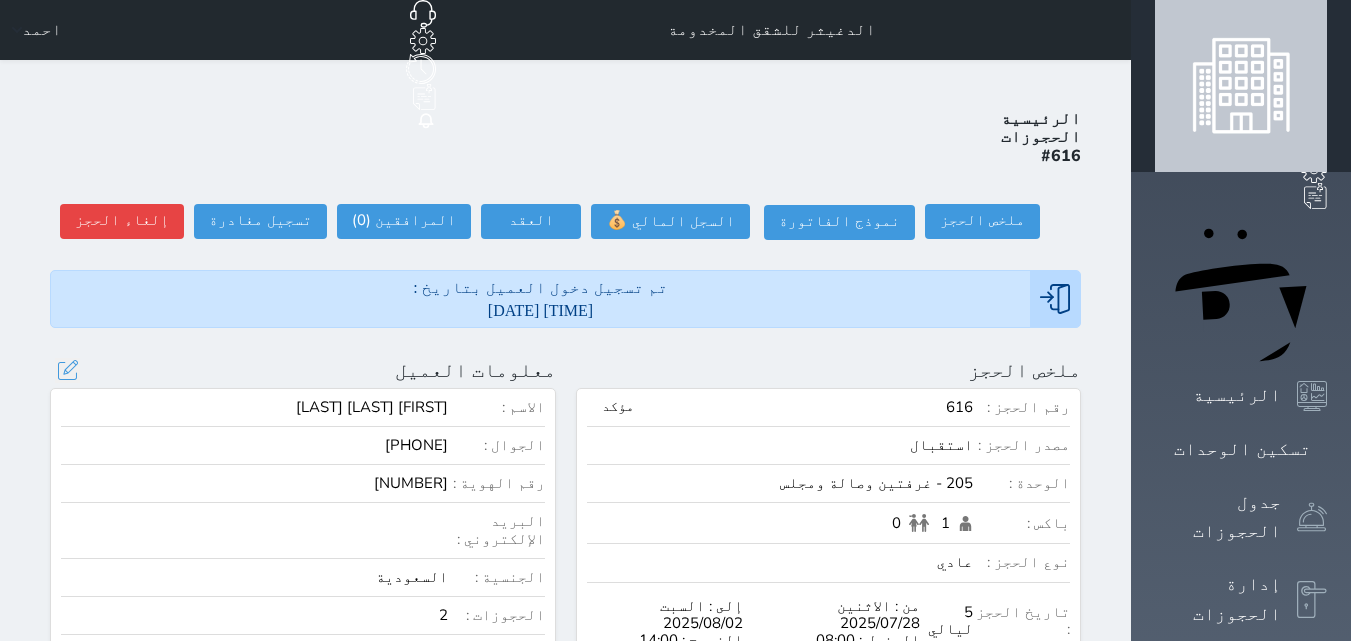 click on "[NUMBER]" at bounding box center [254, 483] 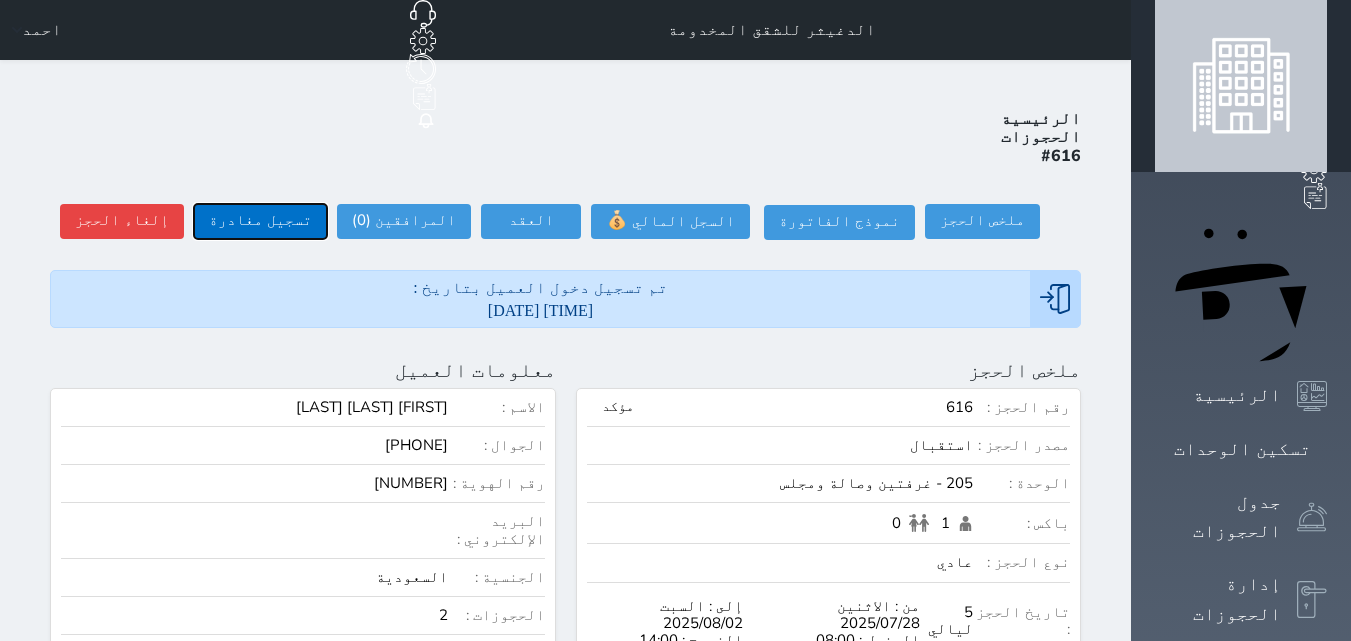 click on "تسجيل مغادرة" at bounding box center (260, 221) 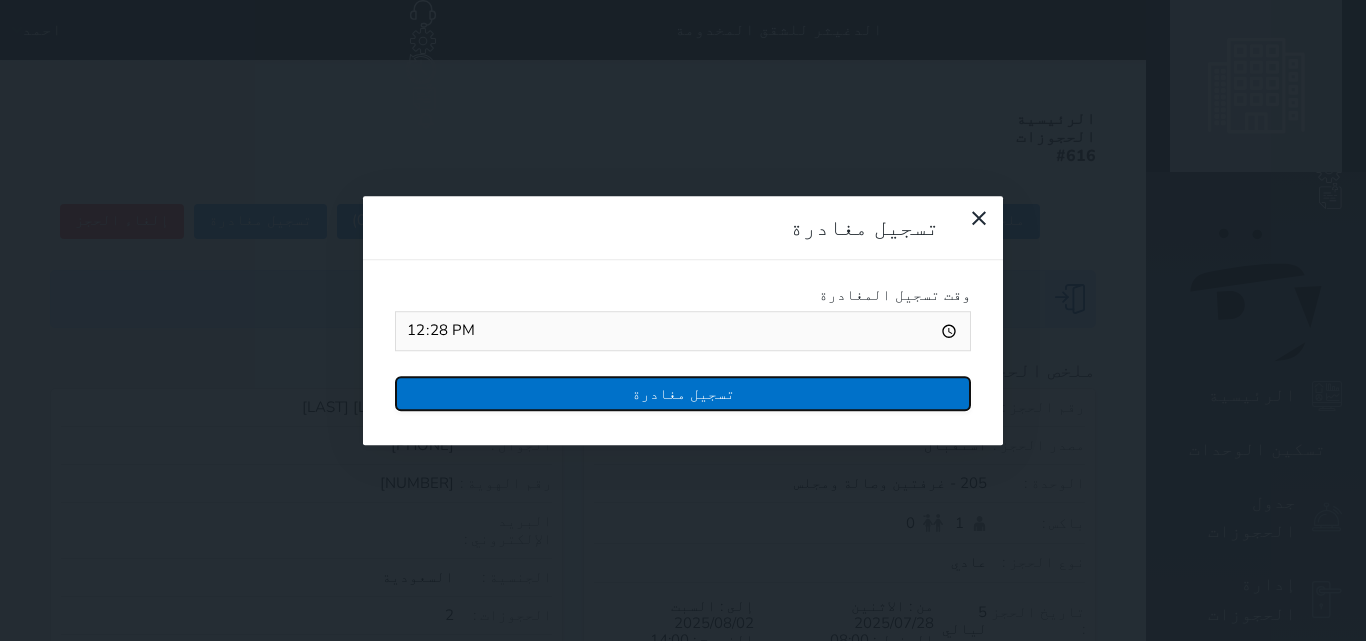 click on "تسجيل مغادرة" at bounding box center [683, 393] 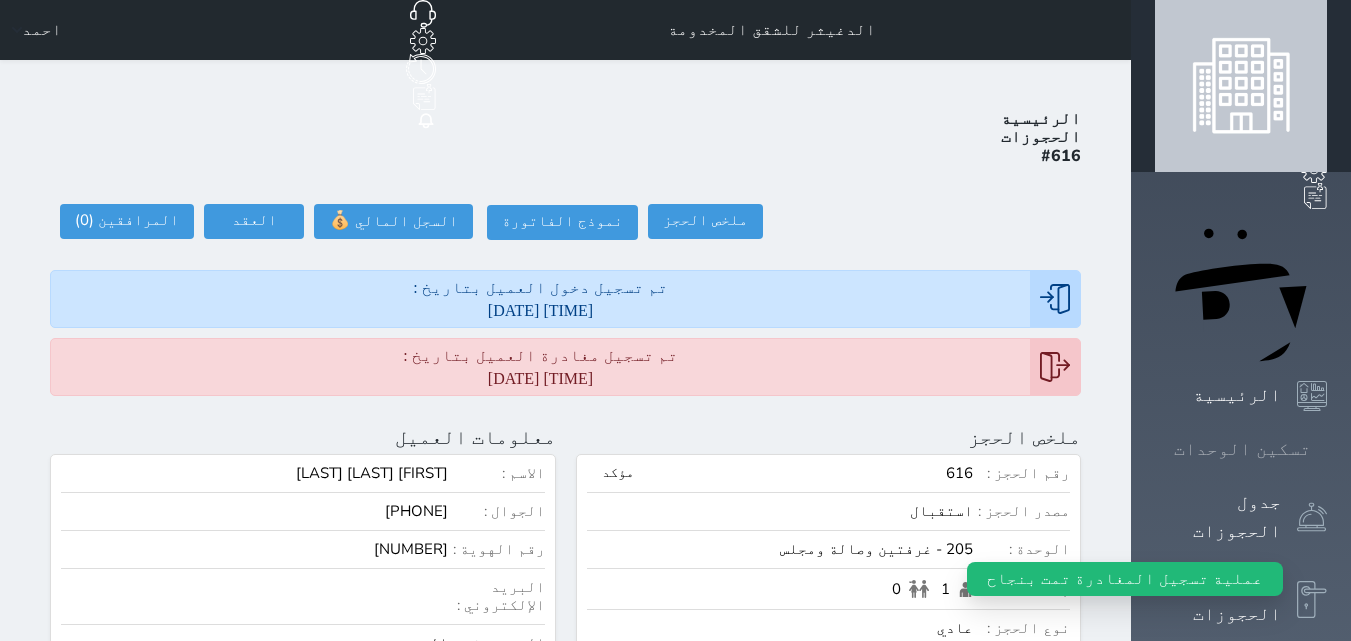 click on "تسكين الوحدات" at bounding box center (1241, 449) 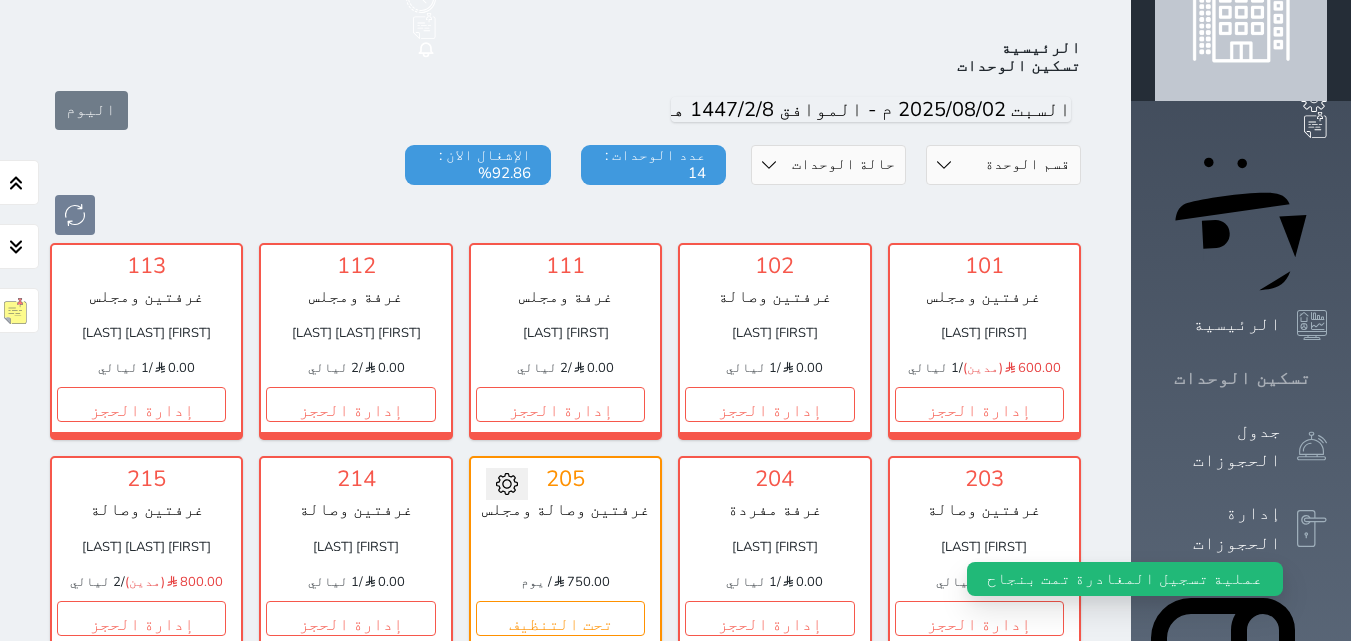 scroll, scrollTop: 78, scrollLeft: 0, axis: vertical 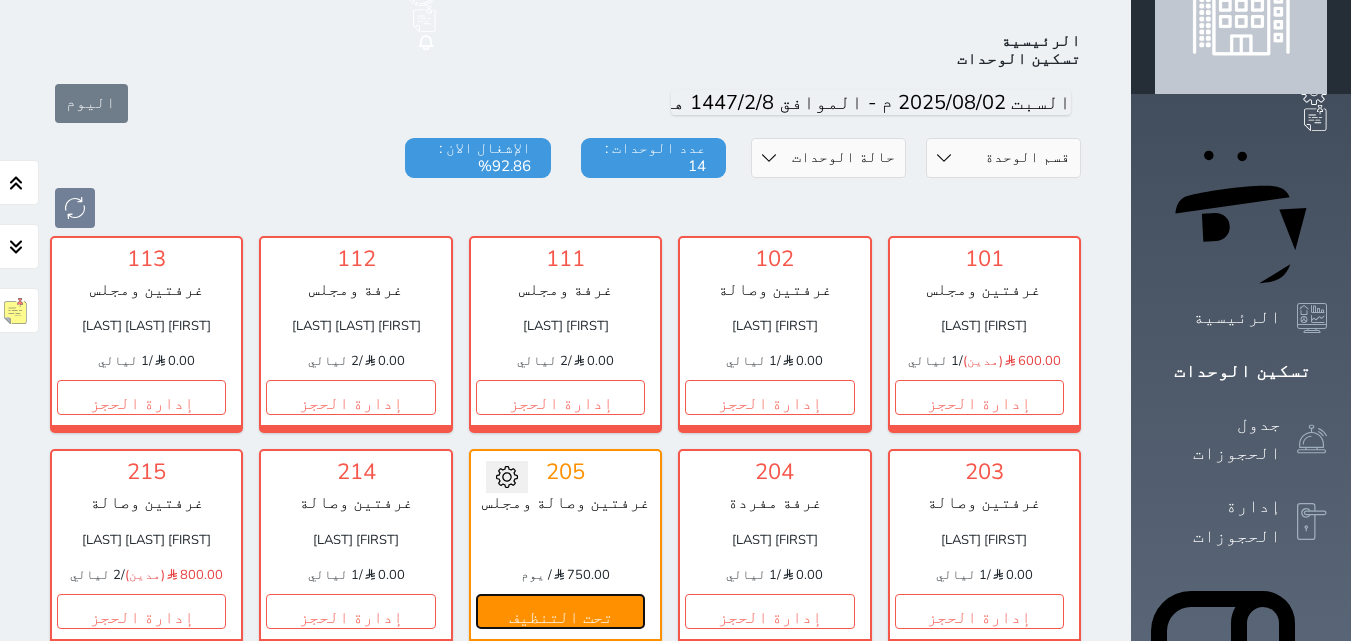 click on "تحت التنظيف" at bounding box center [560, 611] 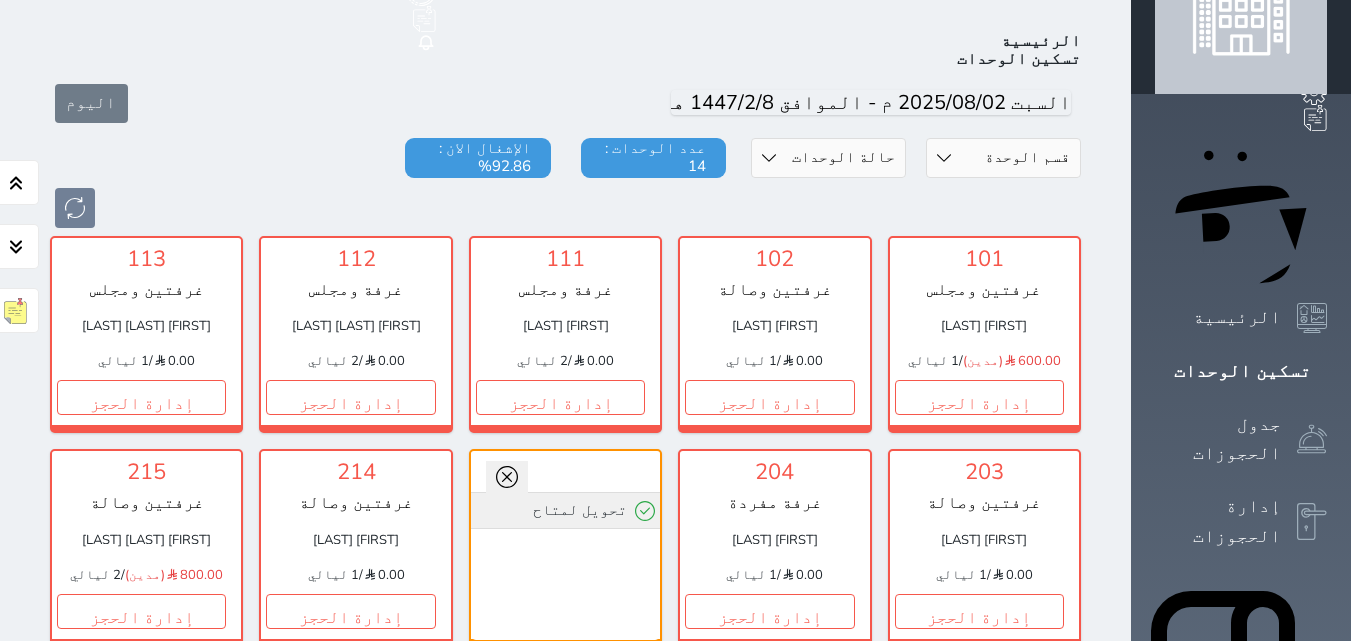 click on "تحويل لمتاح" at bounding box center (565, 510) 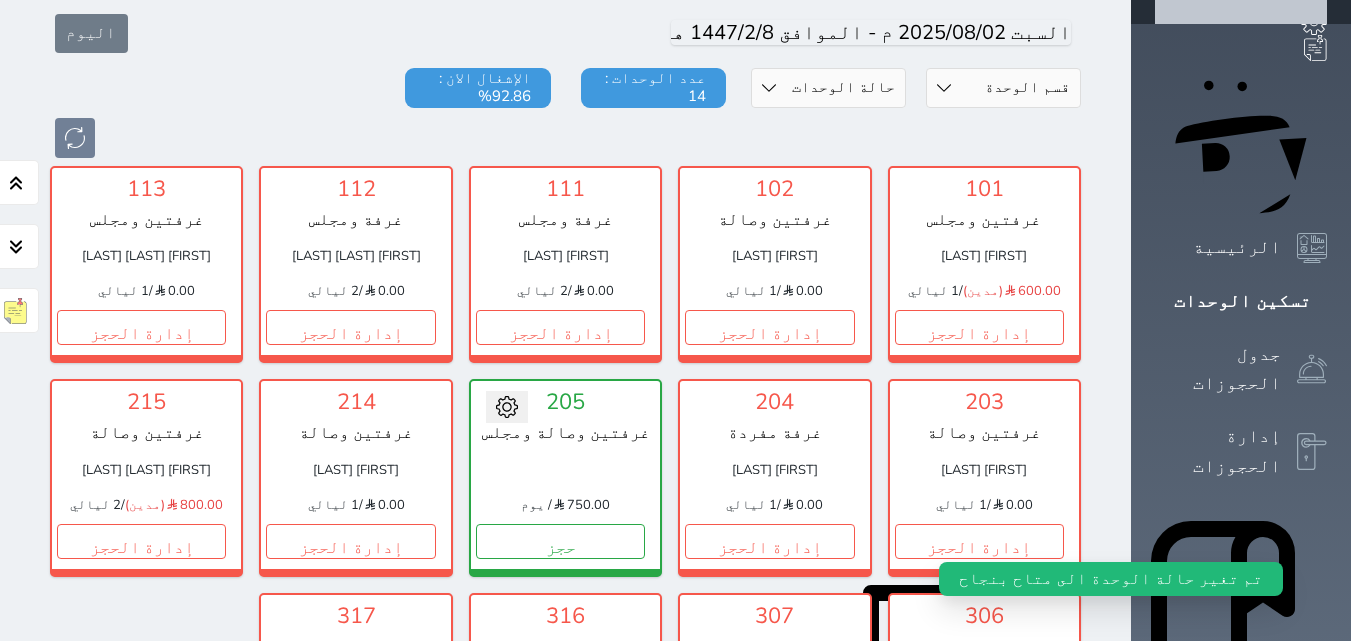 scroll, scrollTop: 378, scrollLeft: 0, axis: vertical 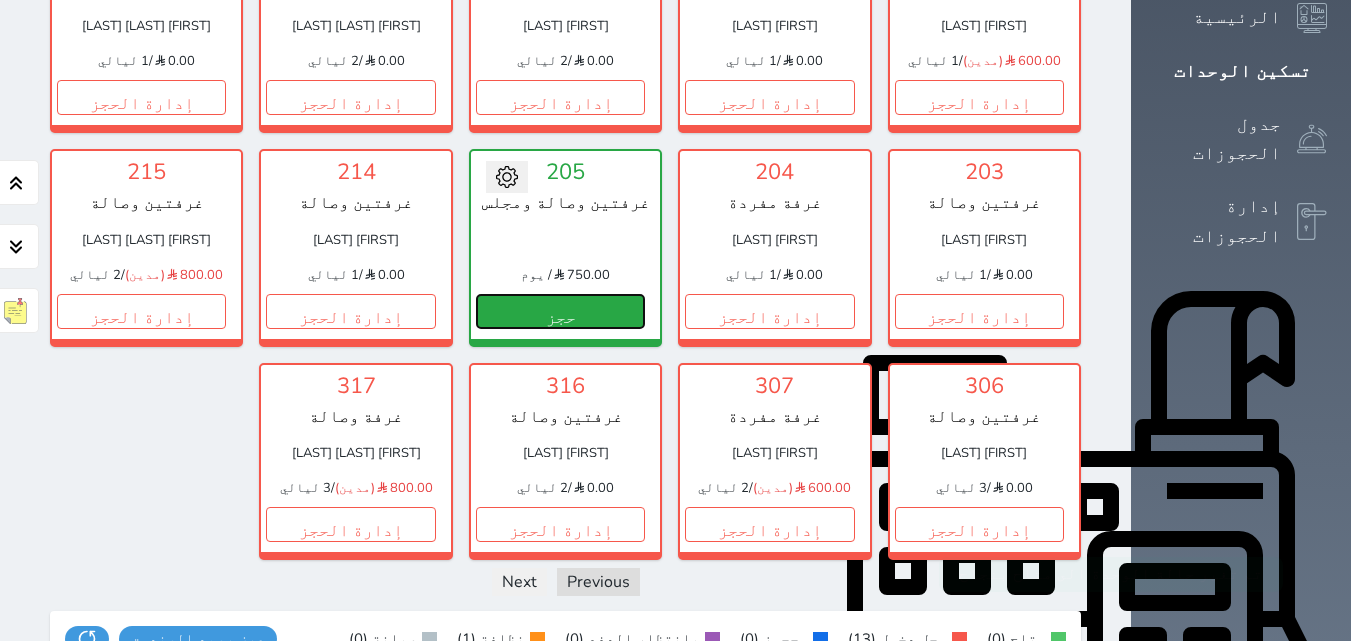 click on "حجز" at bounding box center (560, 311) 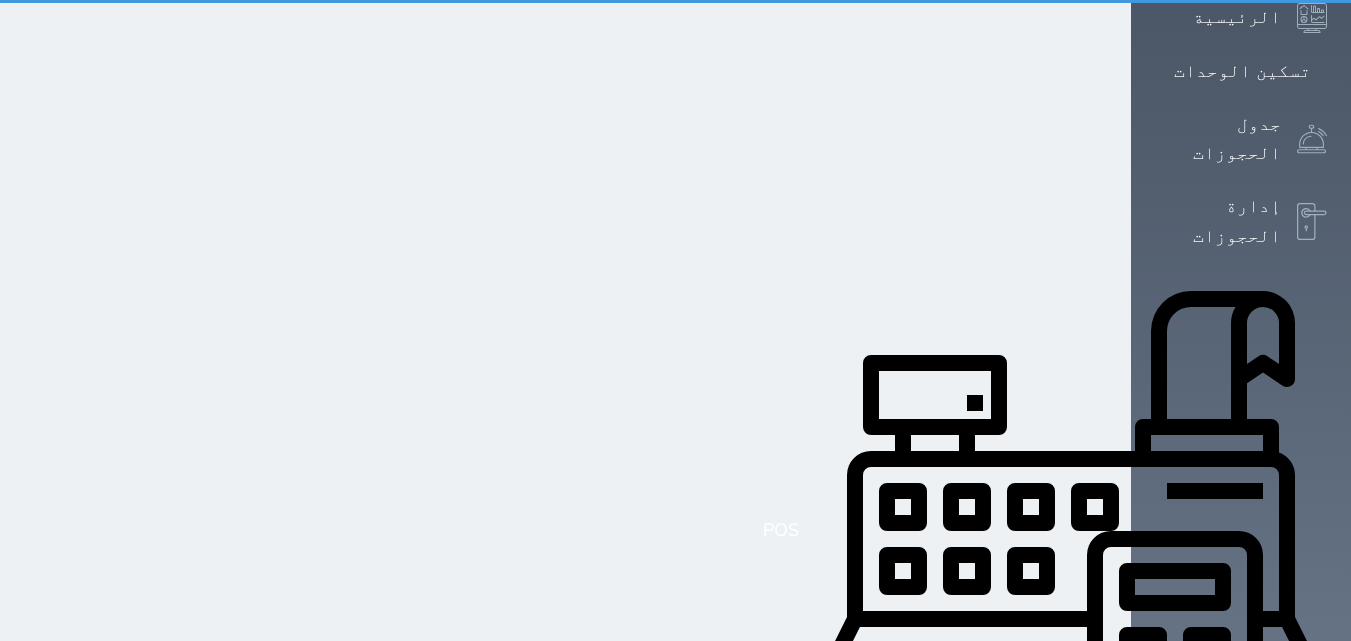 select on "1" 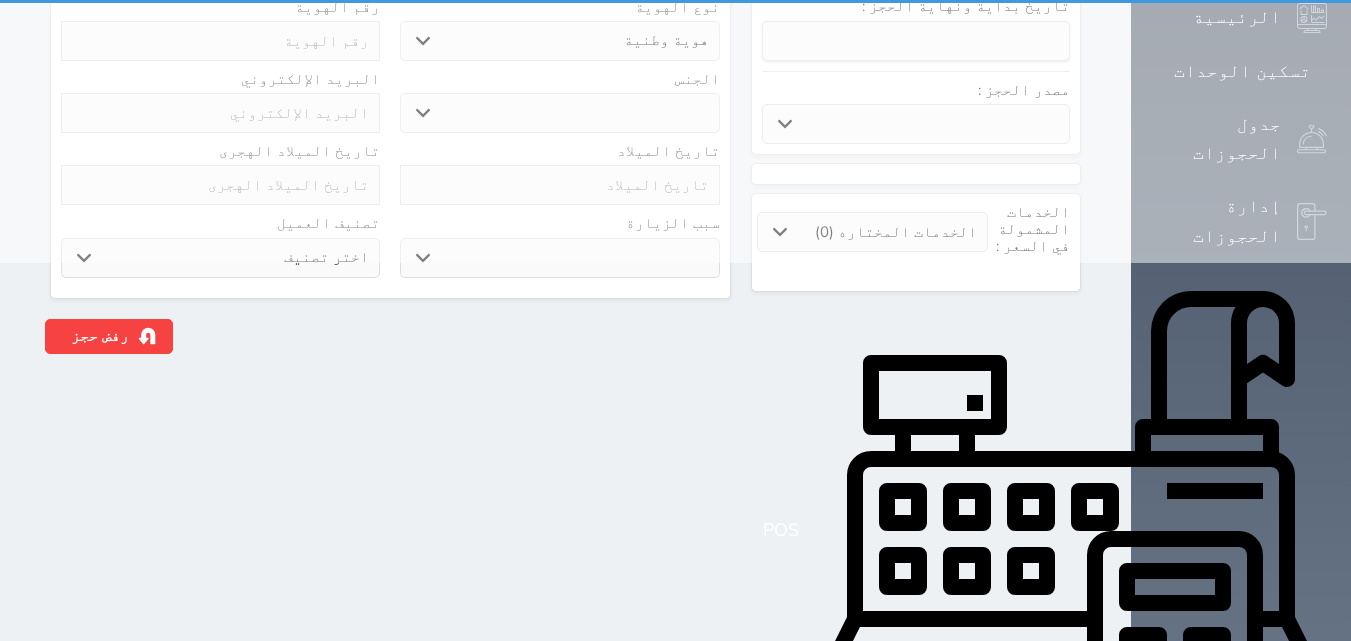 scroll, scrollTop: 0, scrollLeft: 0, axis: both 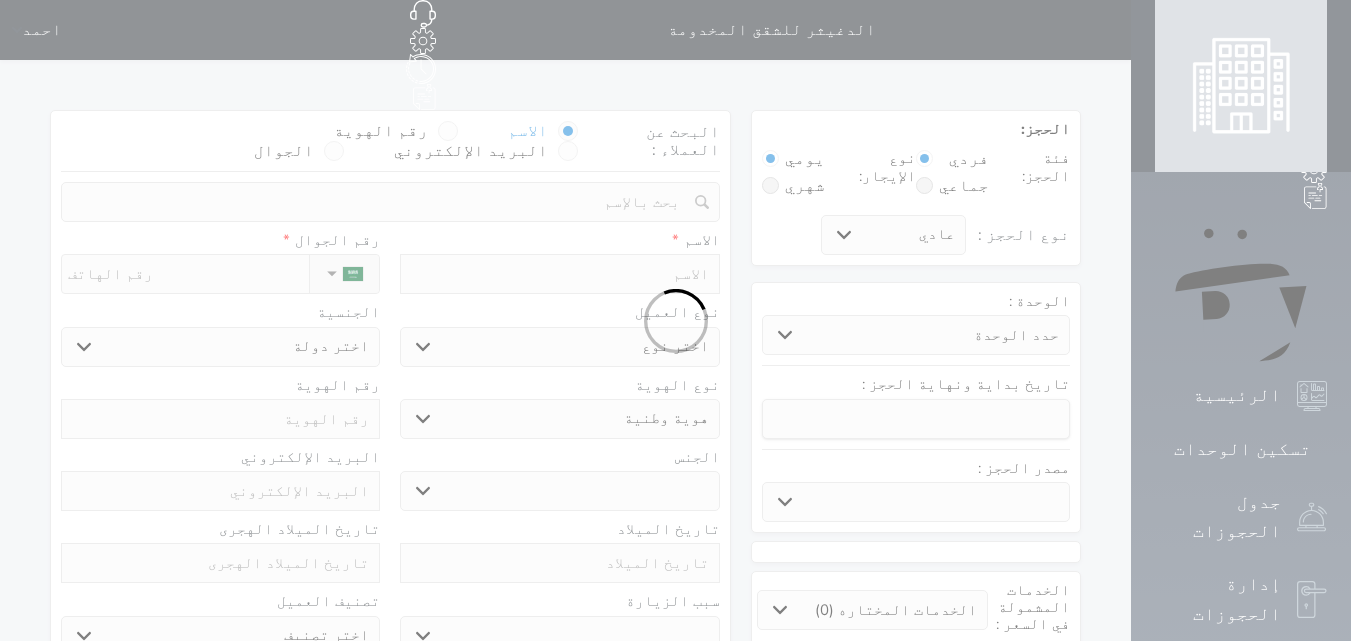 select 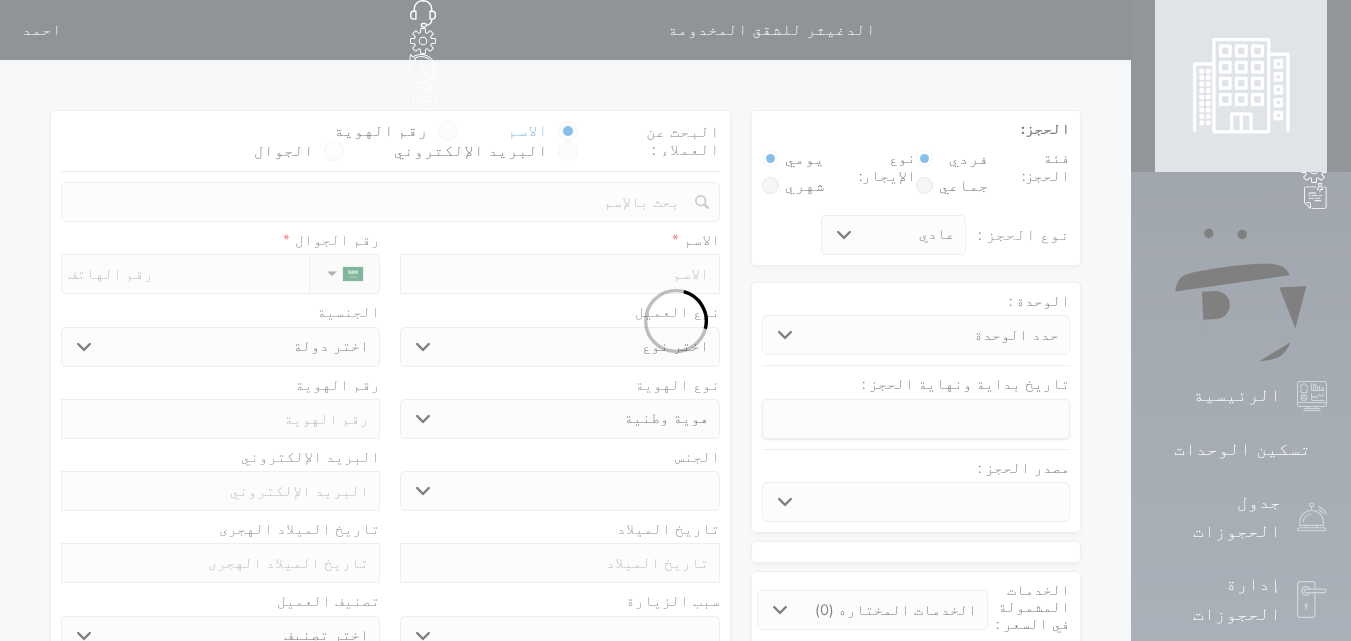 select 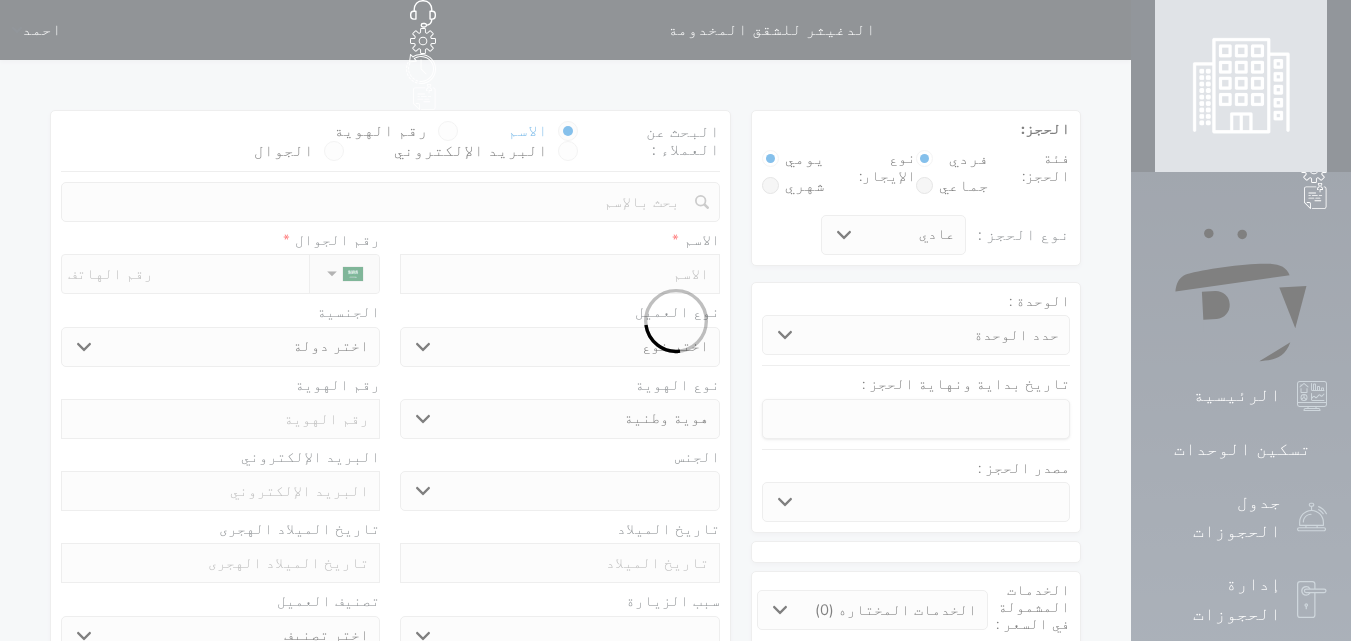 select 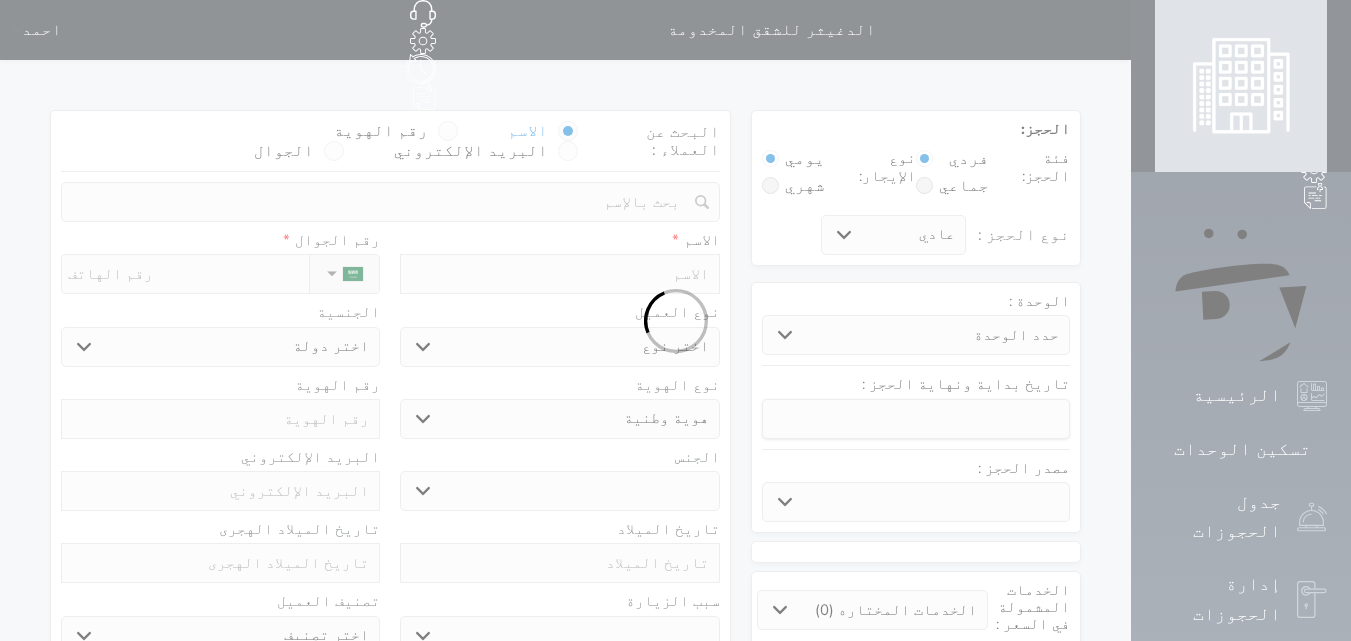 select 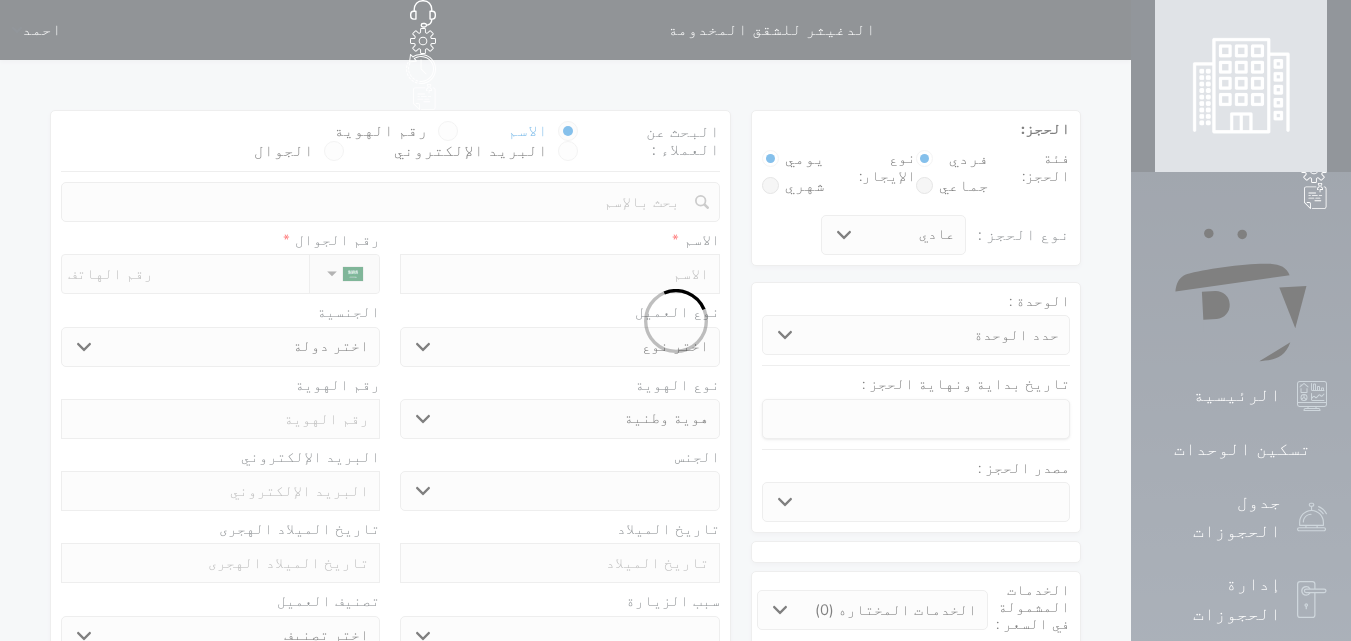 select 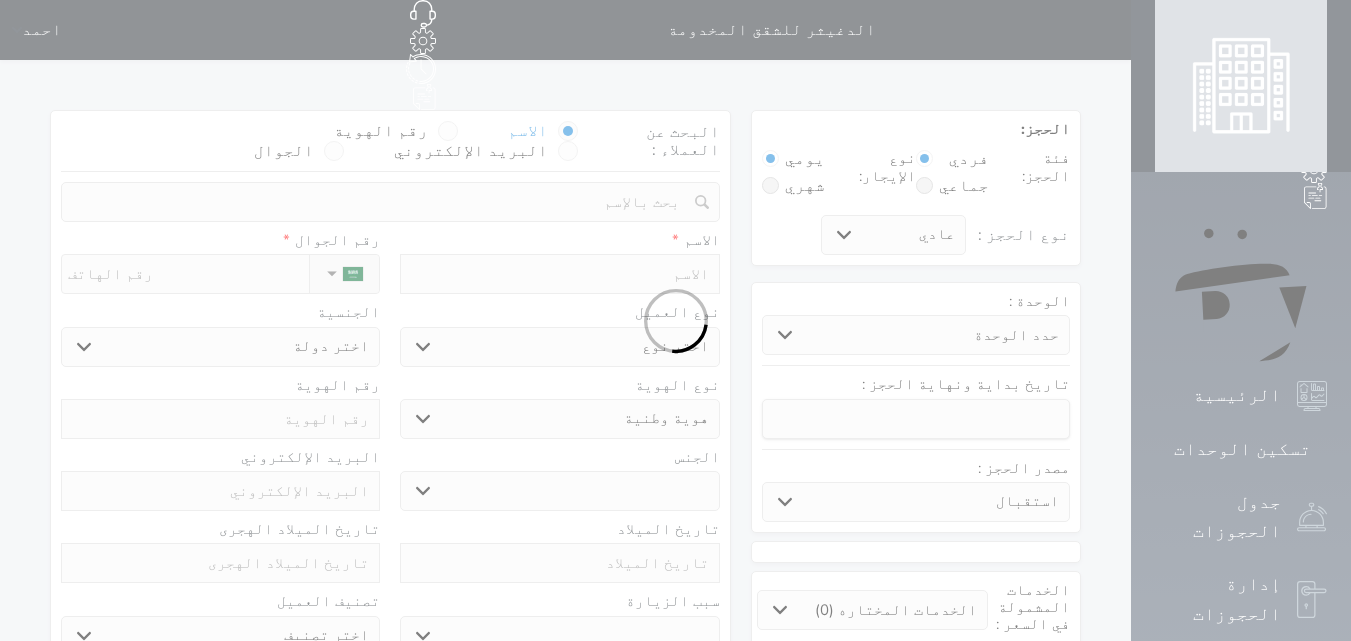 select 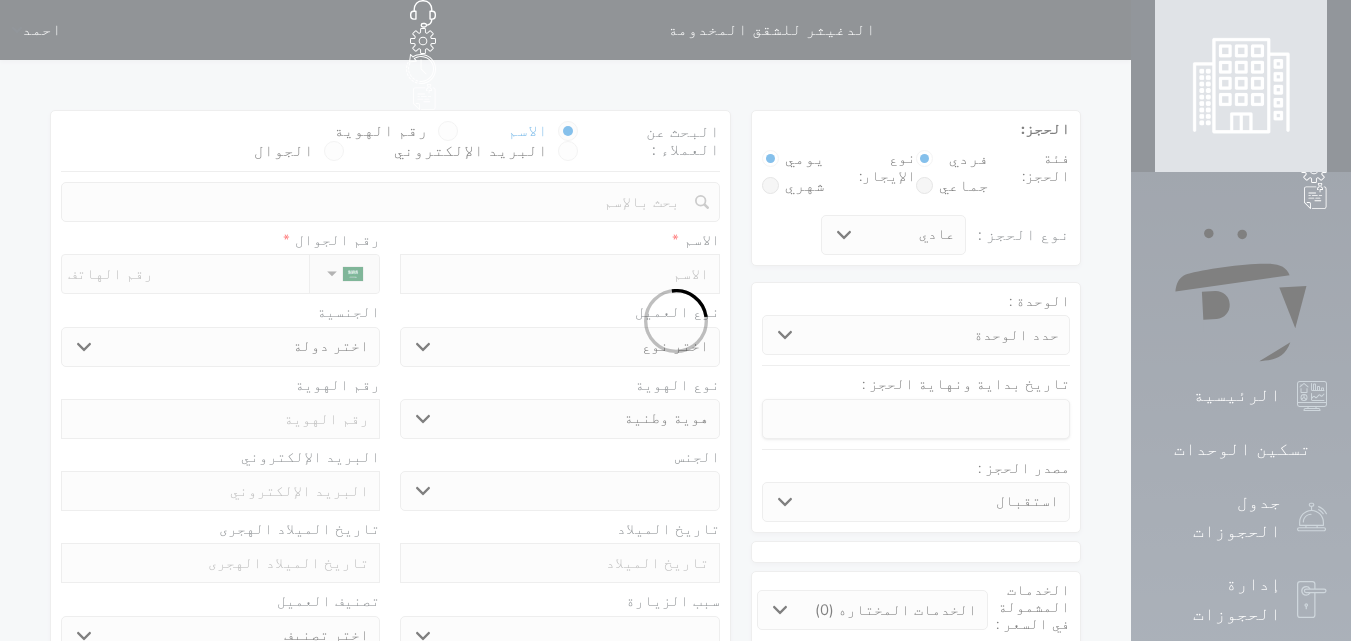 select 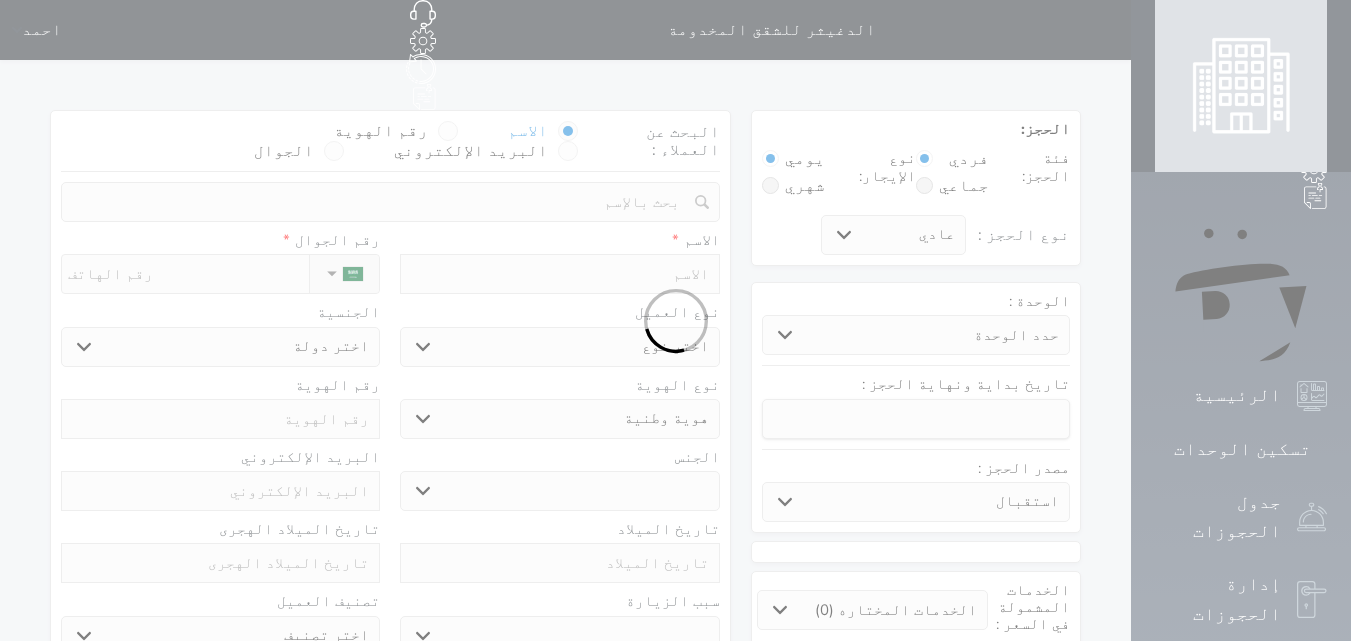 select 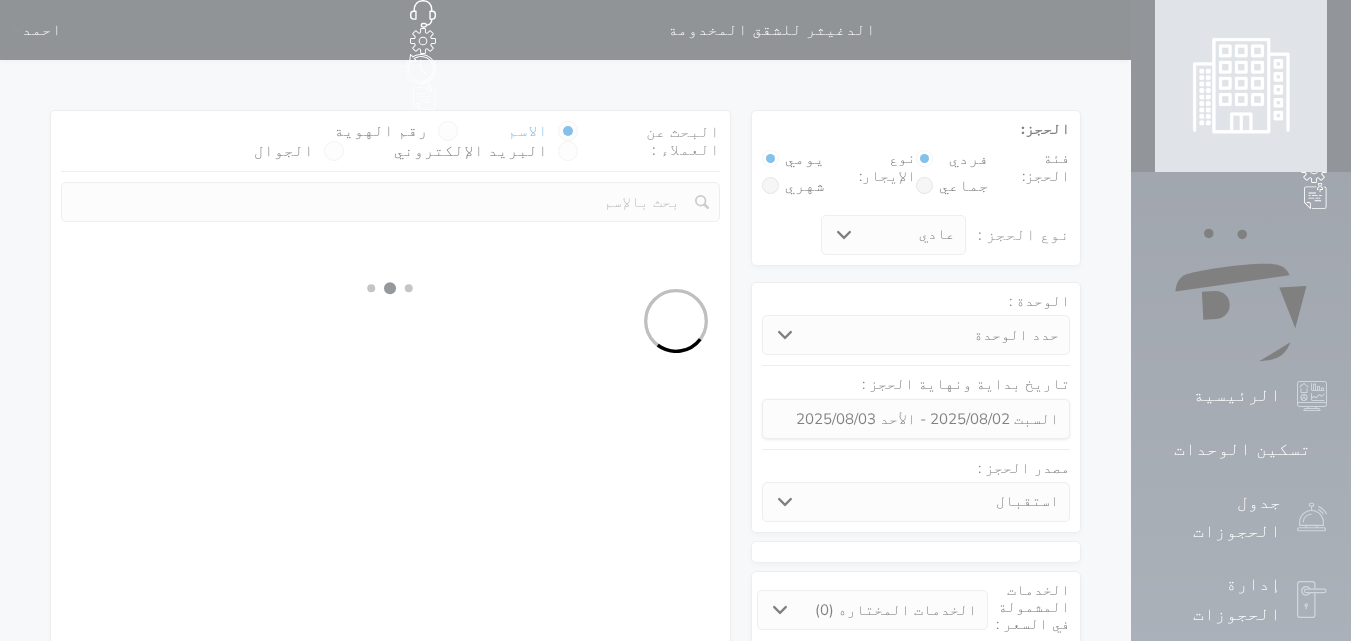 select 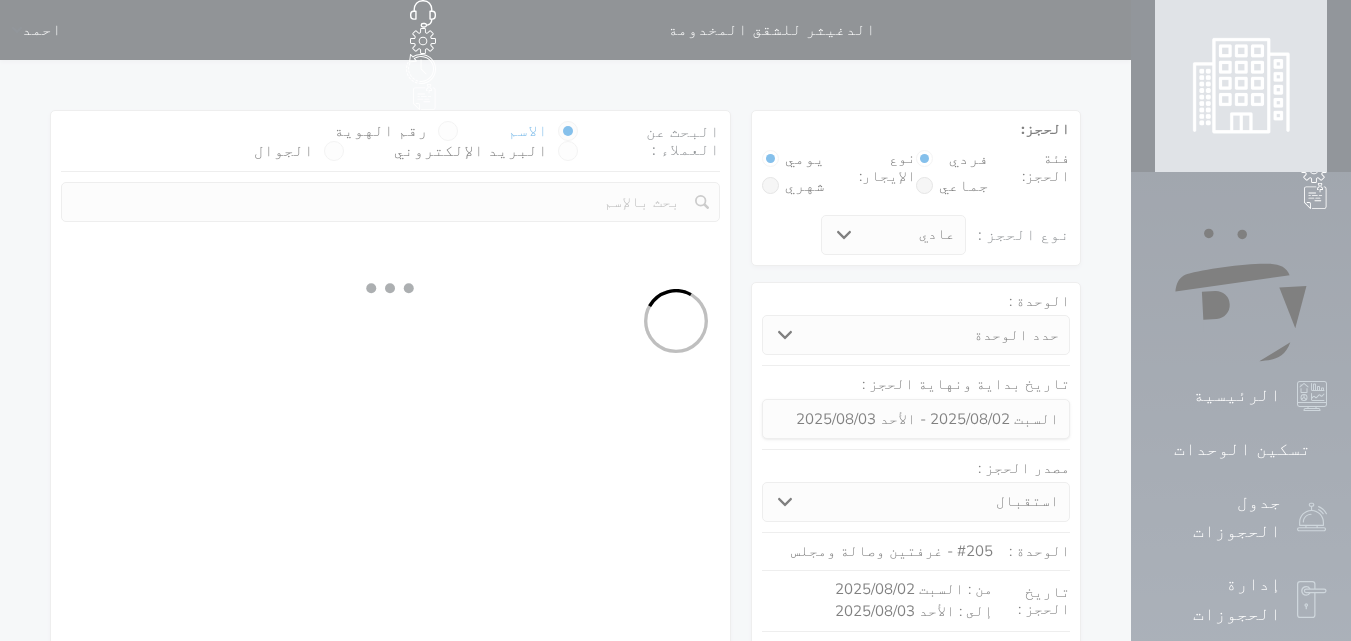 select on "1" 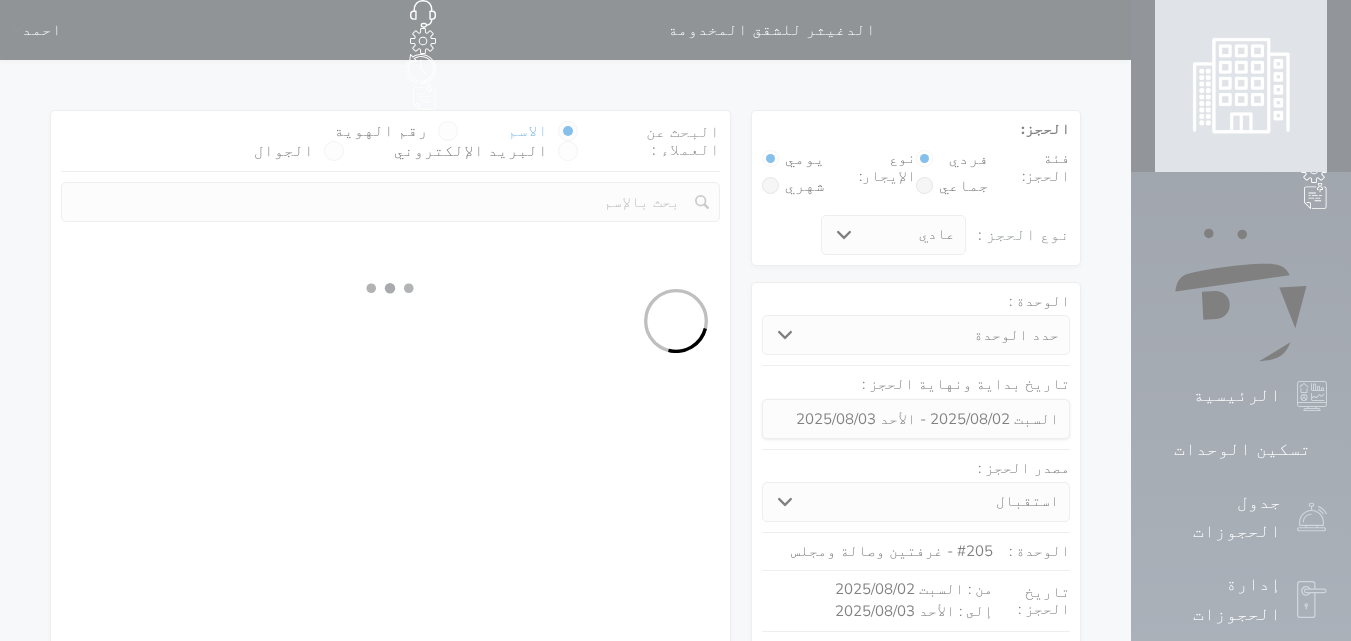 select on "113" 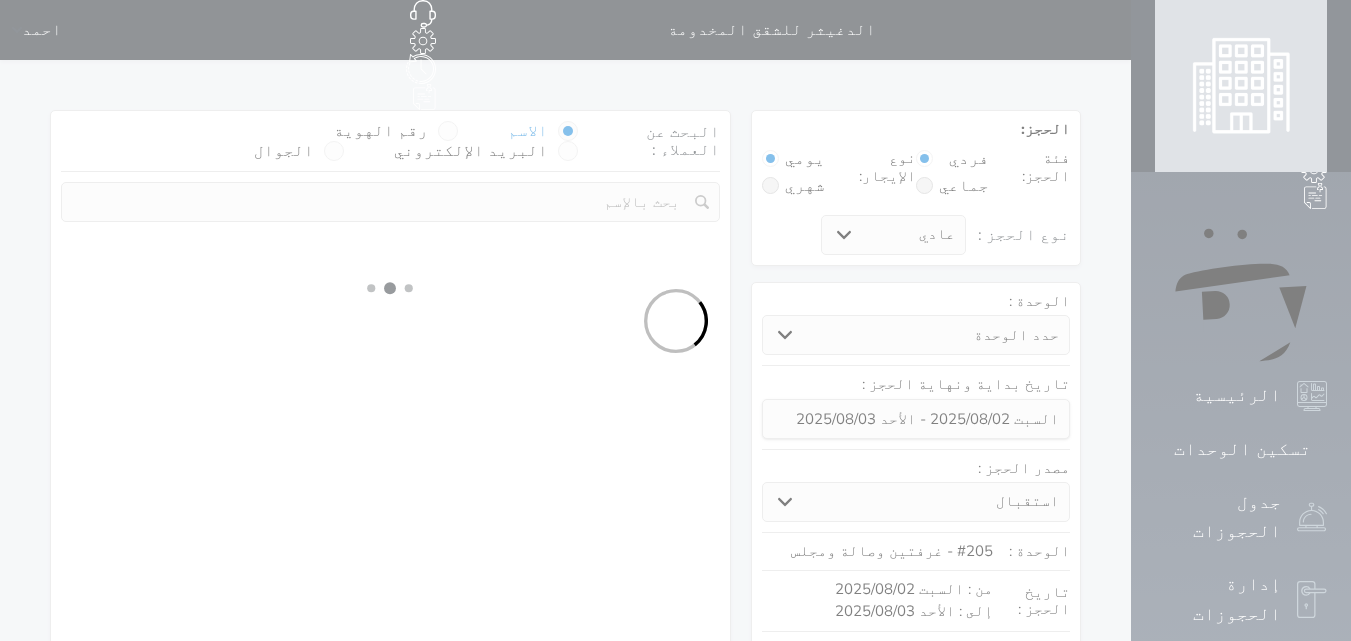 select on "1" 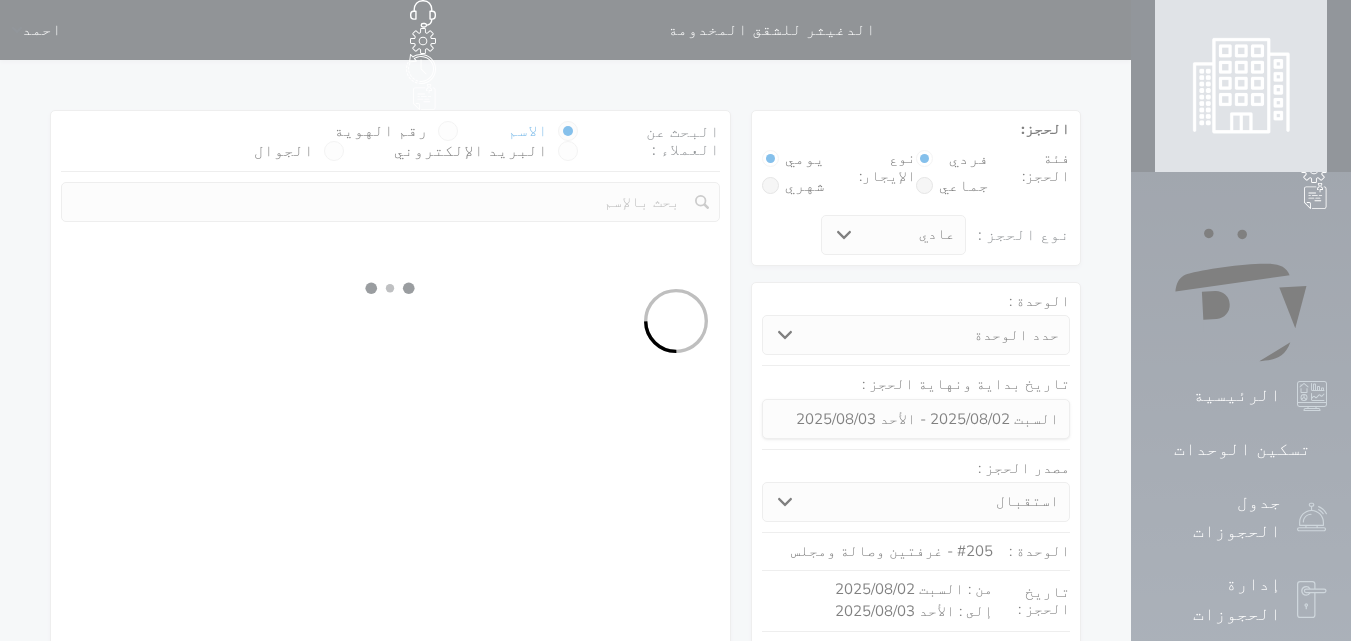 select 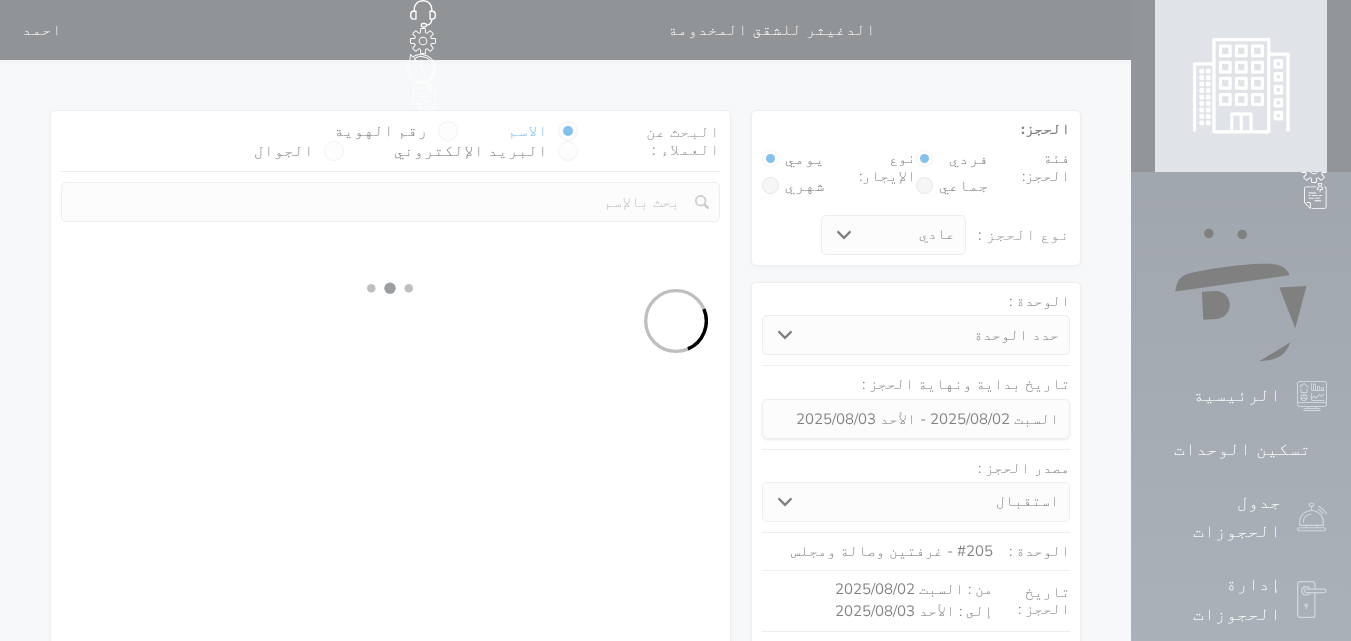 select on "7" 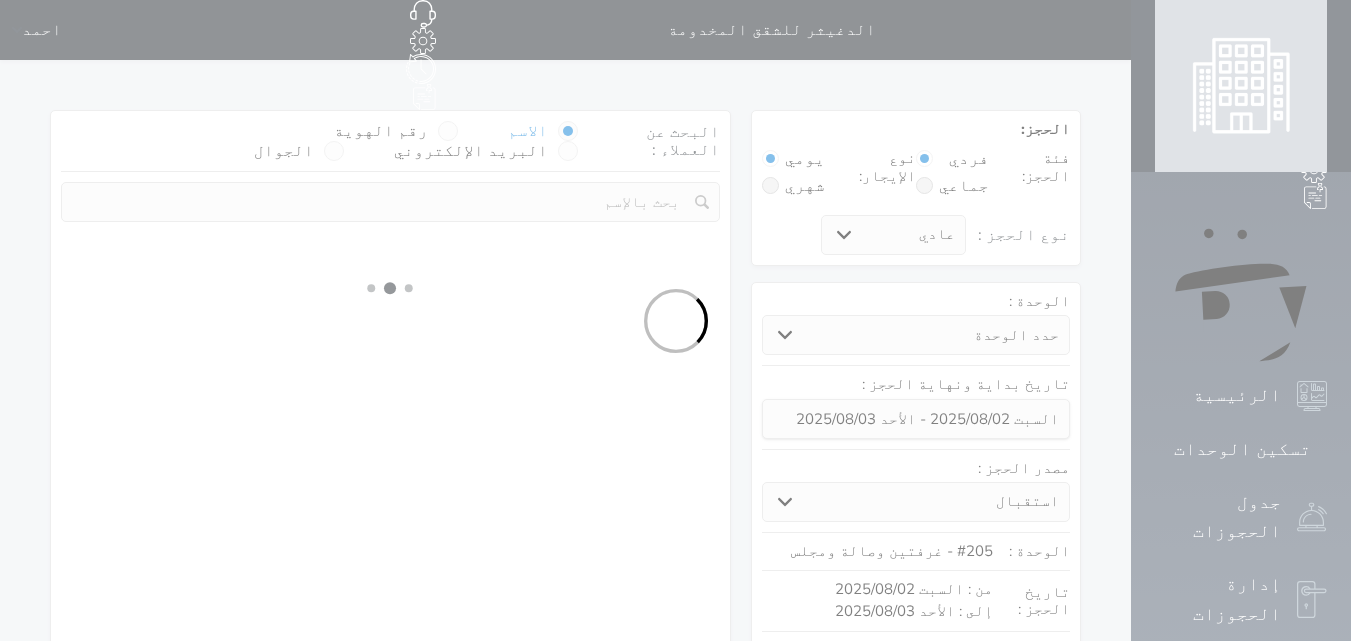 select 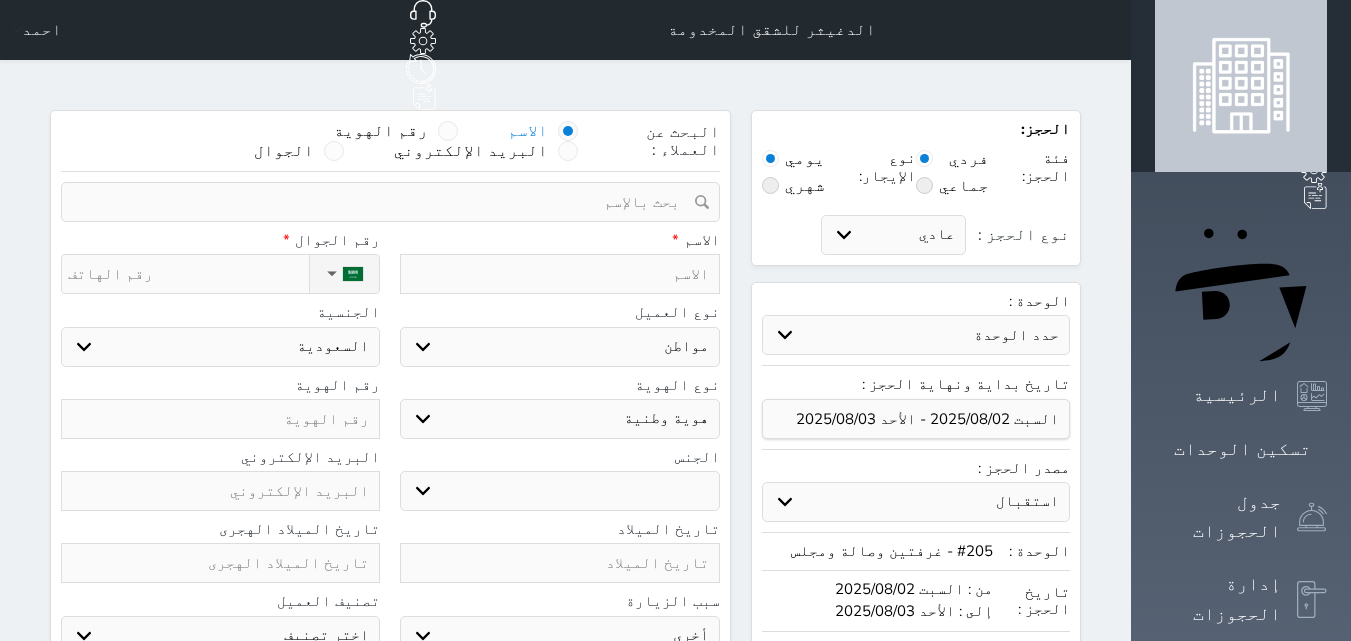 select 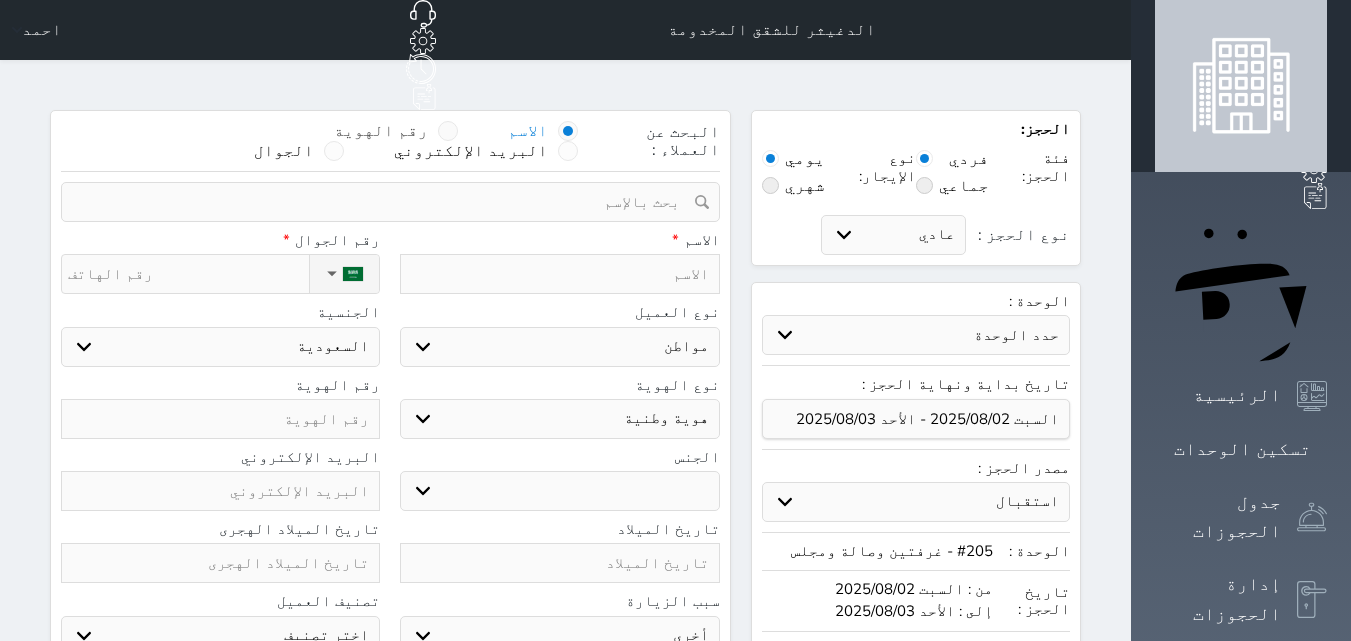 select 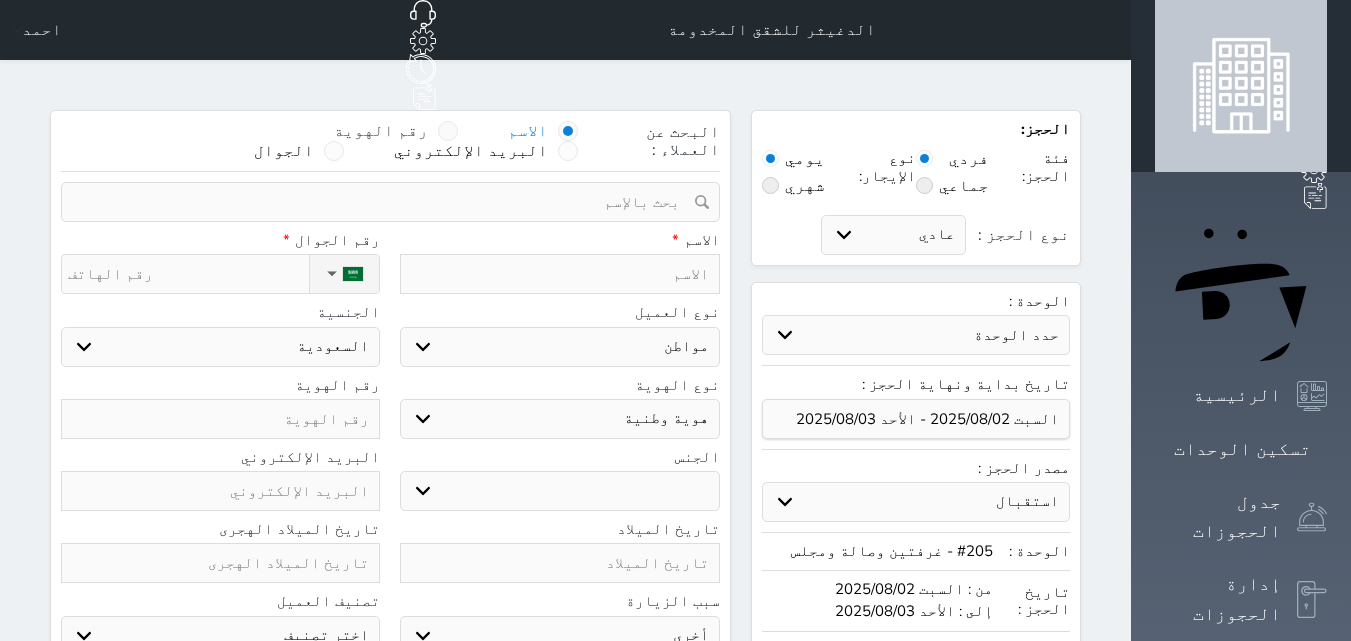 click at bounding box center [448, 131] 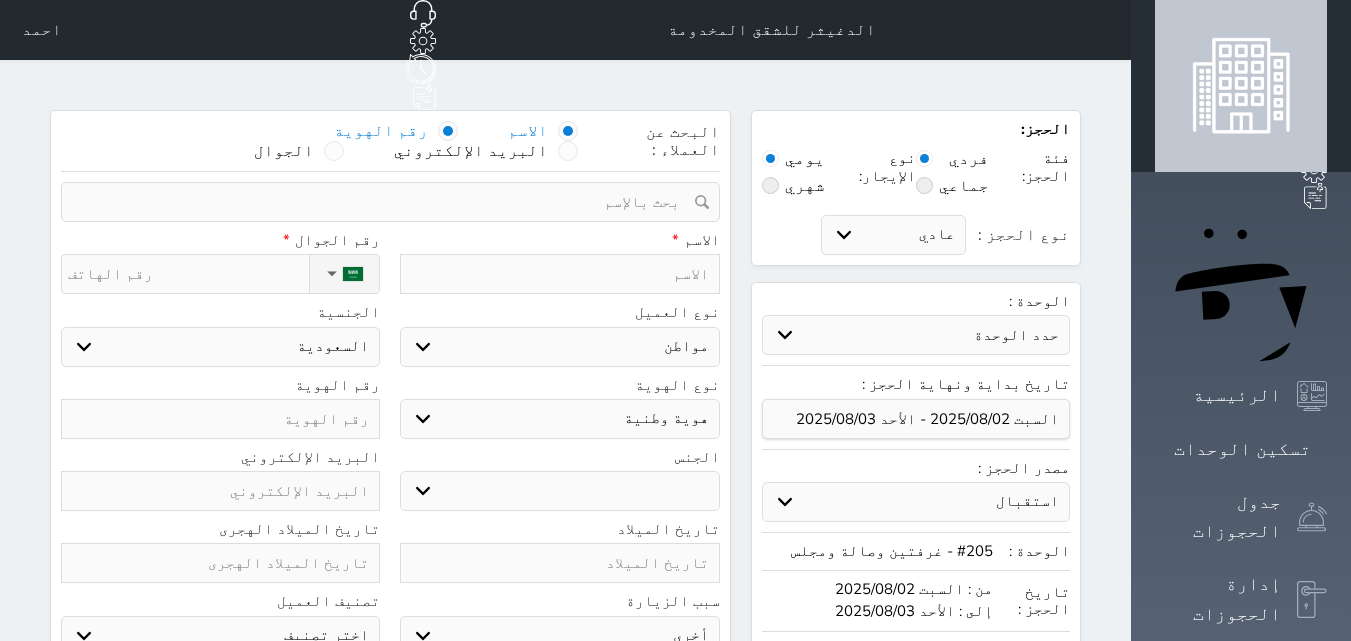 select 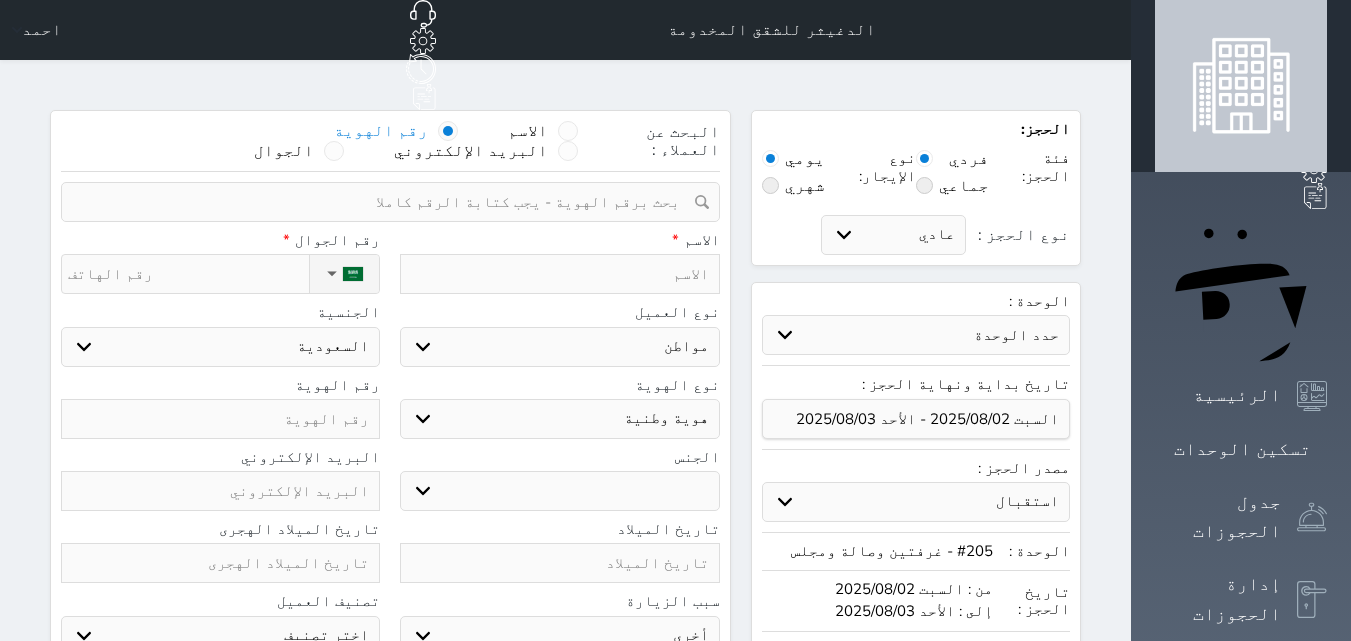 select 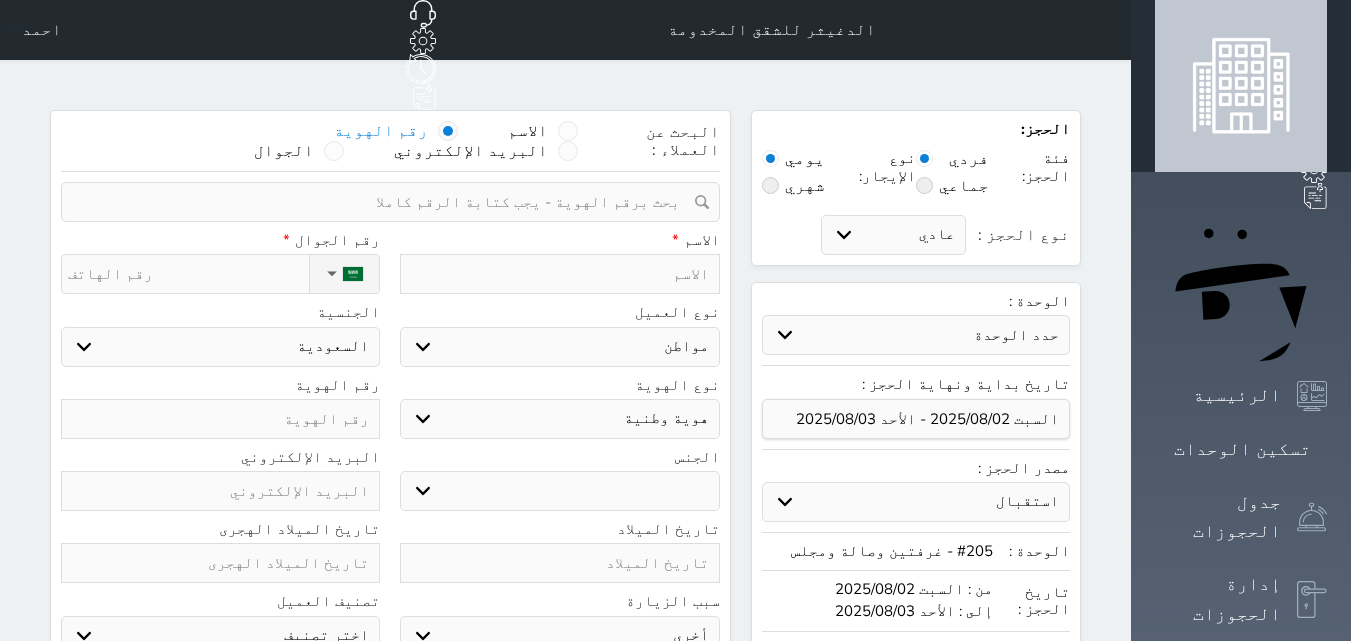 select 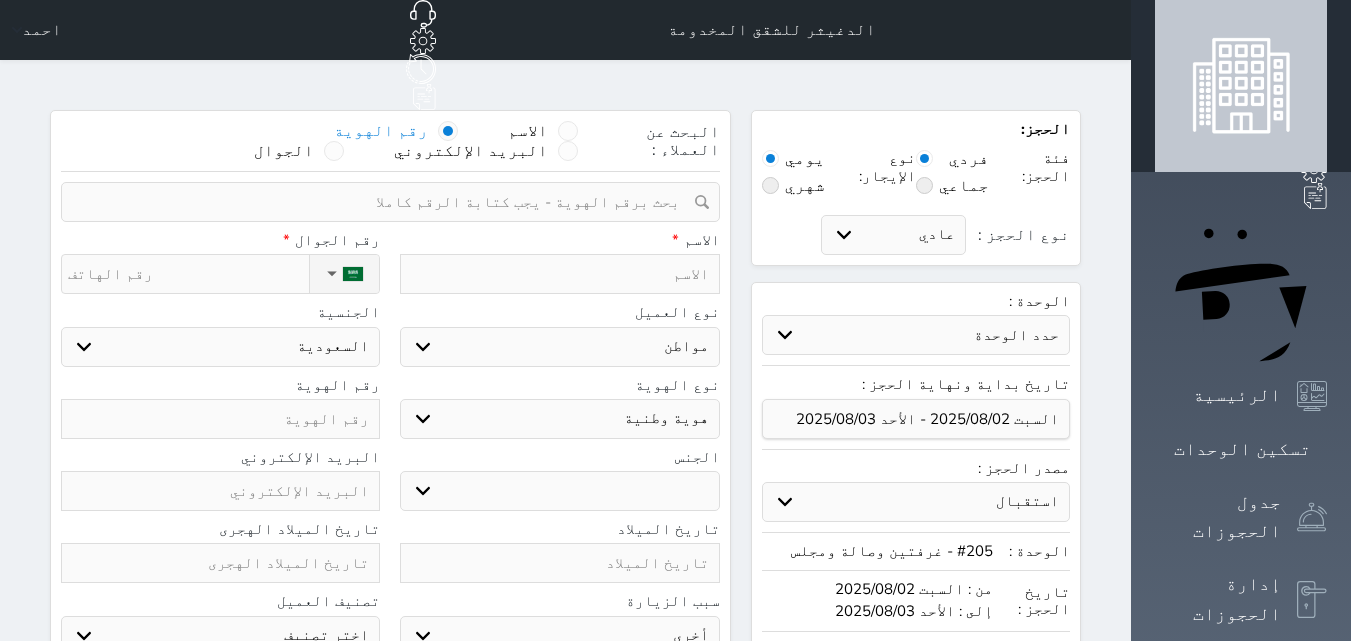 paste on "[NUMBER]" 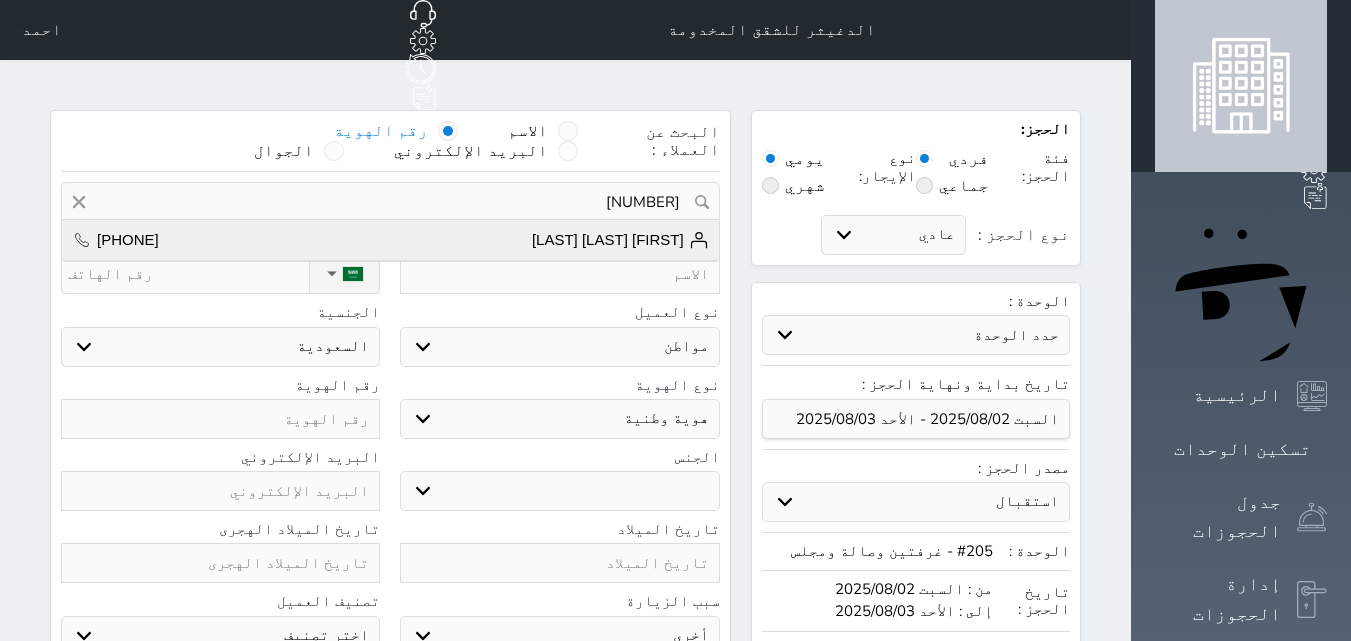 click on "[FIRST] [LAST] [LAST]   [PHONE]" at bounding box center [390, 240] 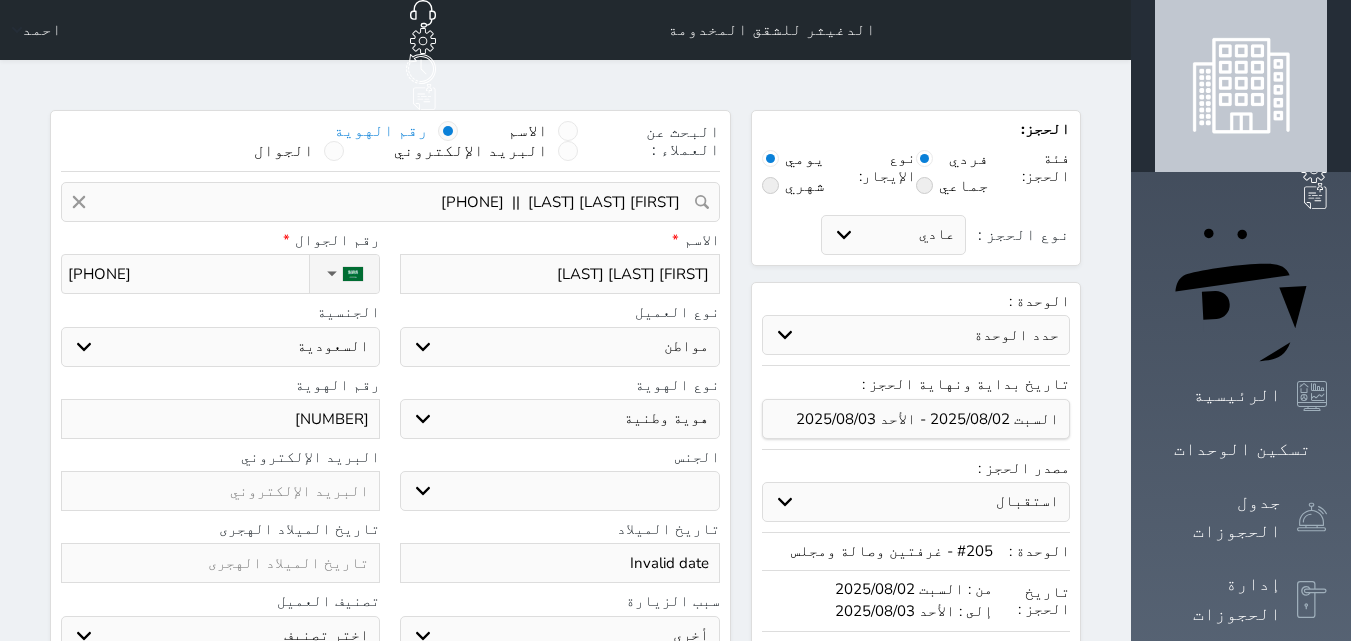 select 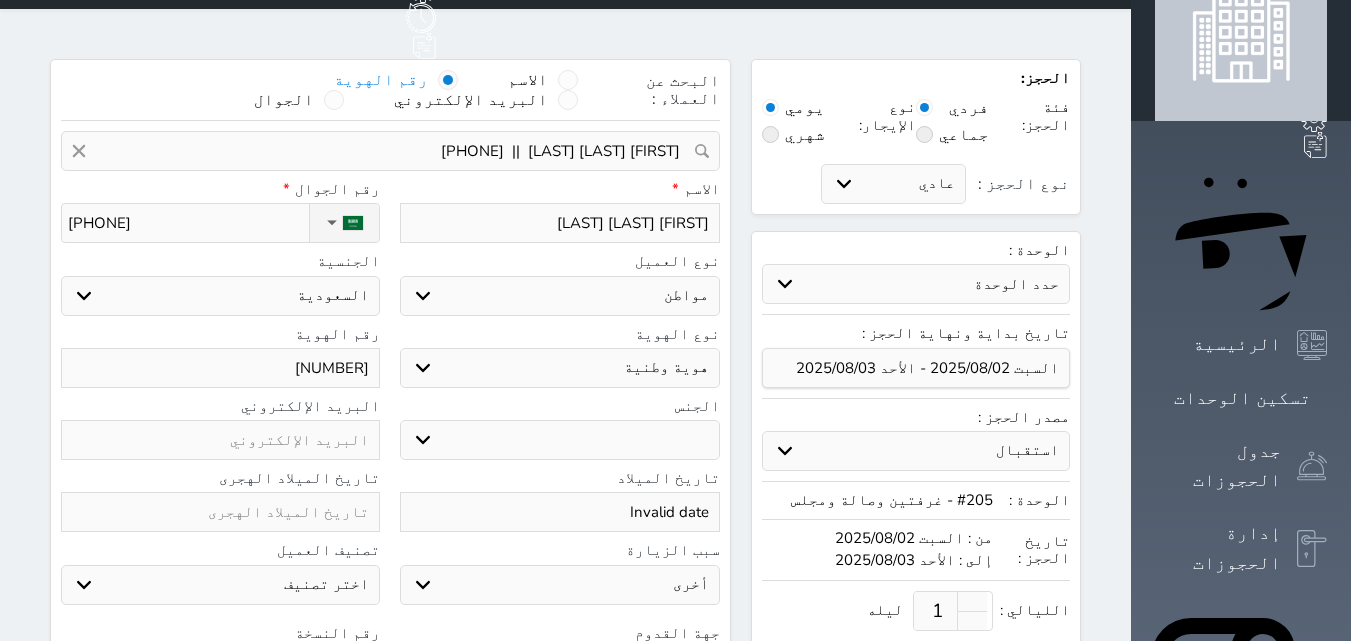 scroll, scrollTop: 200, scrollLeft: 0, axis: vertical 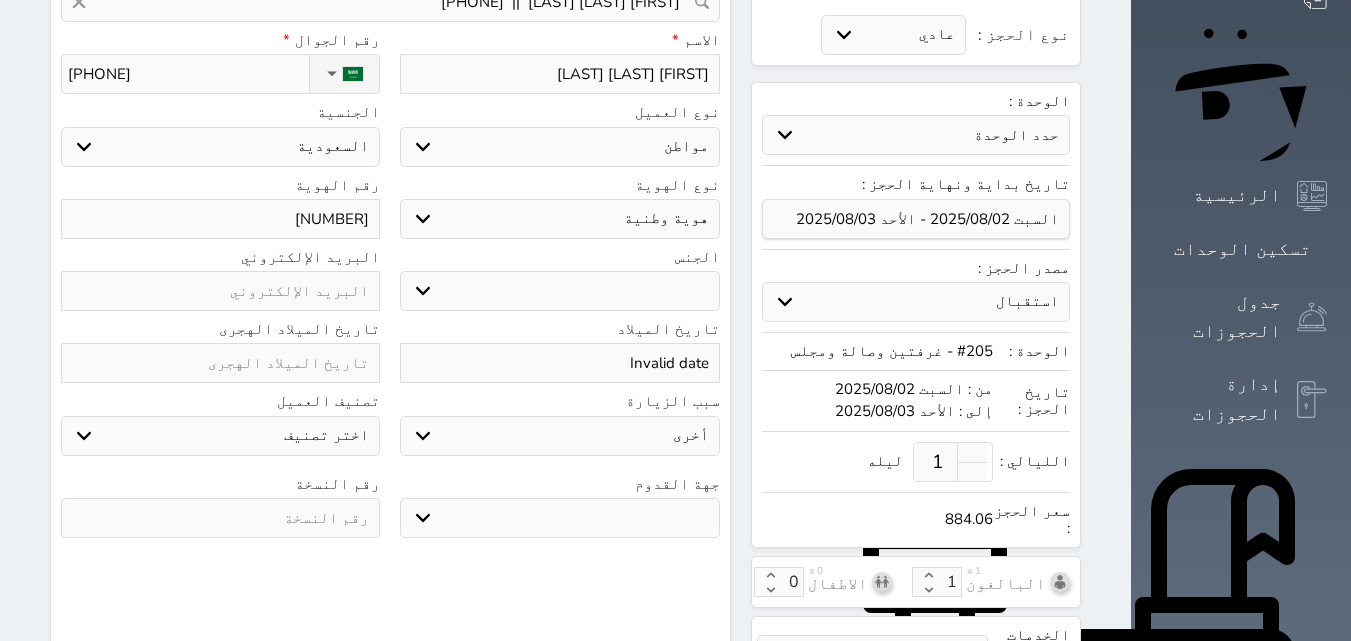 select 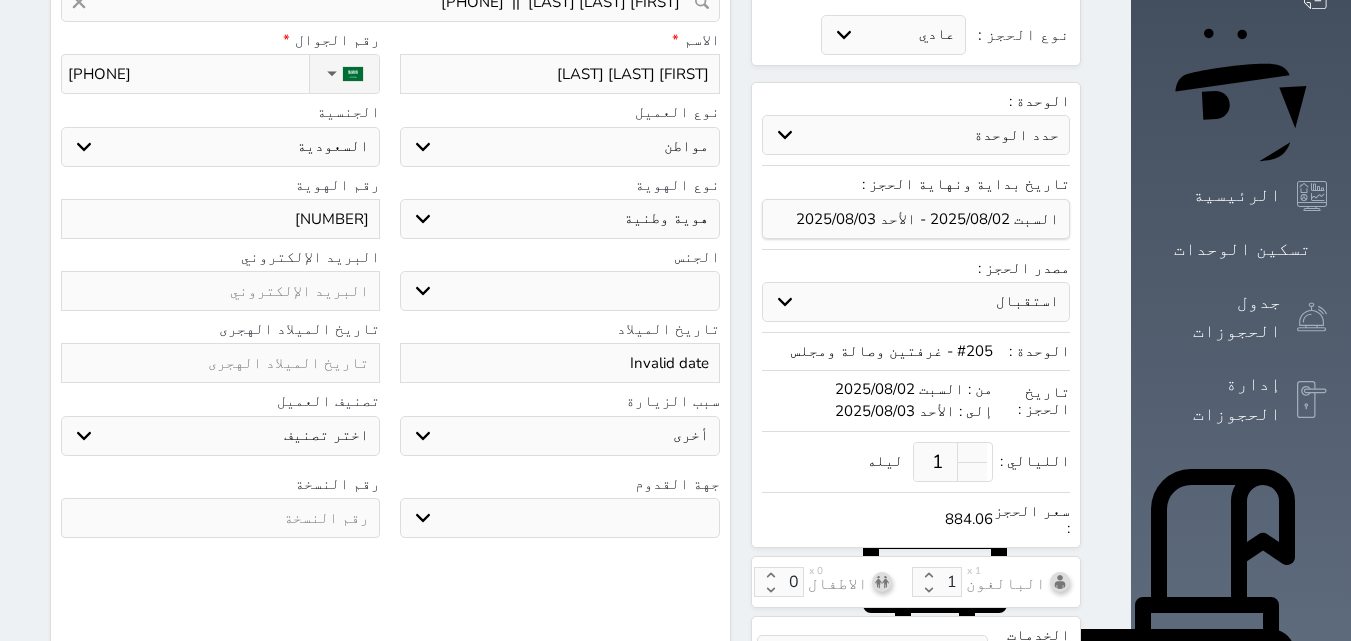 select 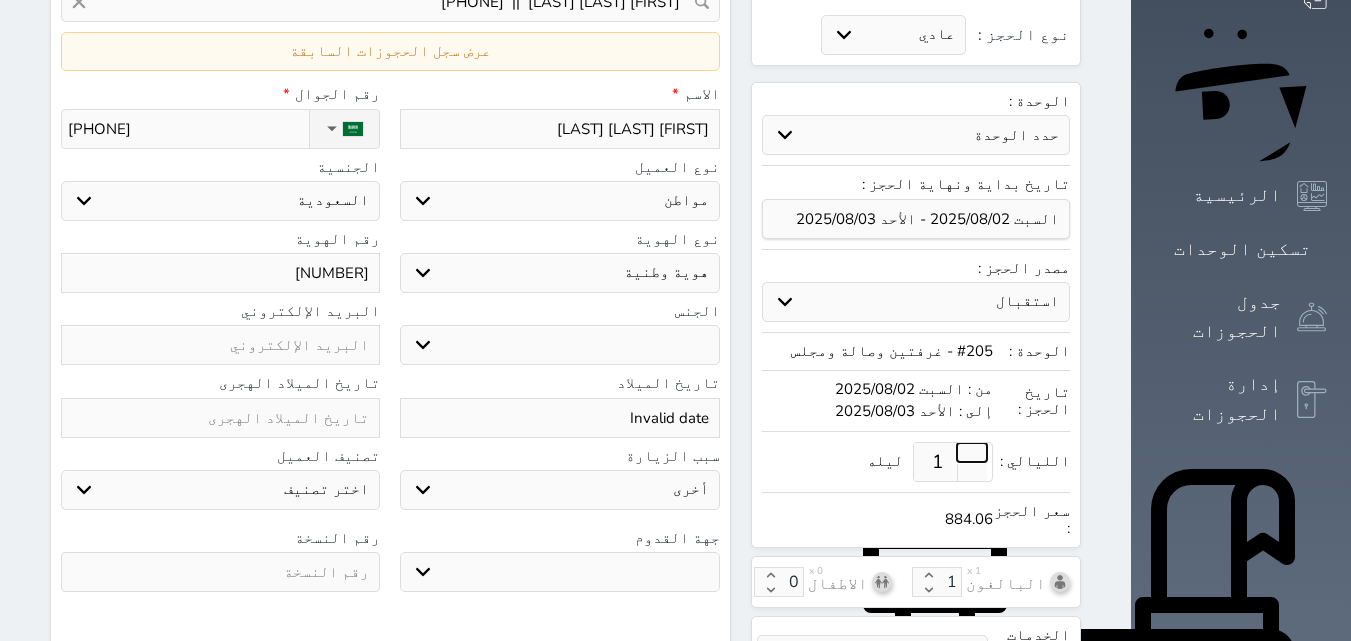 click at bounding box center (972, 452) 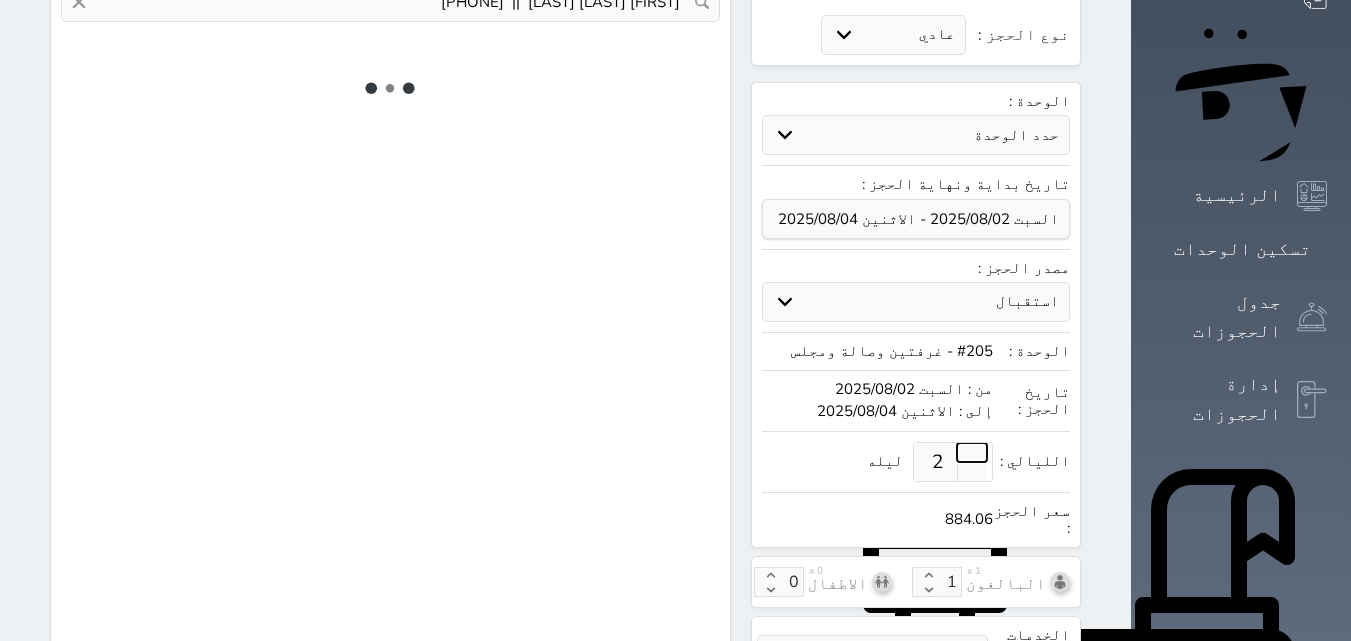 select on "1" 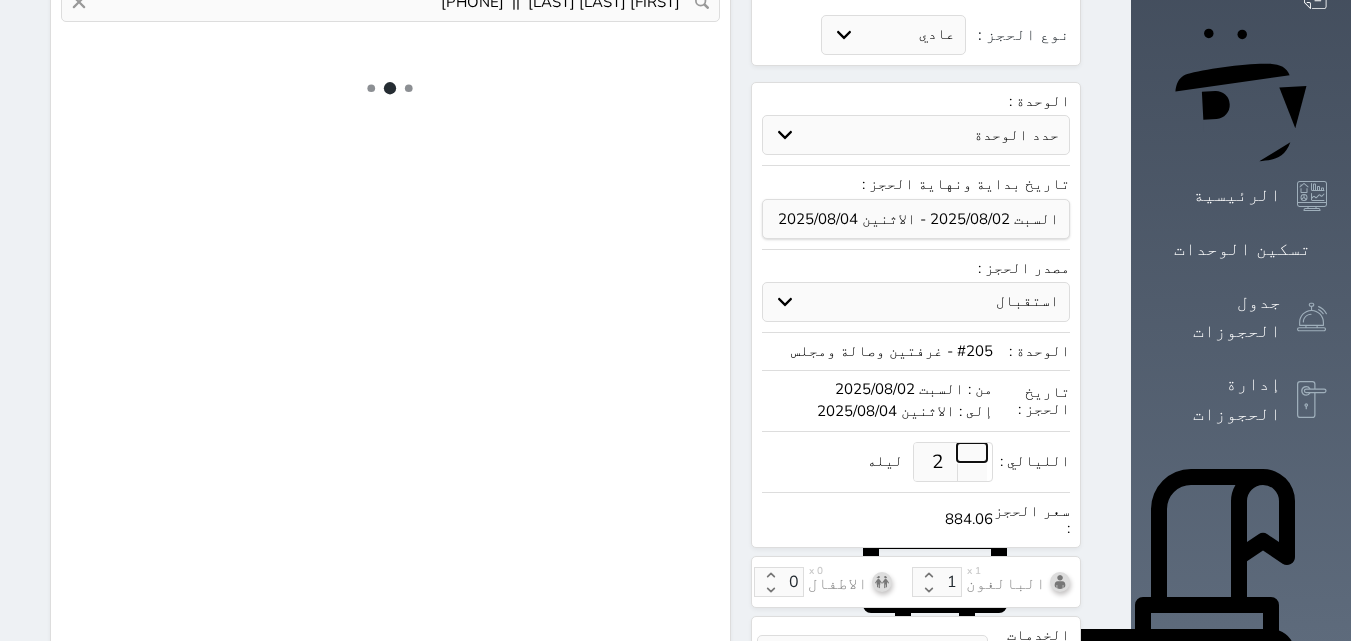 select on "113" 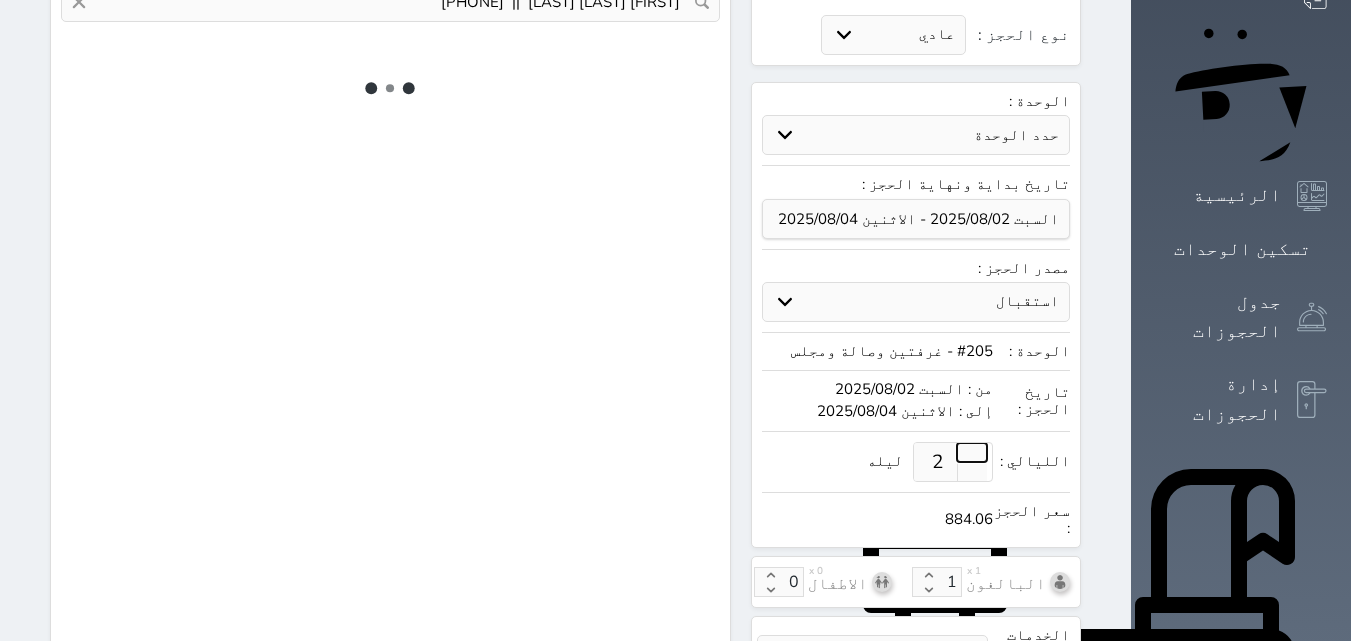 select on "1" 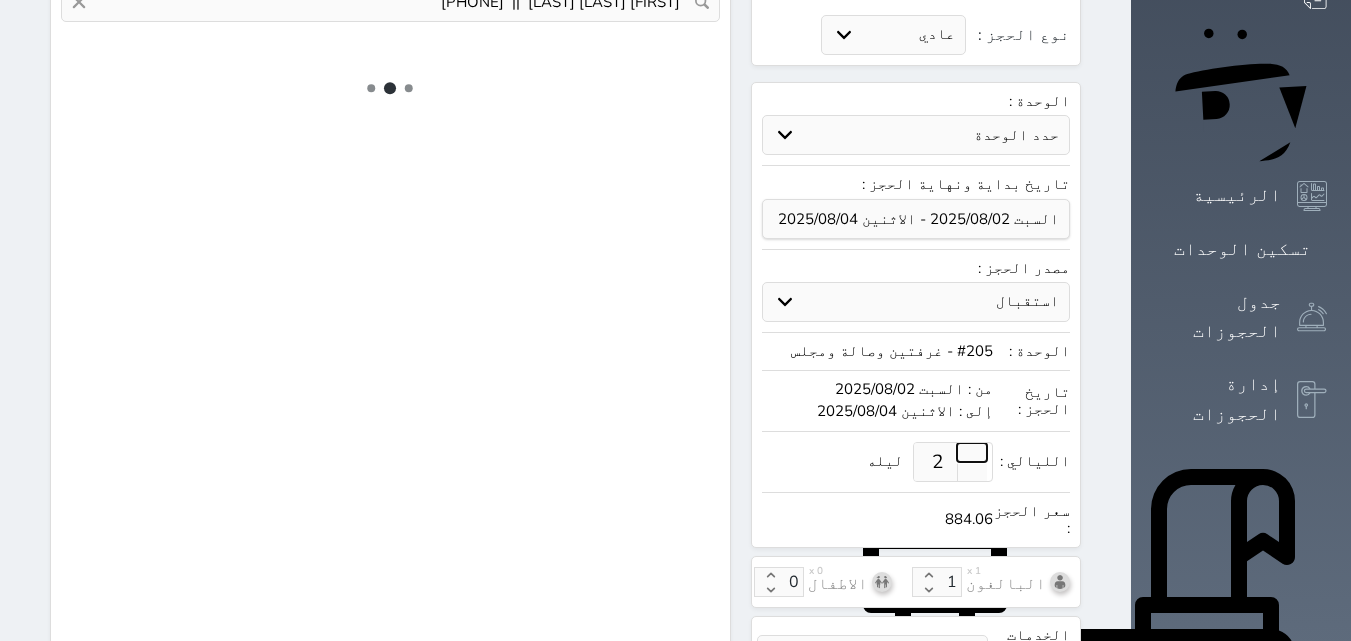select 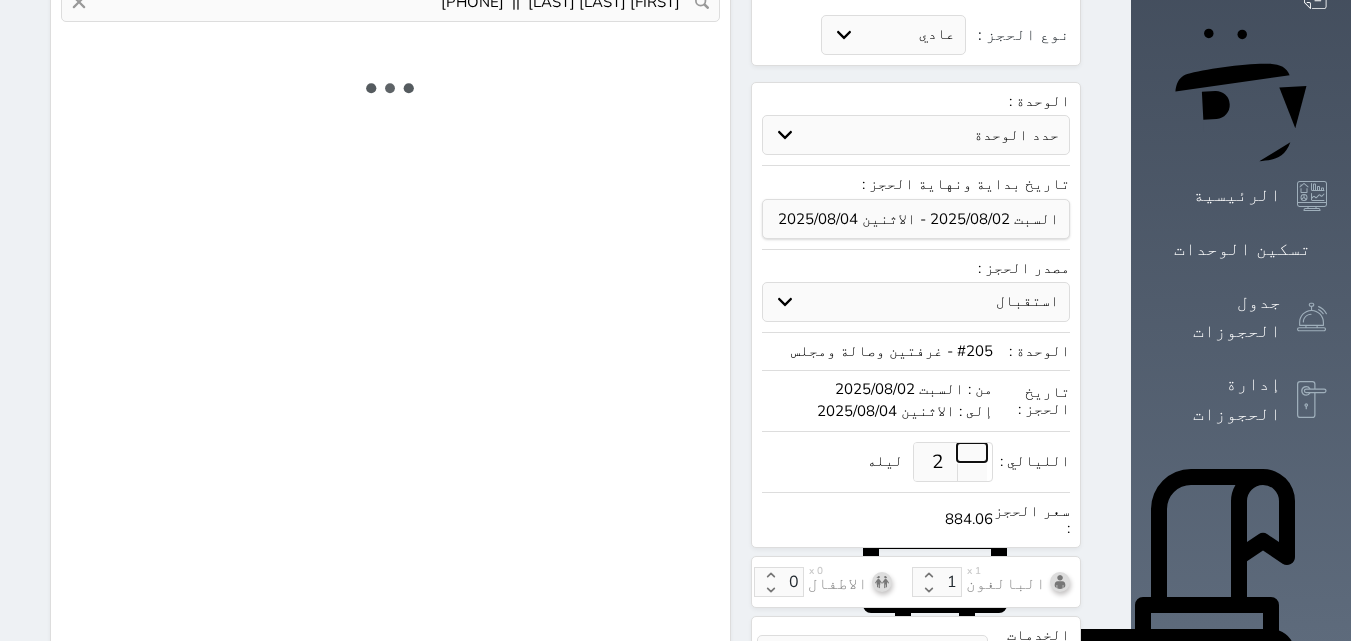 select on "7" 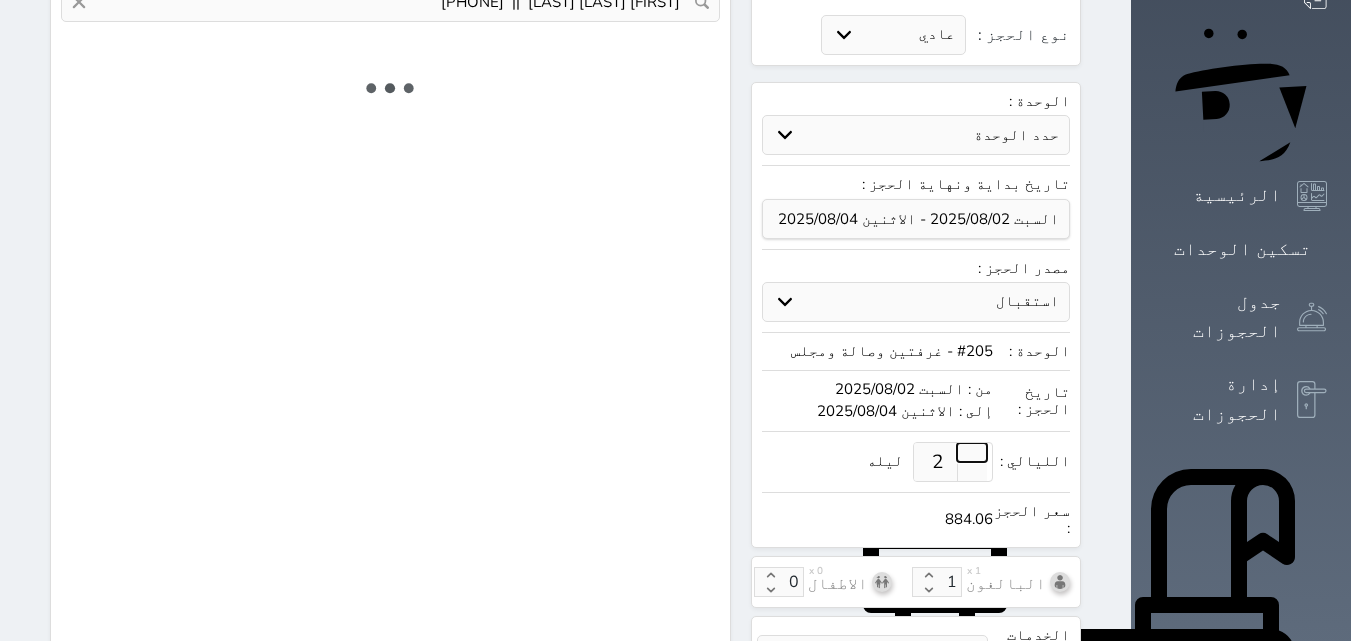 select 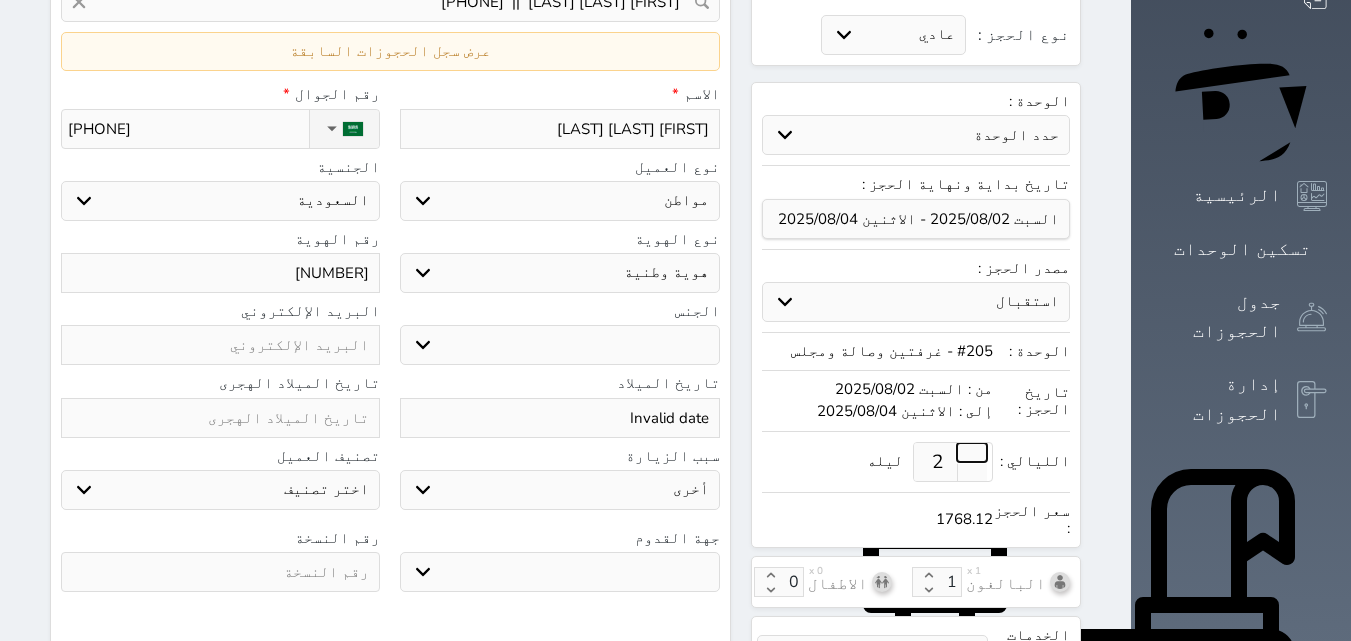 select 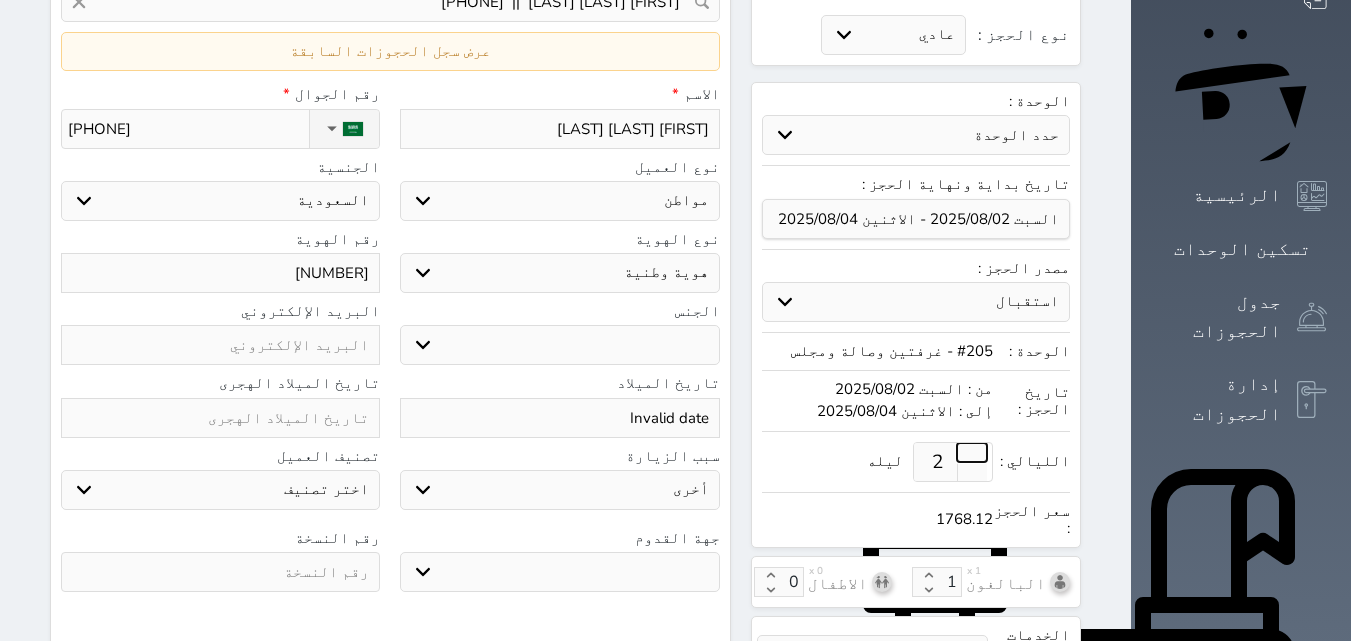 select 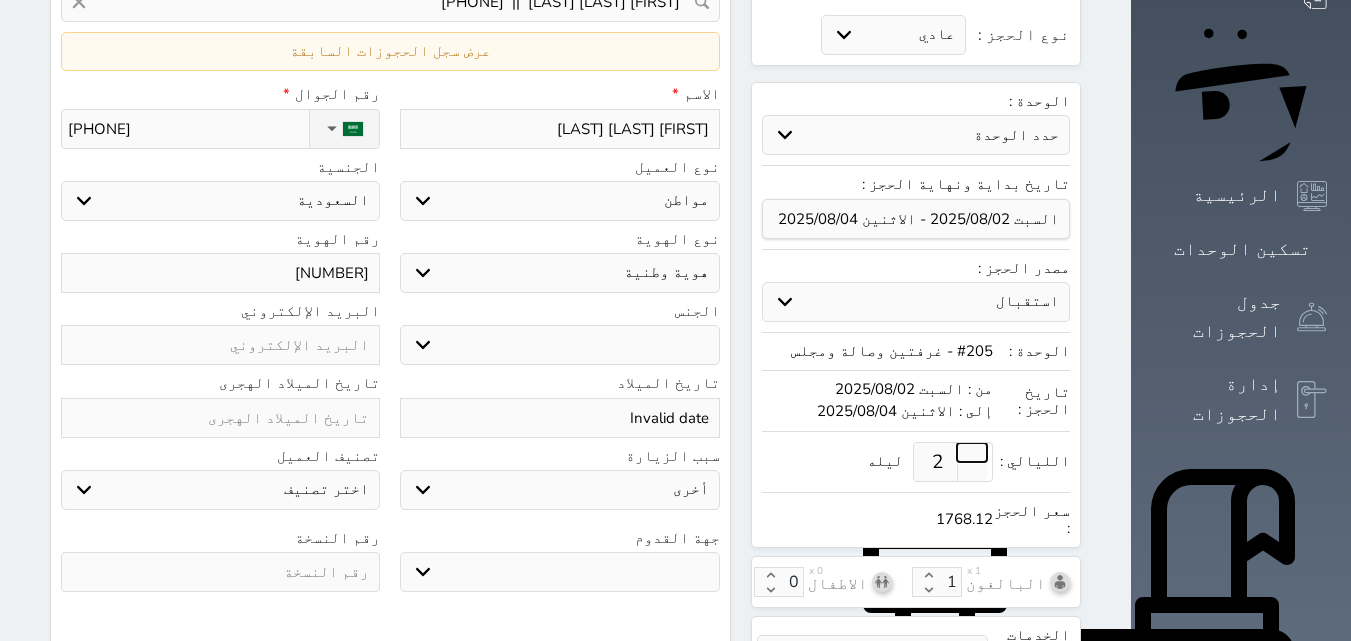 select 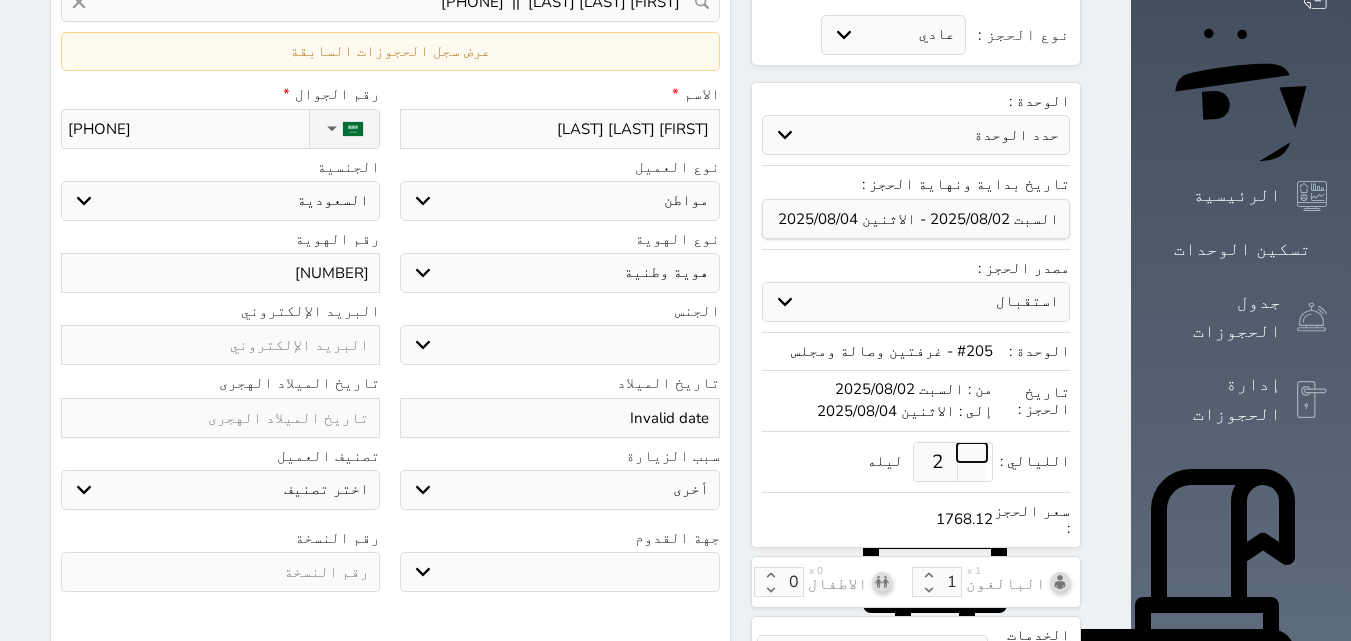 select 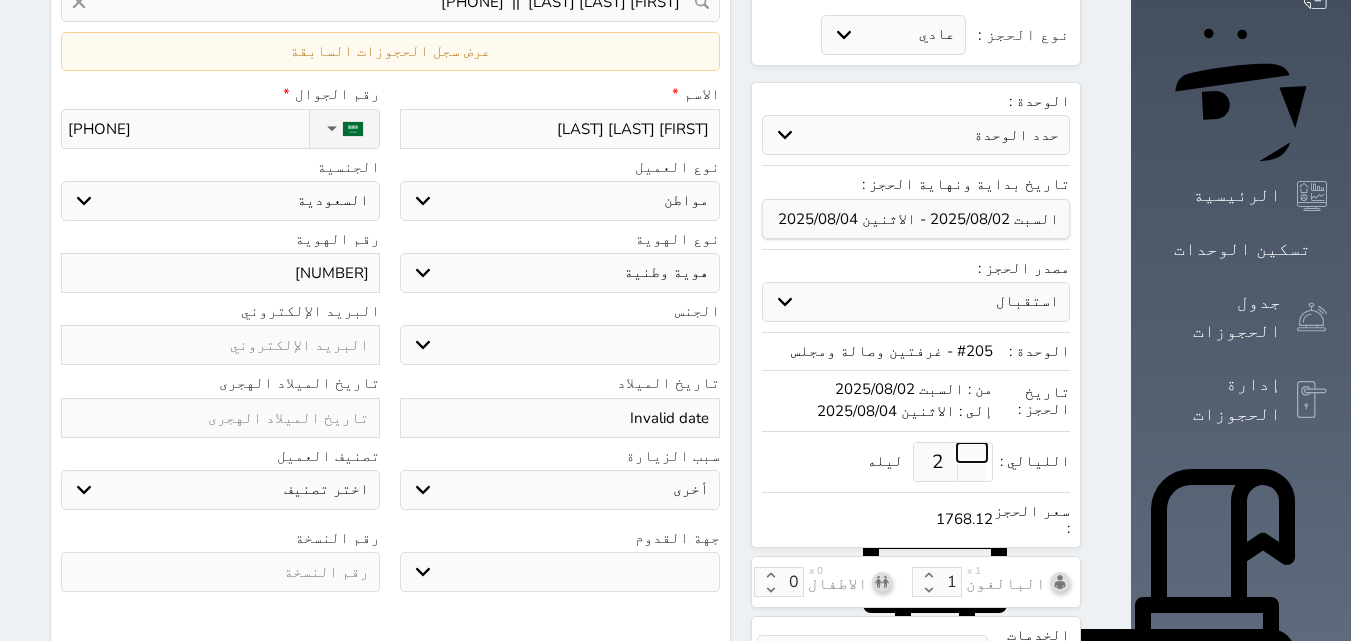 select 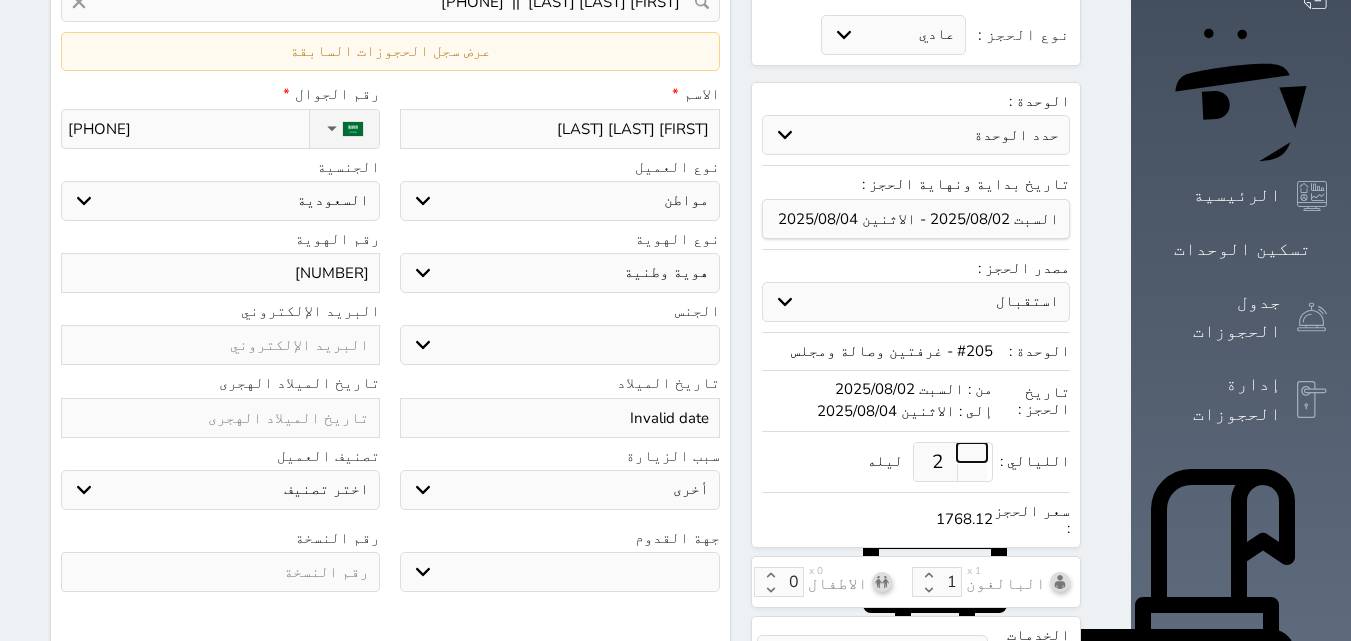 select 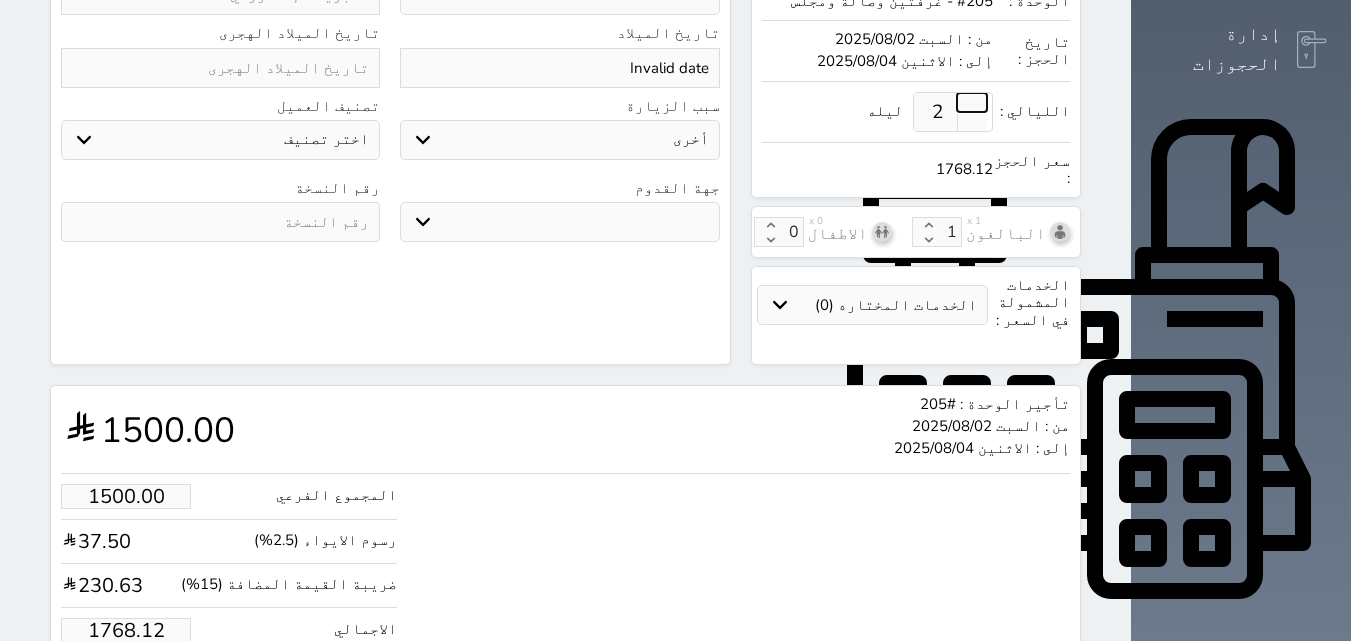 scroll, scrollTop: 586, scrollLeft: 0, axis: vertical 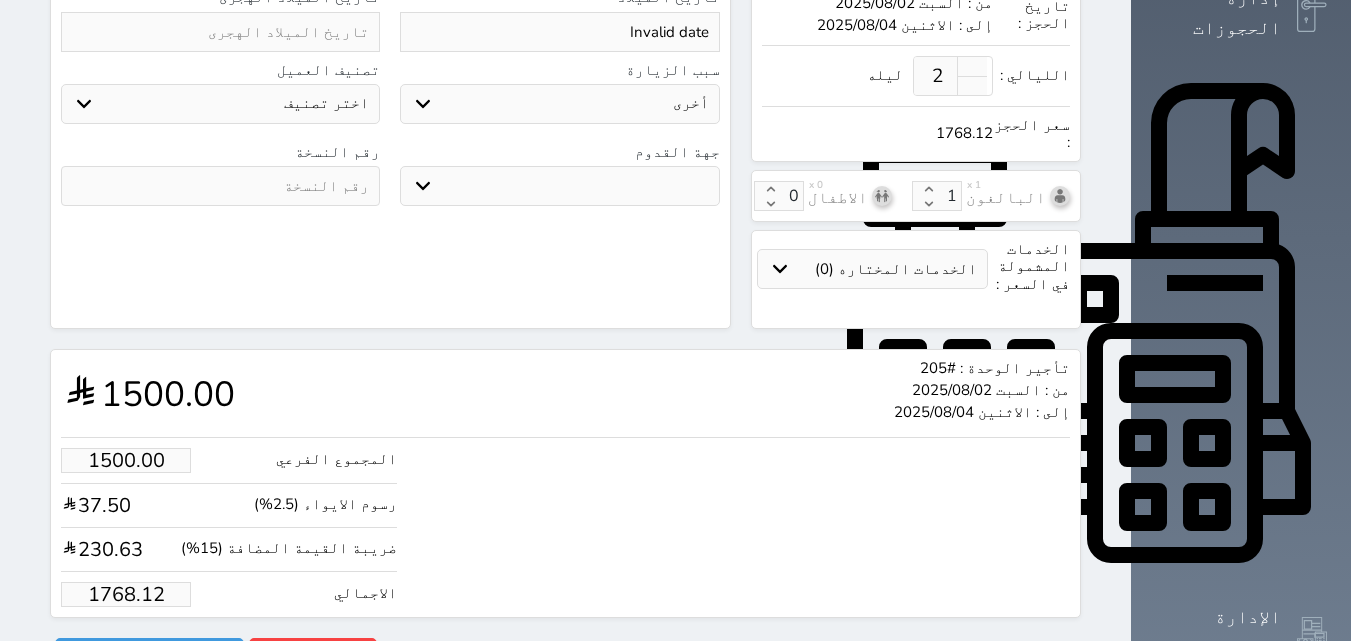 click on "1768.12" at bounding box center [126, 594] 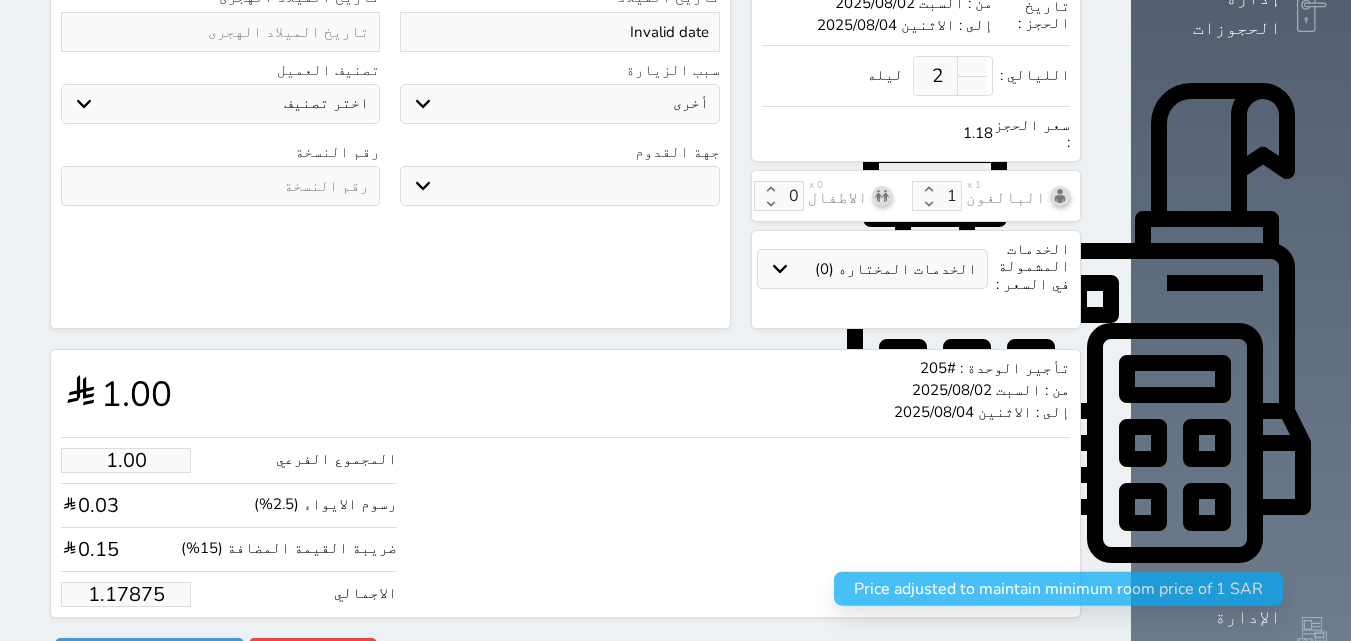 type on "1.178750" 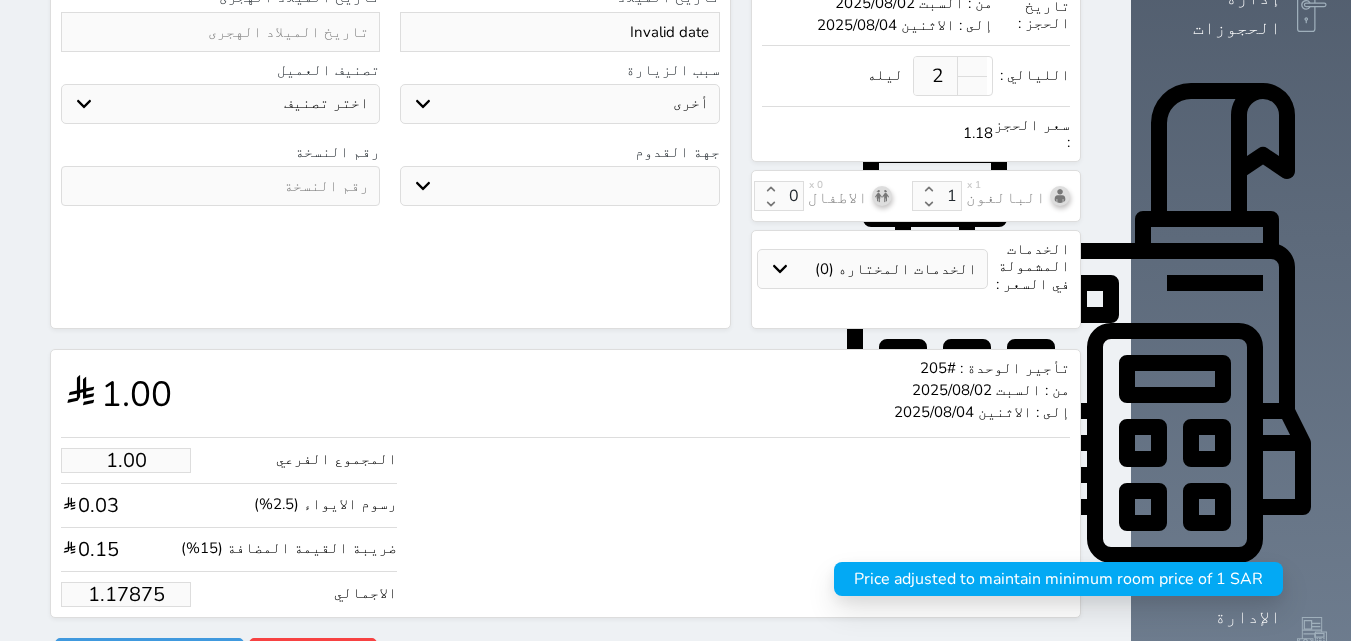 type on "1.1787" 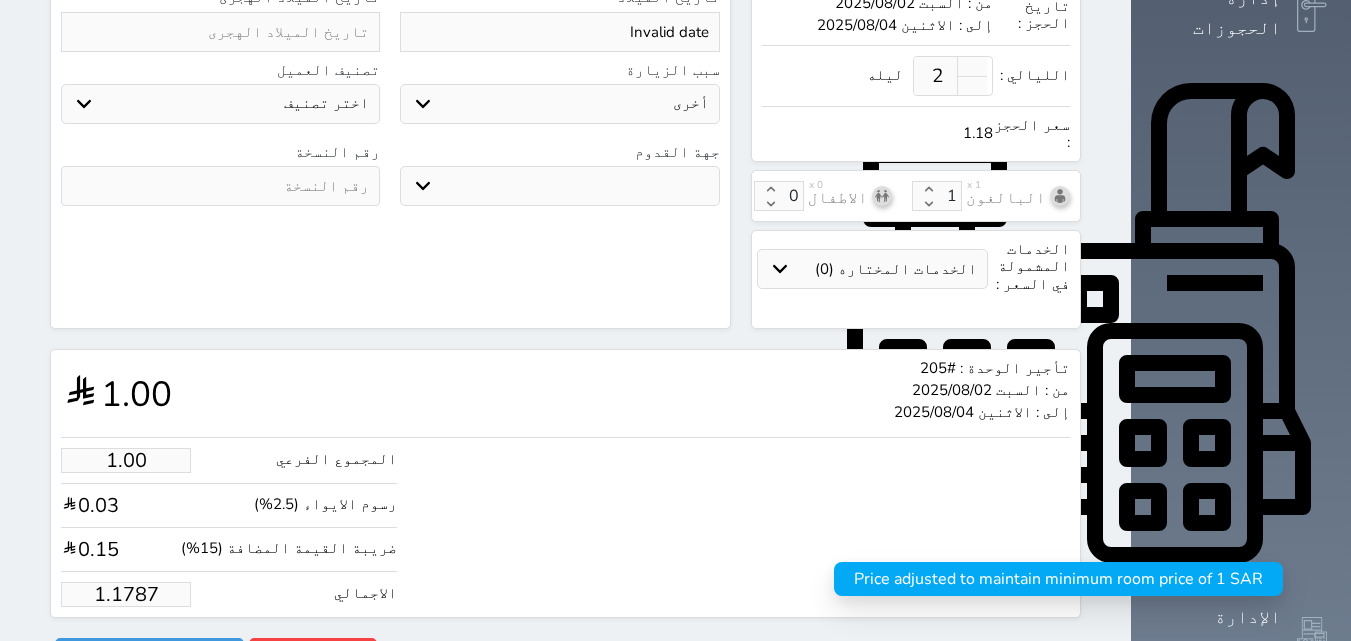 type on "1.178" 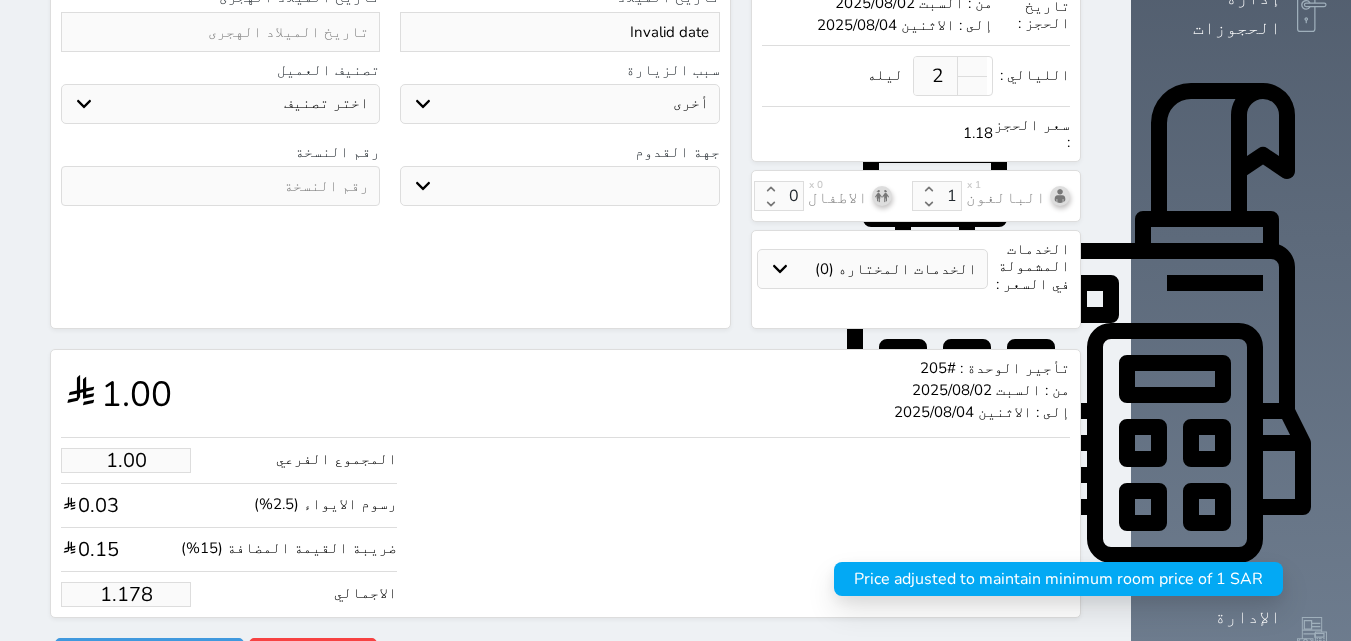 type on "1.17" 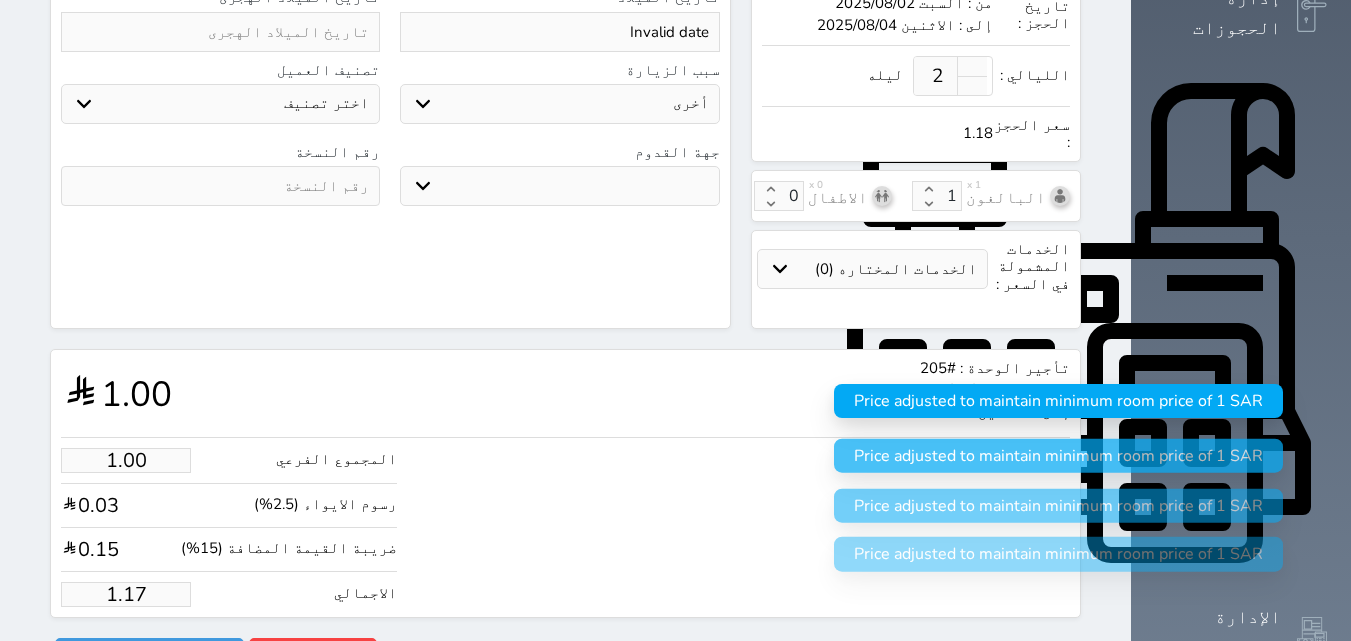 type on "1.1" 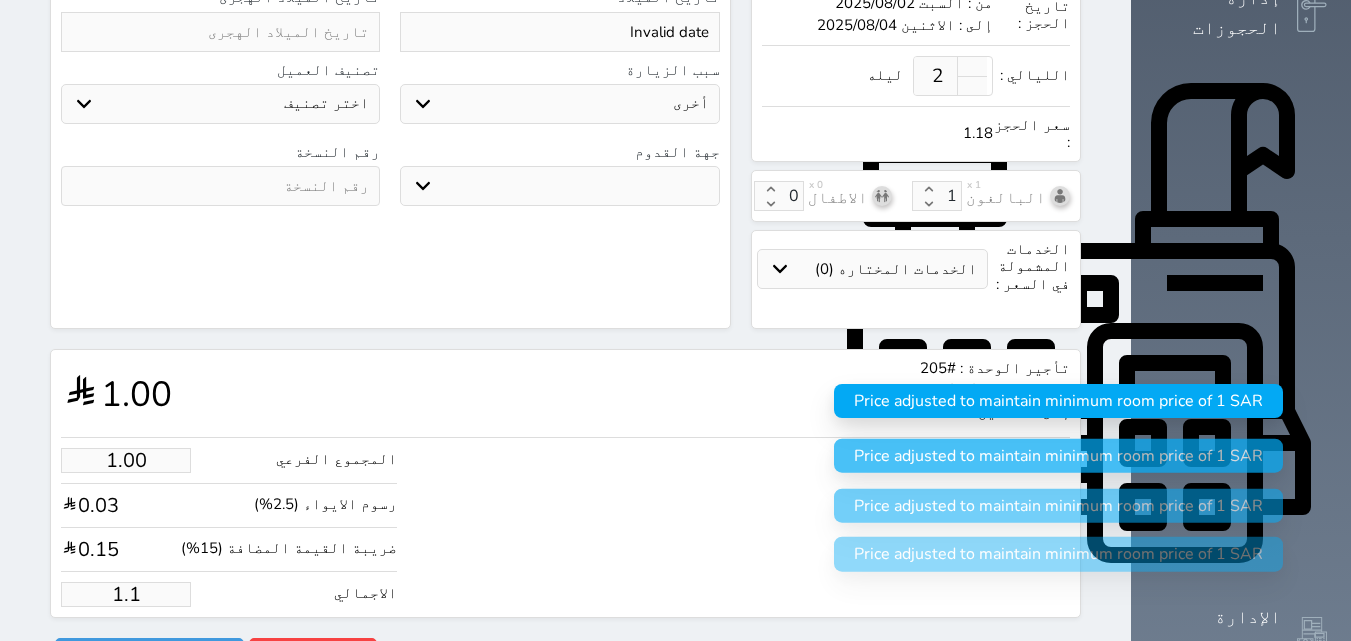 type on "1." 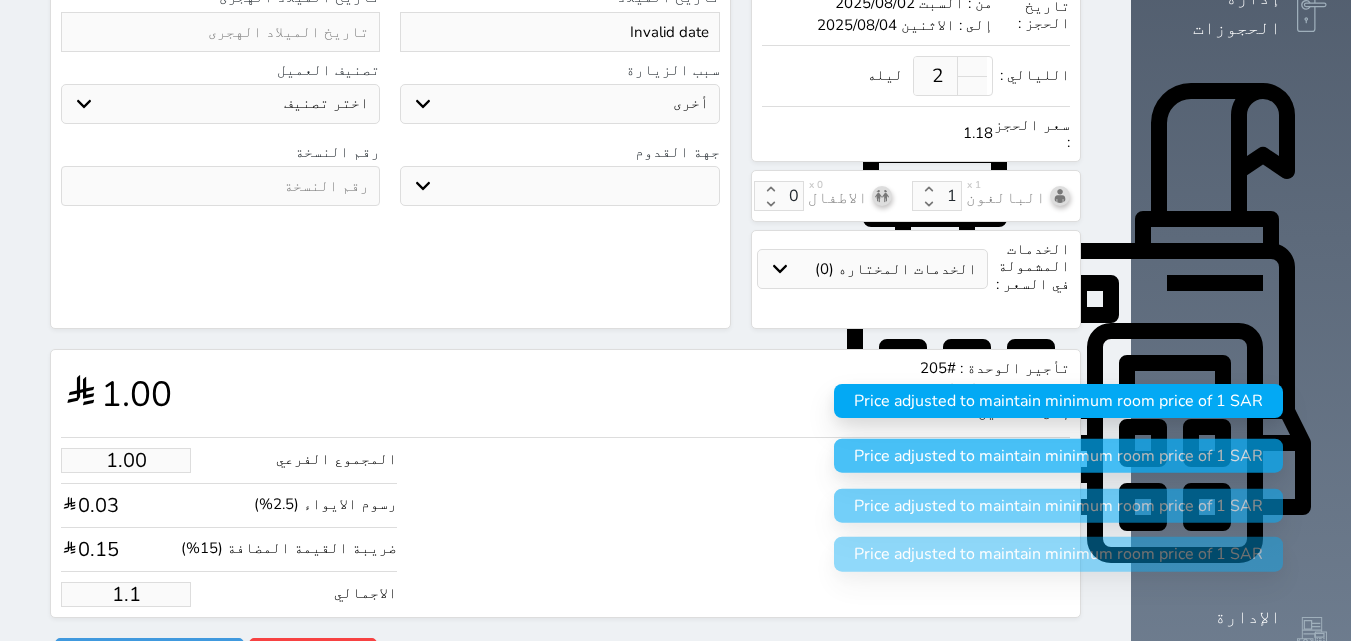 select 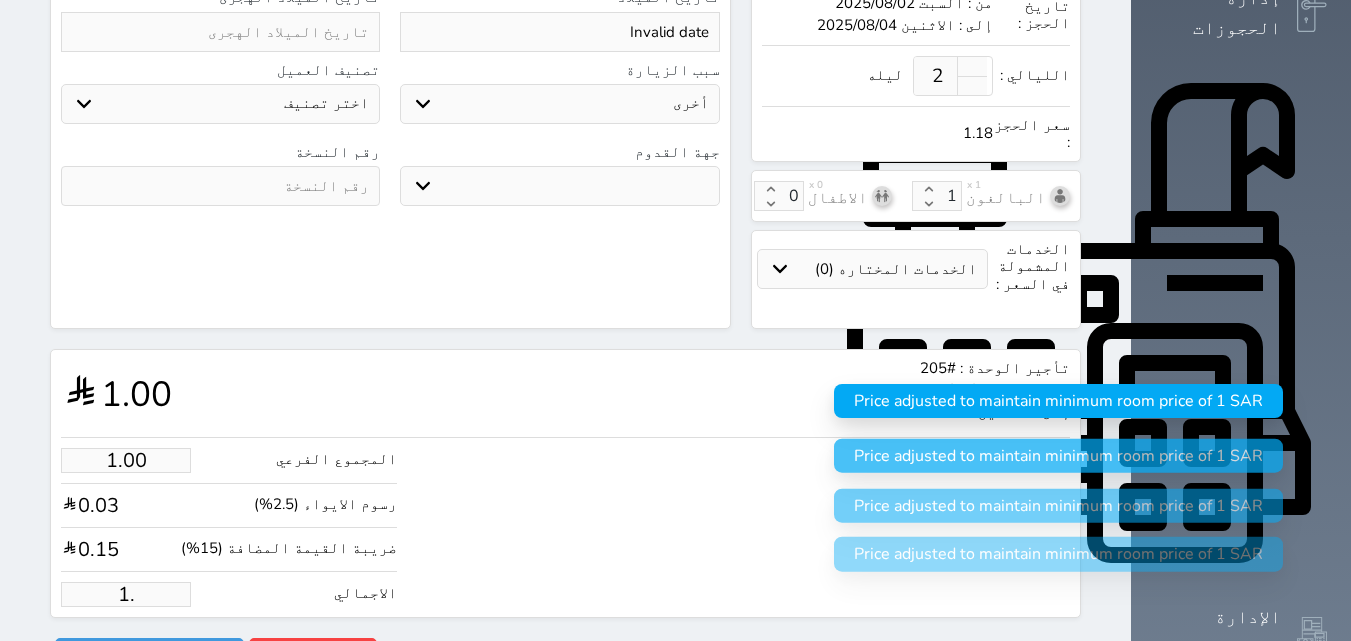 type on "1" 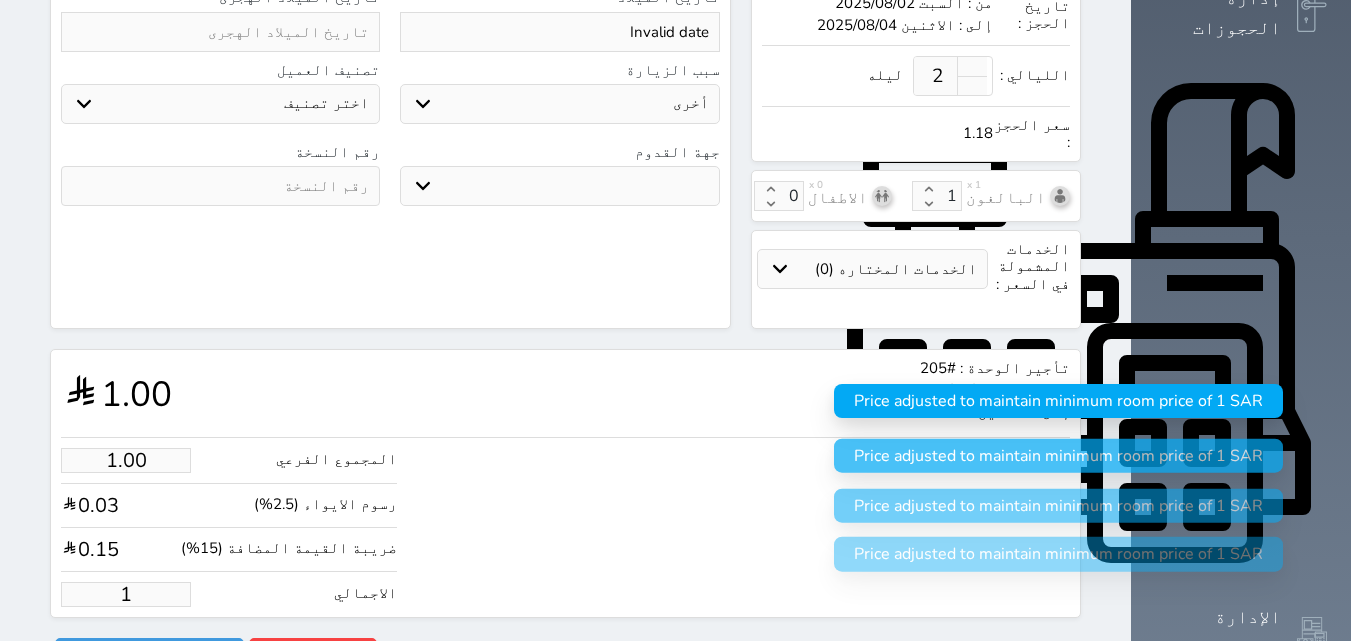 type 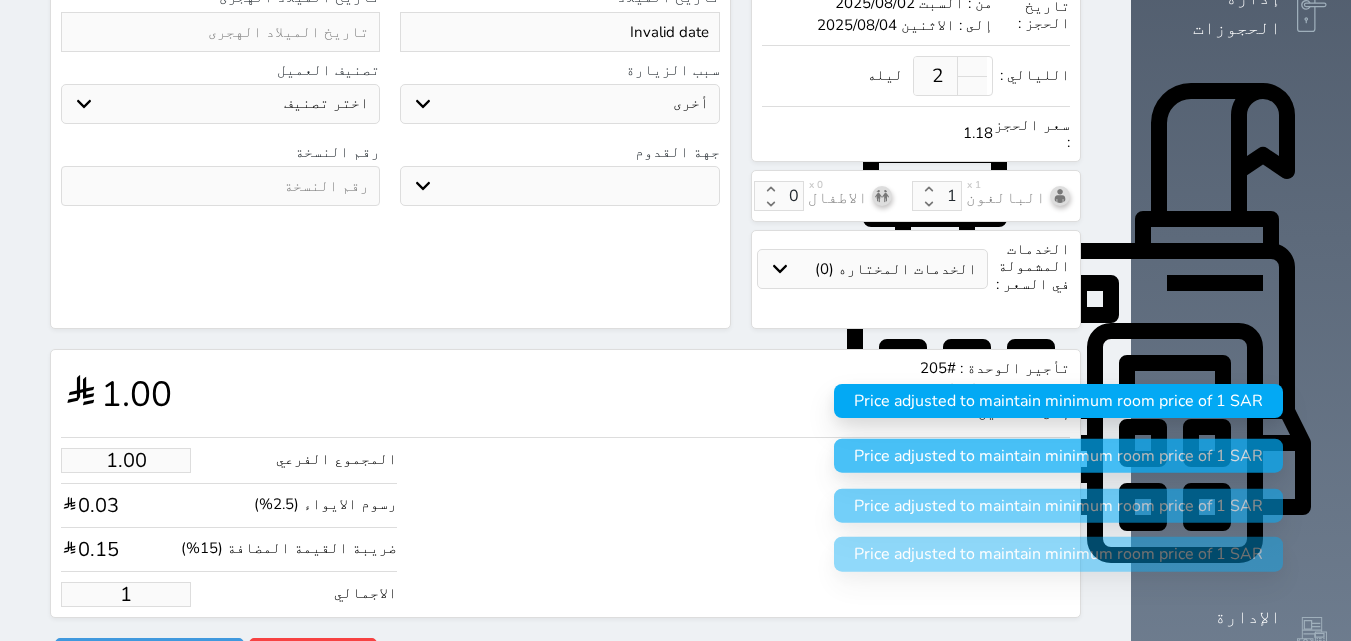 select 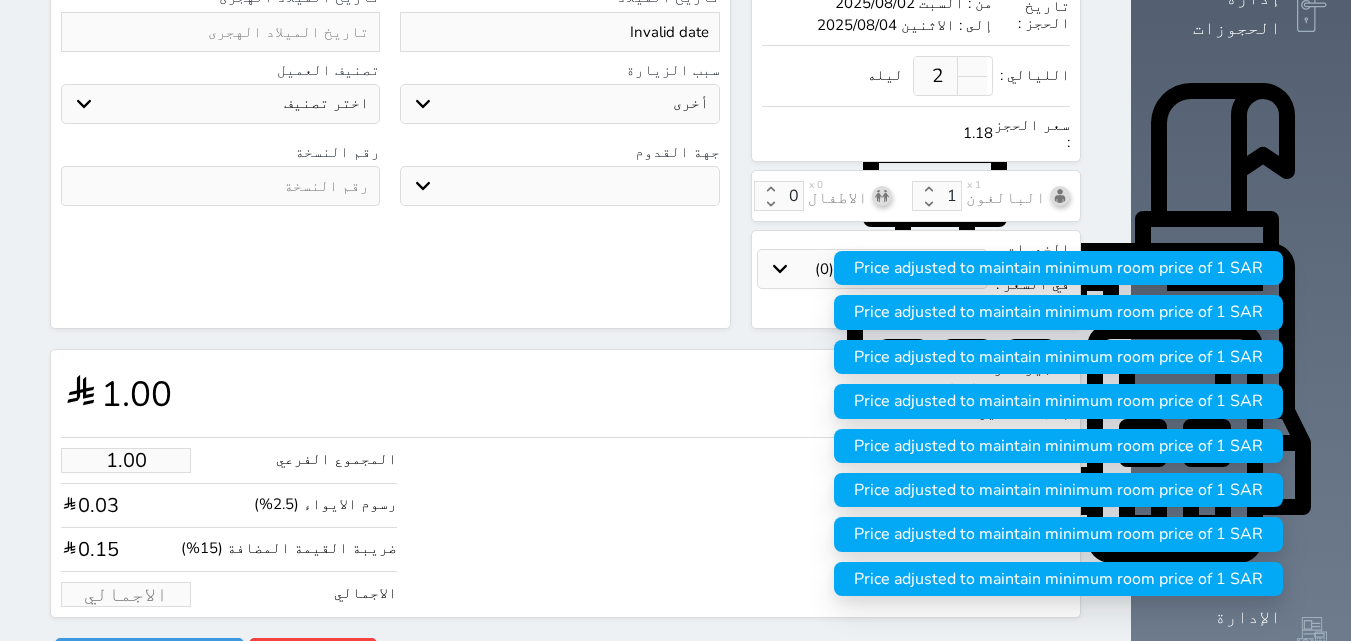 type on "1" 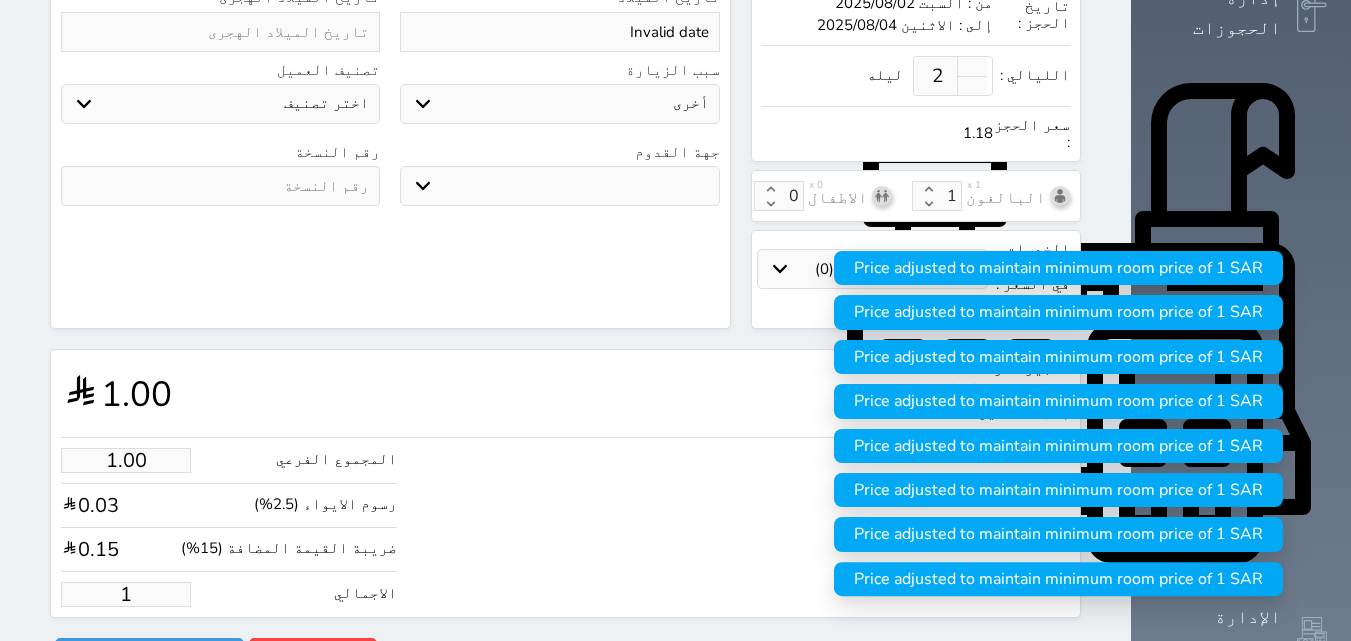 type on "8.48" 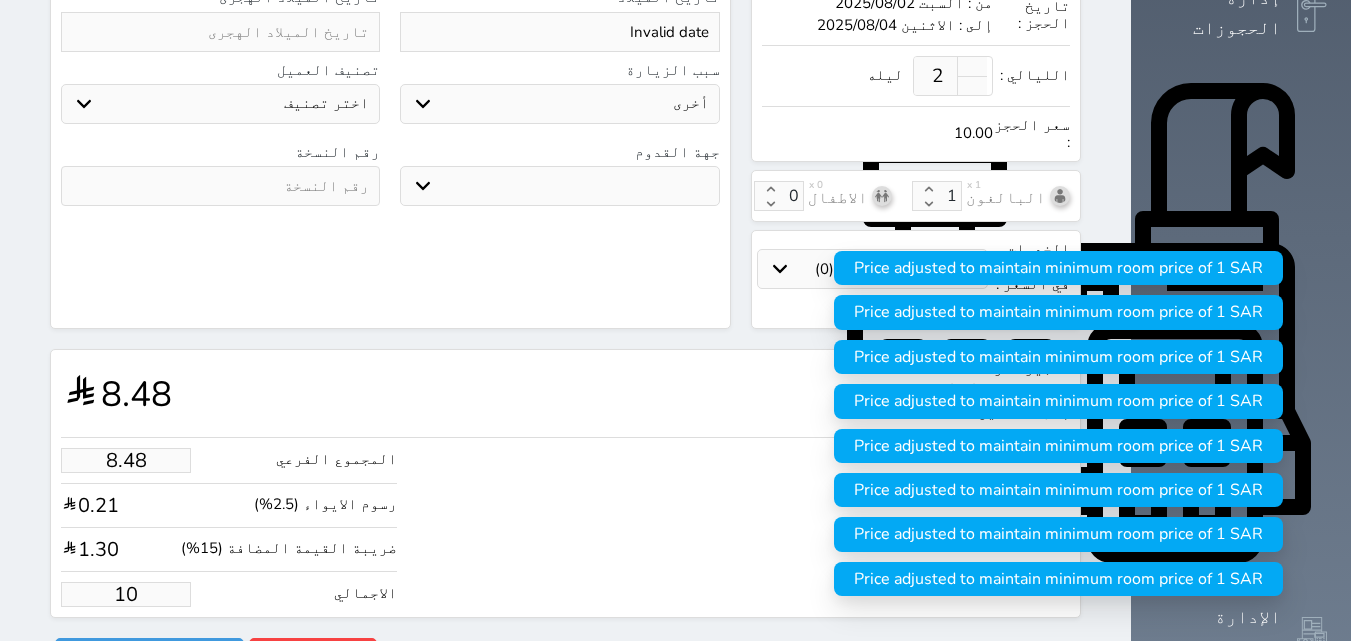 type on "84.84" 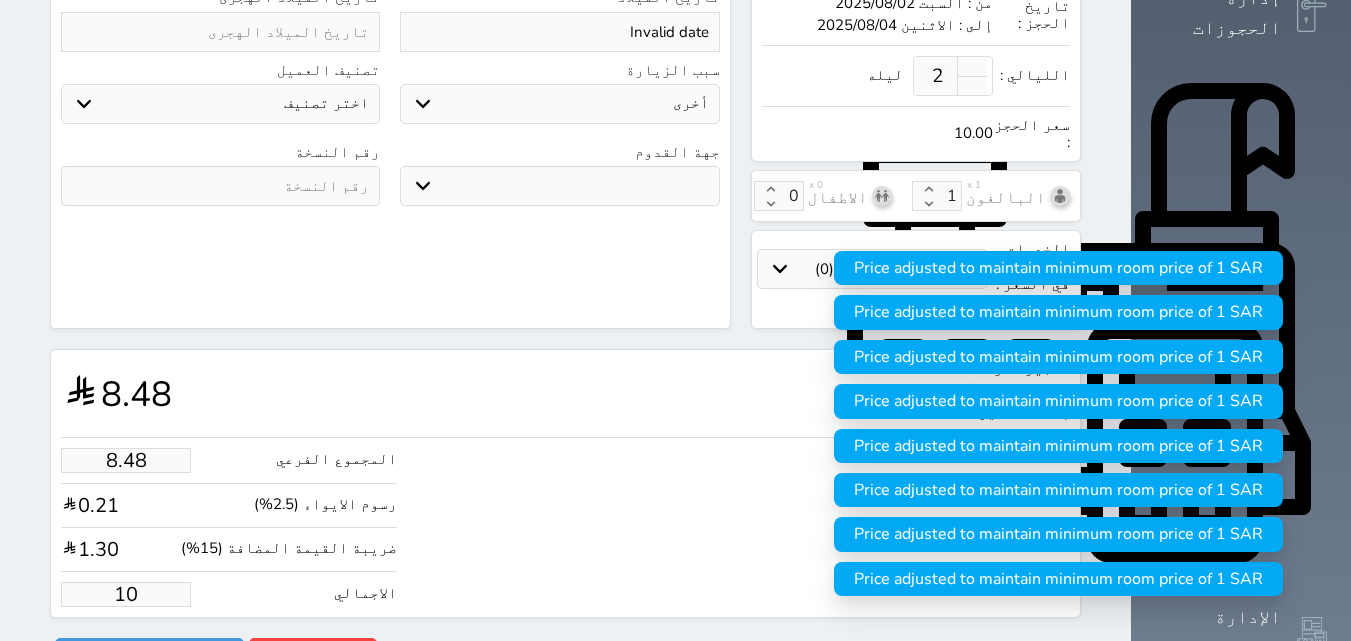 select 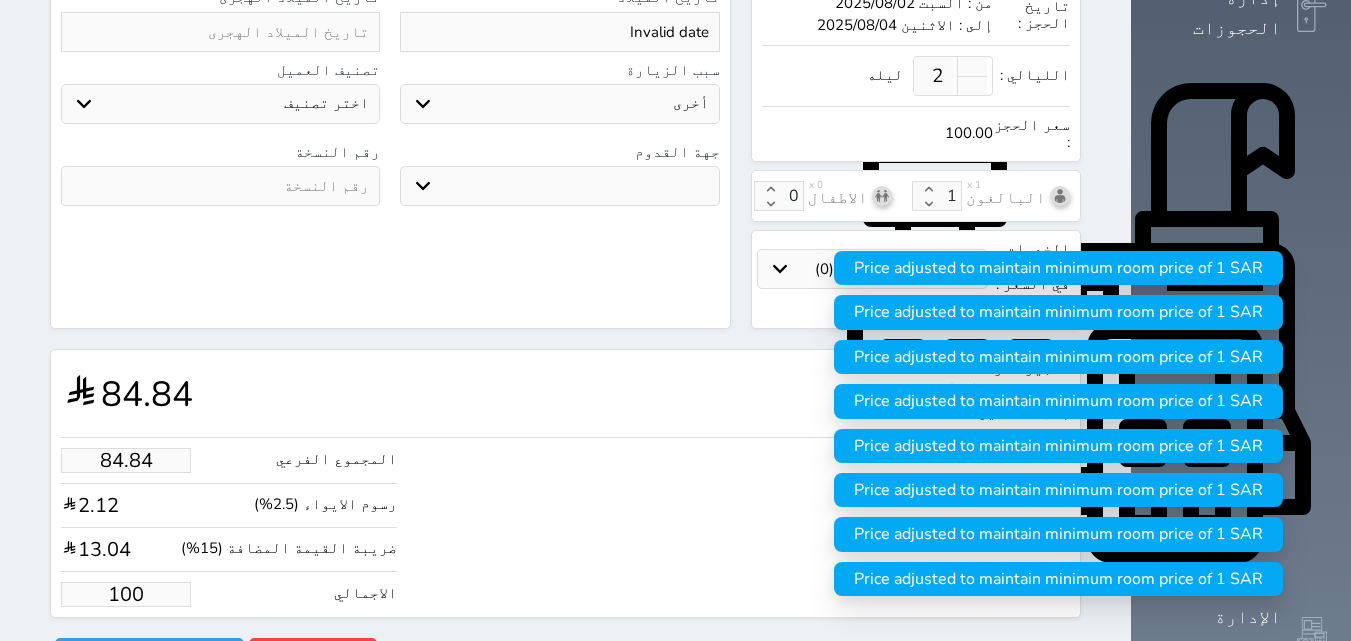 type on "848.36" 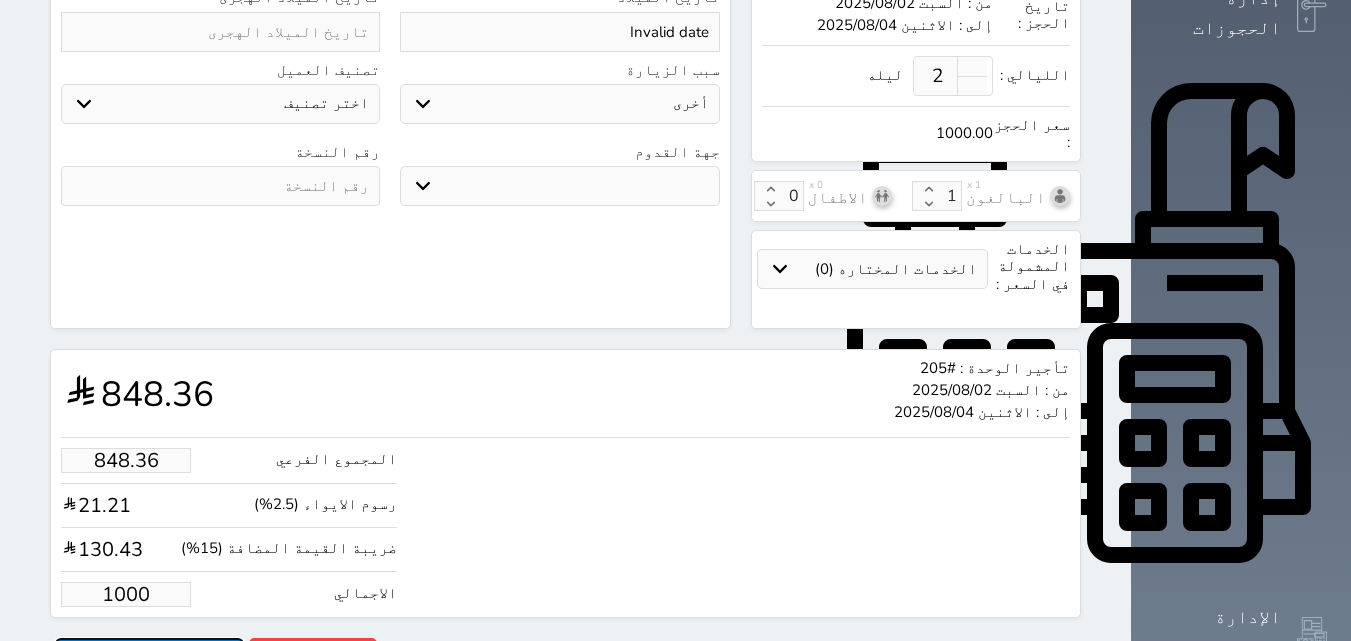 type on "1000.00" 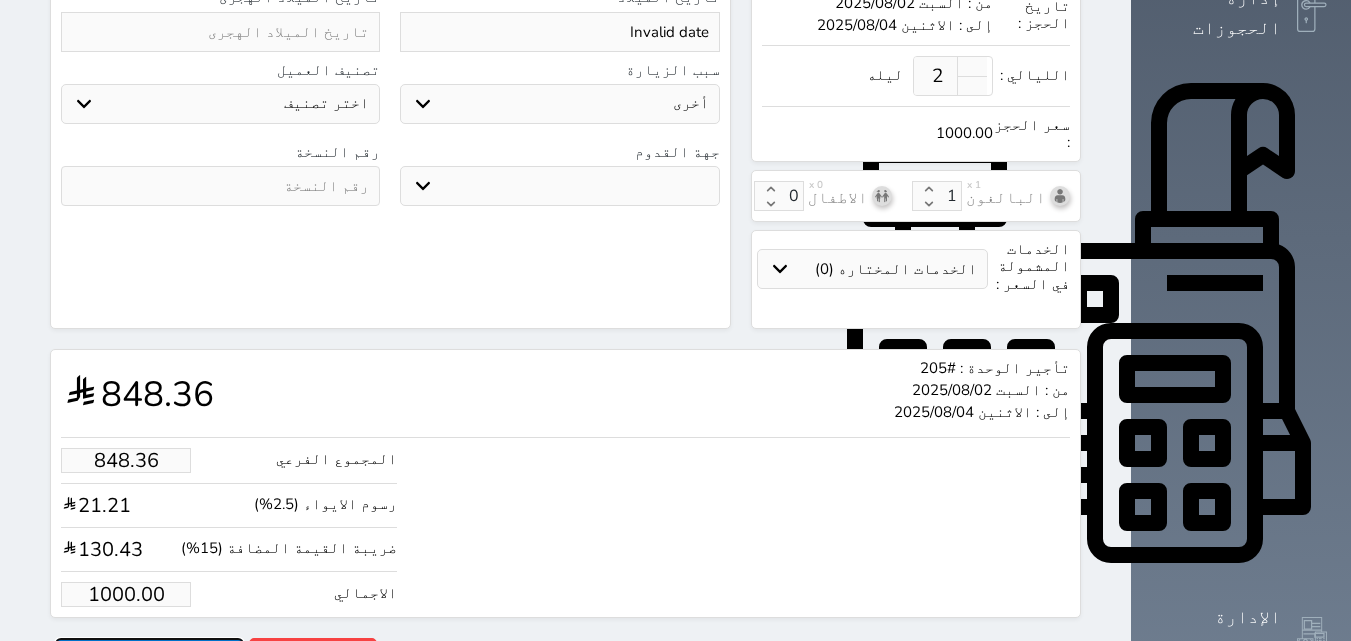 click on "حجز" at bounding box center (149, 655) 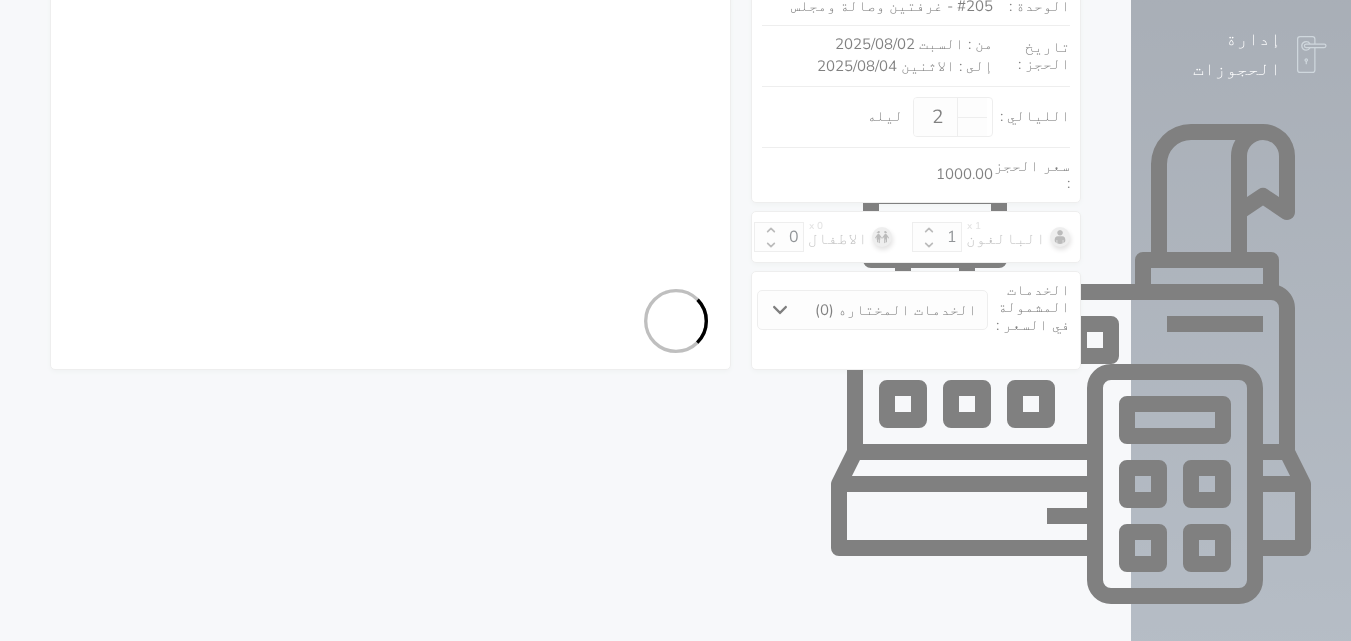 select on "1" 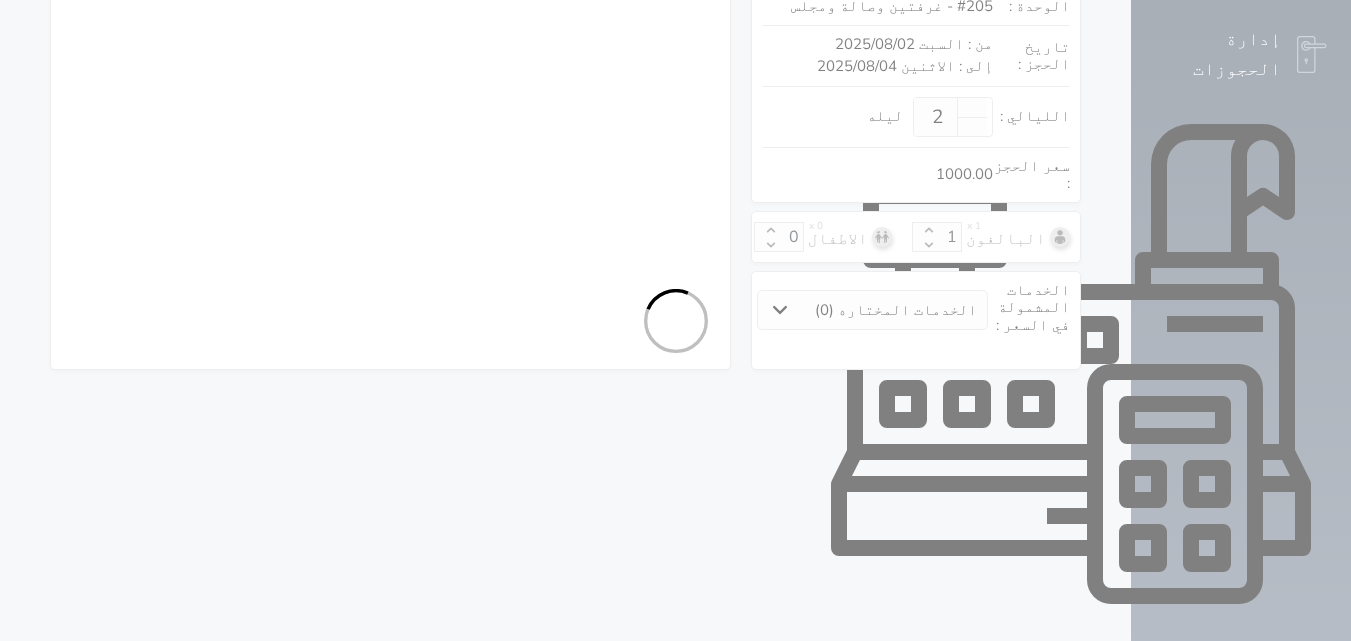 select on "113" 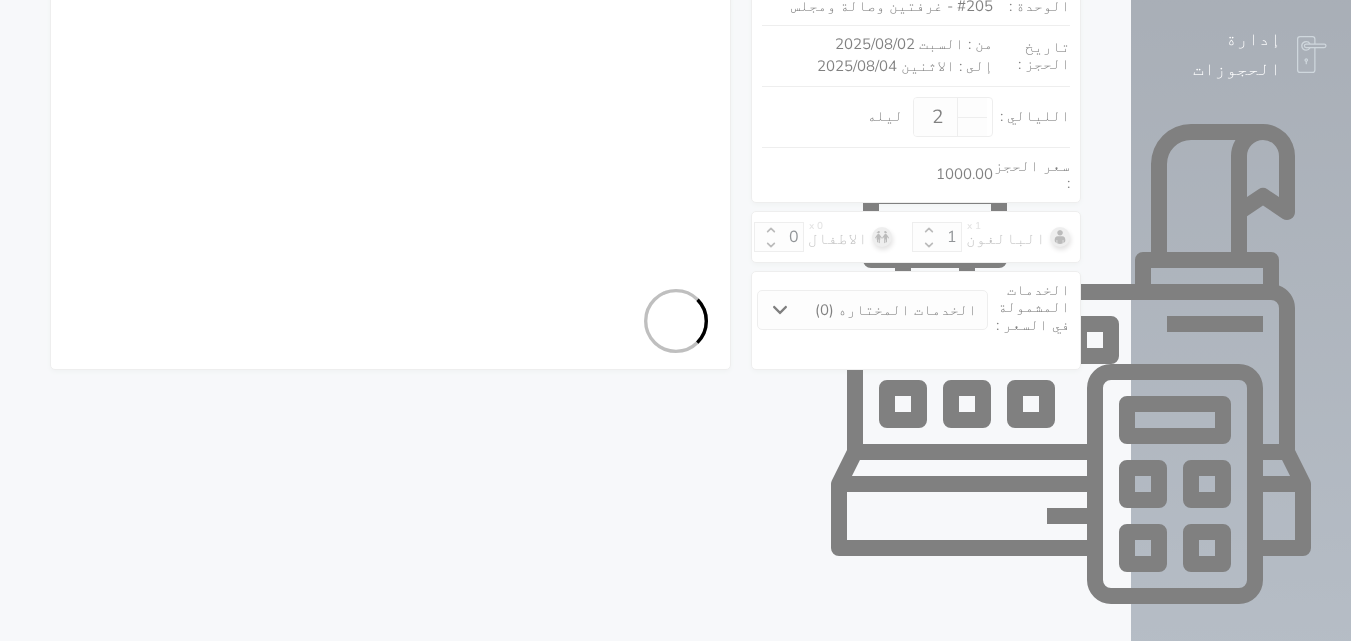 select on "1" 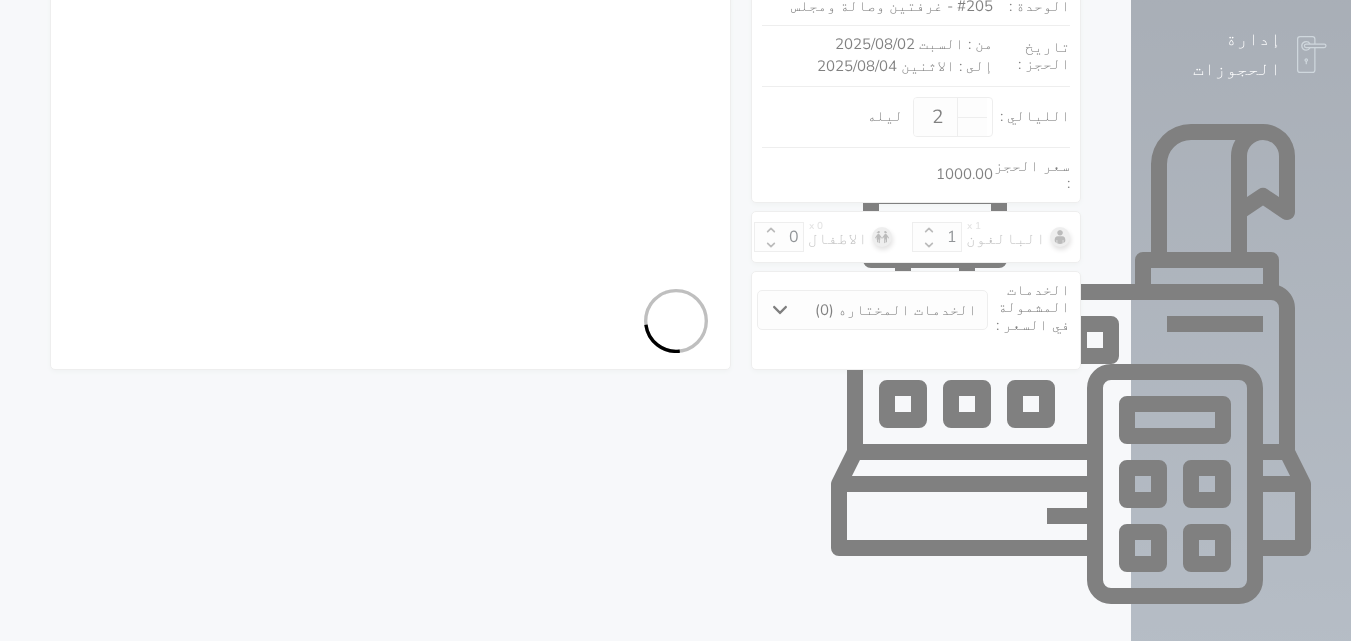 select 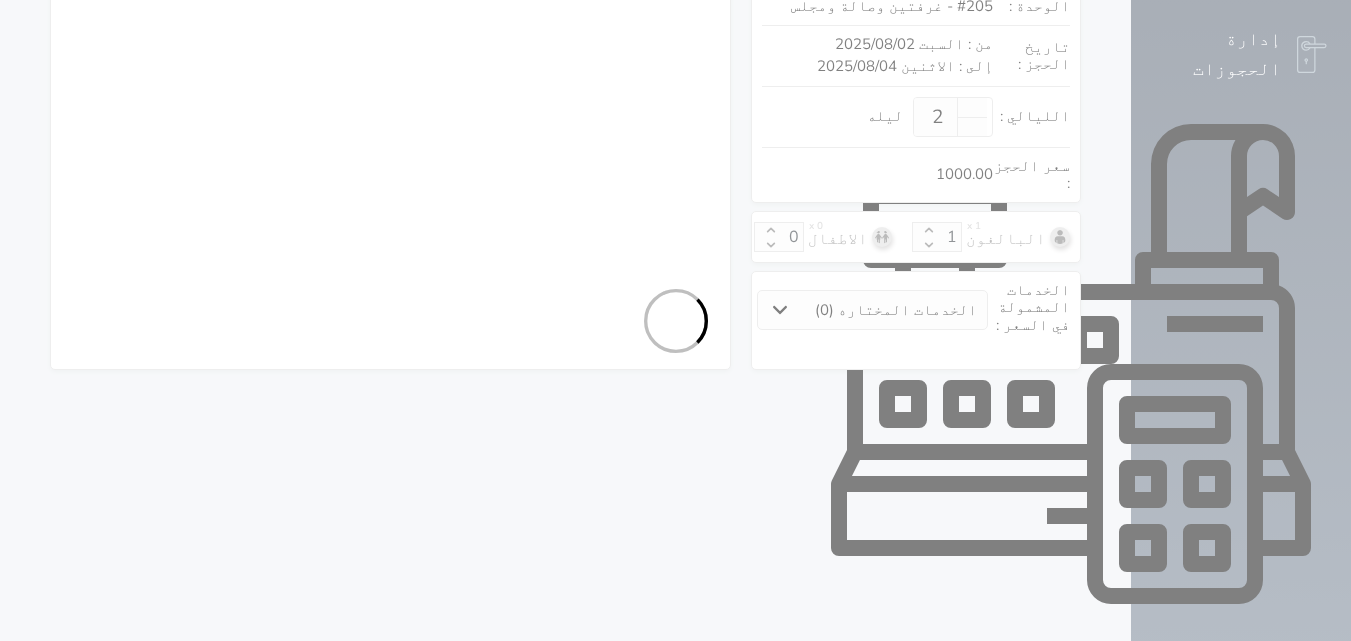 select on "7" 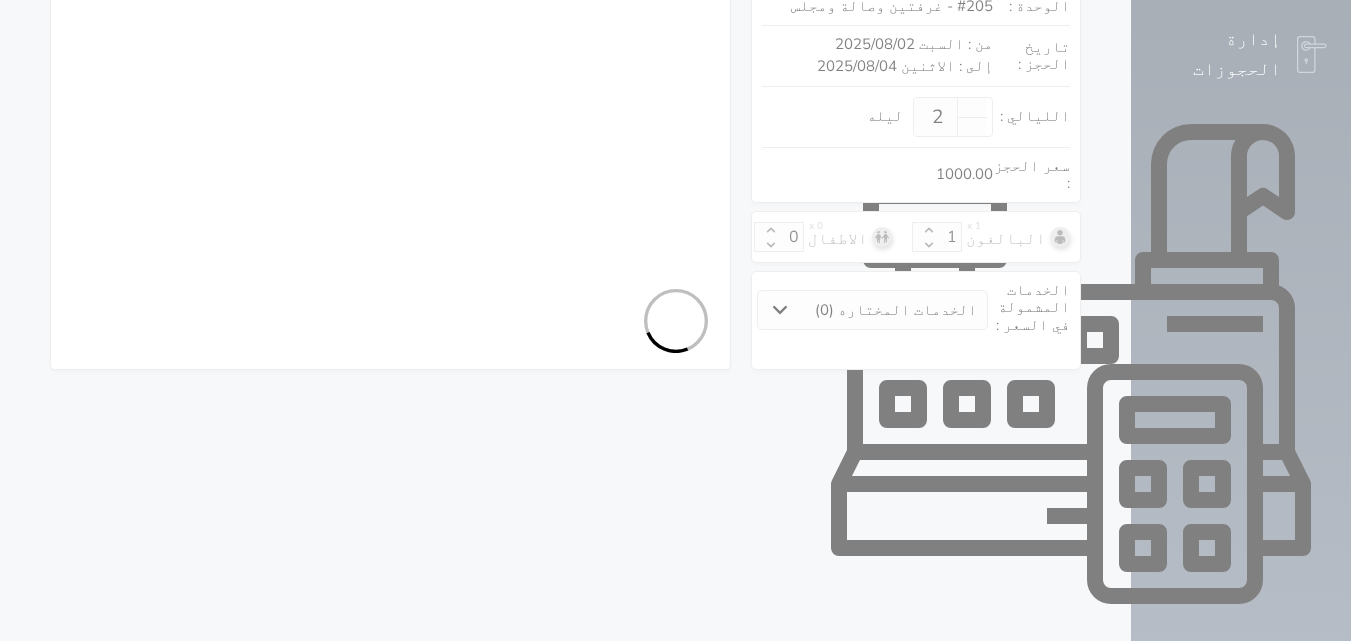 select 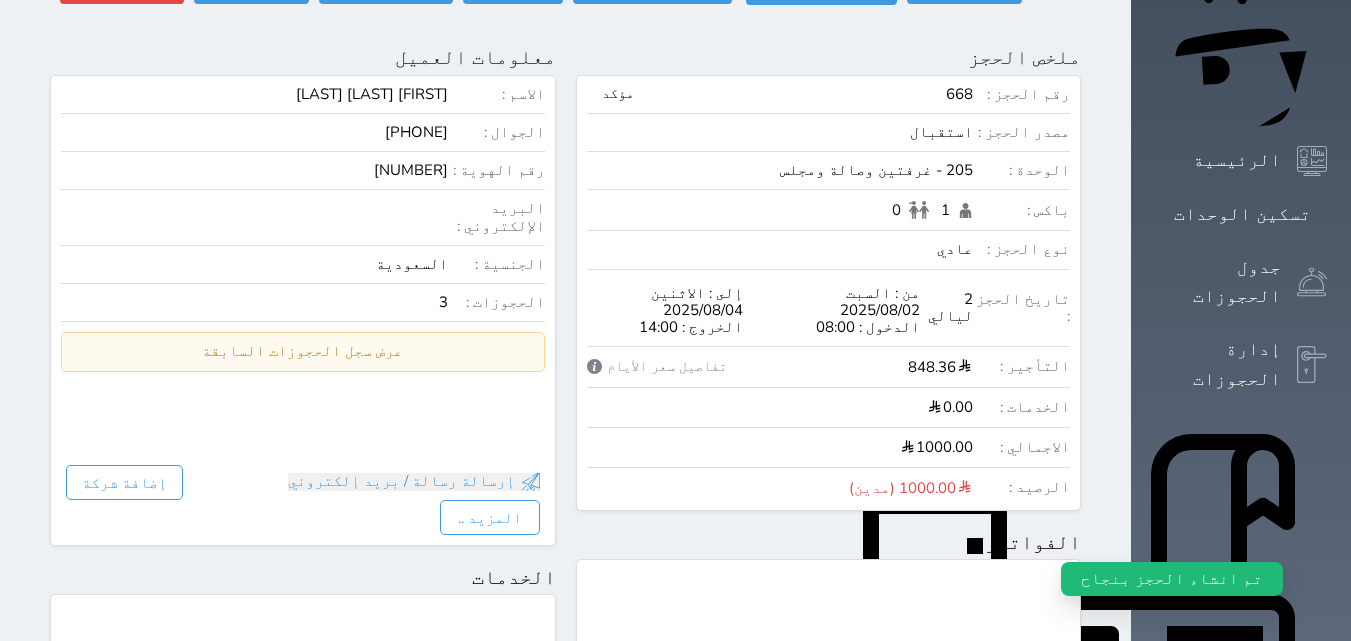 scroll, scrollTop: 0, scrollLeft: 0, axis: both 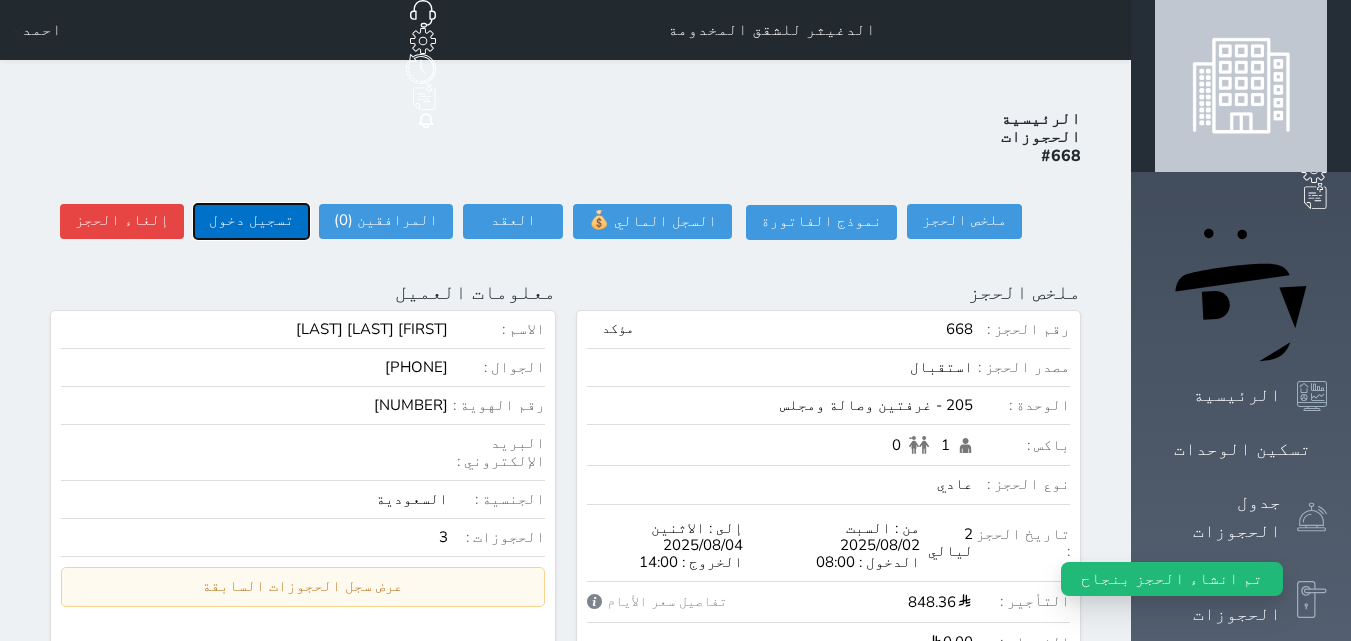 click on "تسجيل دخول" at bounding box center [251, 221] 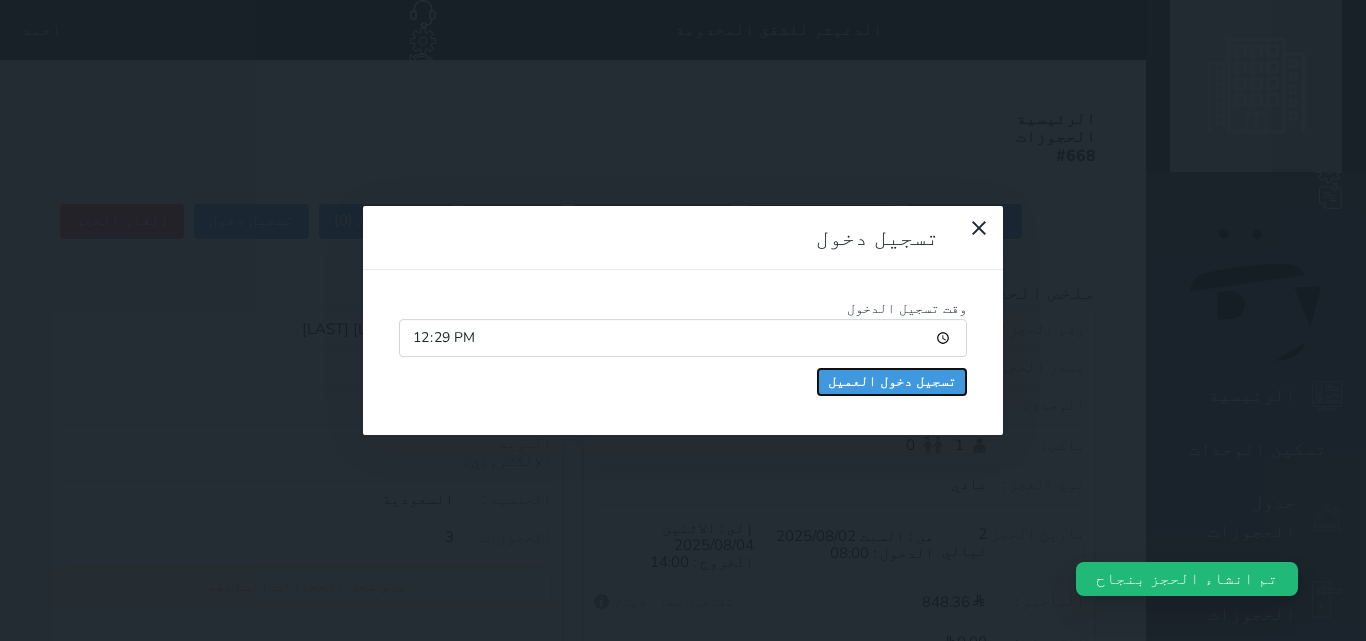 click on "تسجيل دخول العميل" at bounding box center (892, 382) 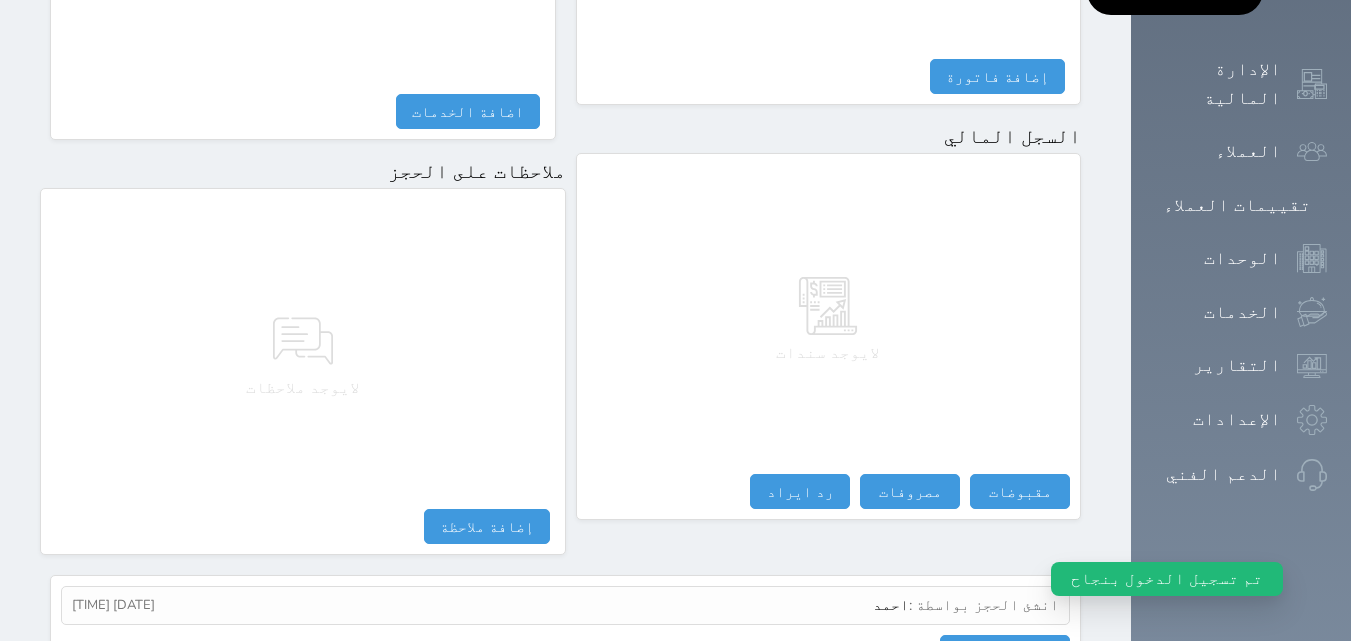 scroll, scrollTop: 1140, scrollLeft: 0, axis: vertical 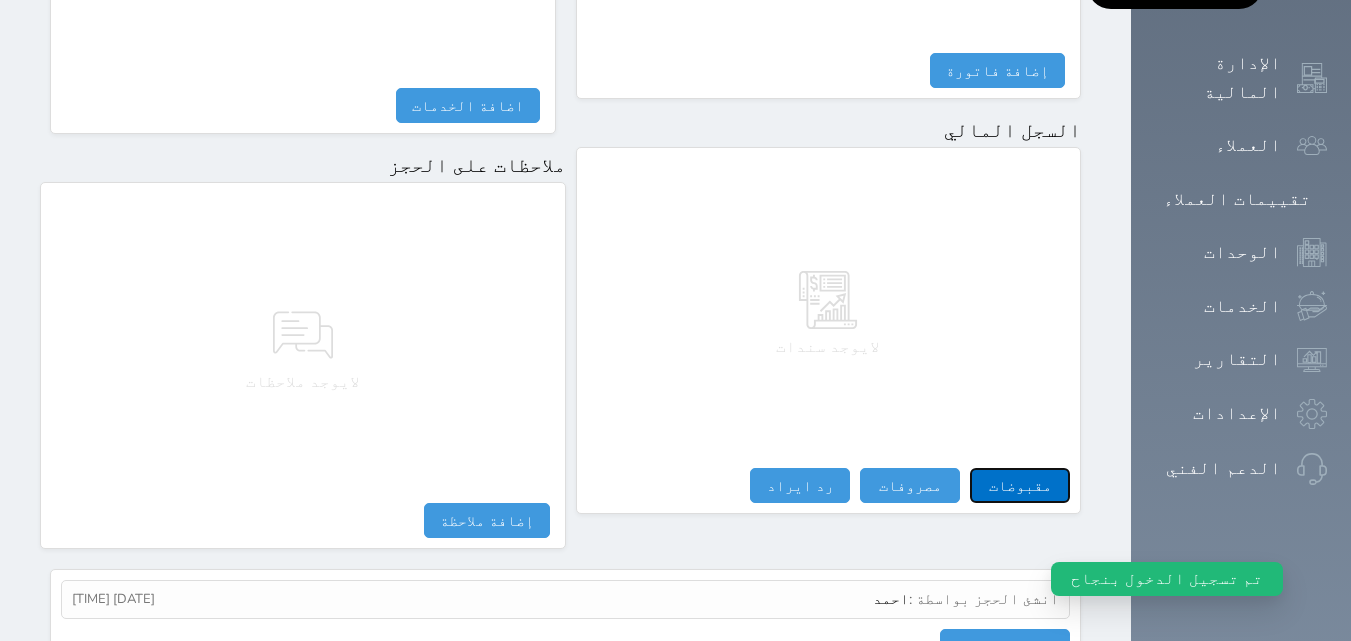 click on "مقبوضات" at bounding box center (1020, 485) 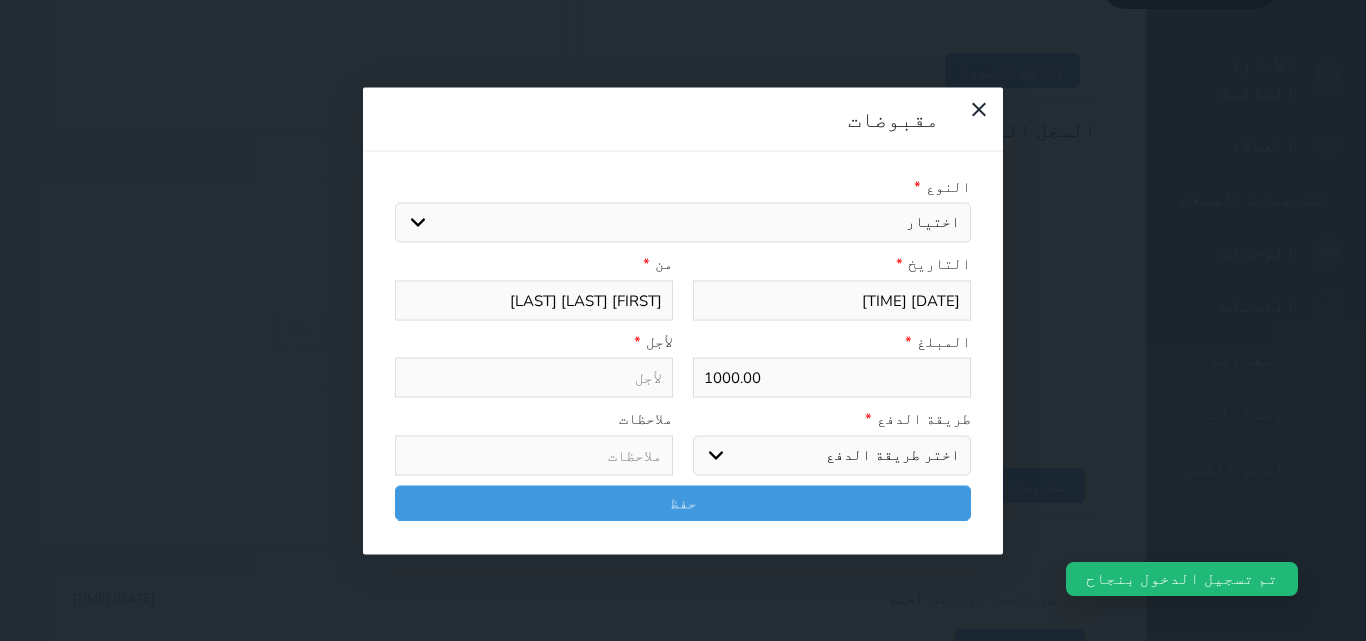select 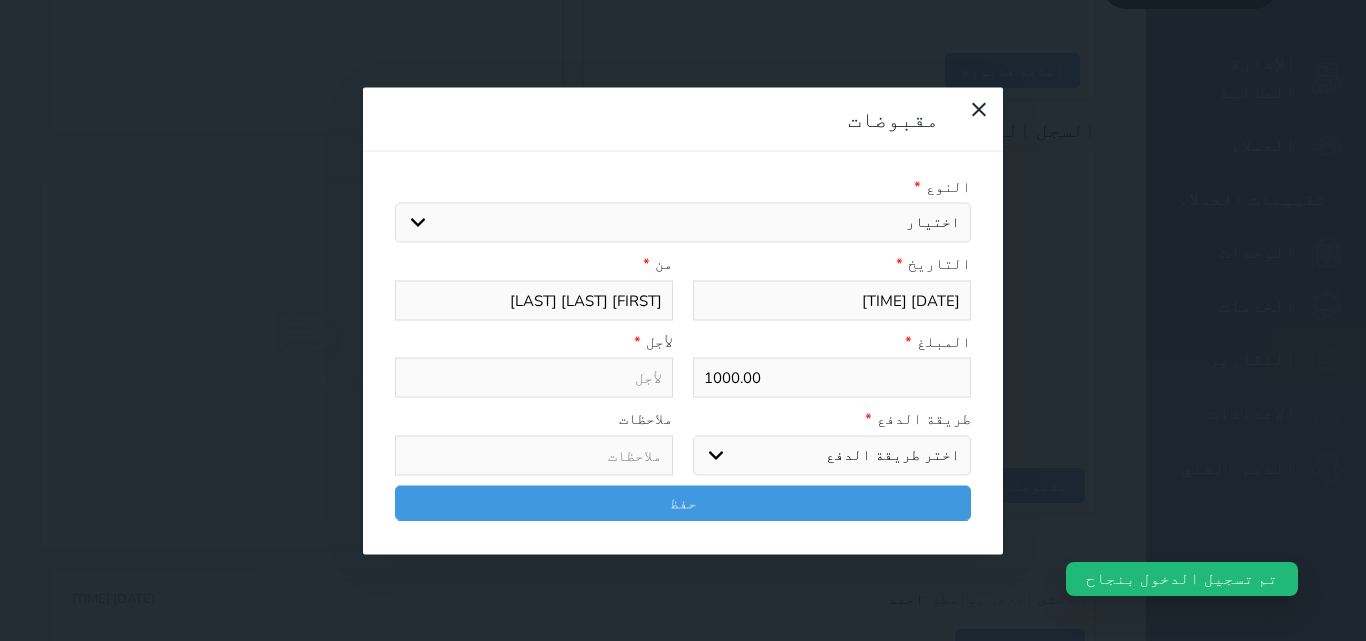 click on "اختيار" at bounding box center (683, 223) 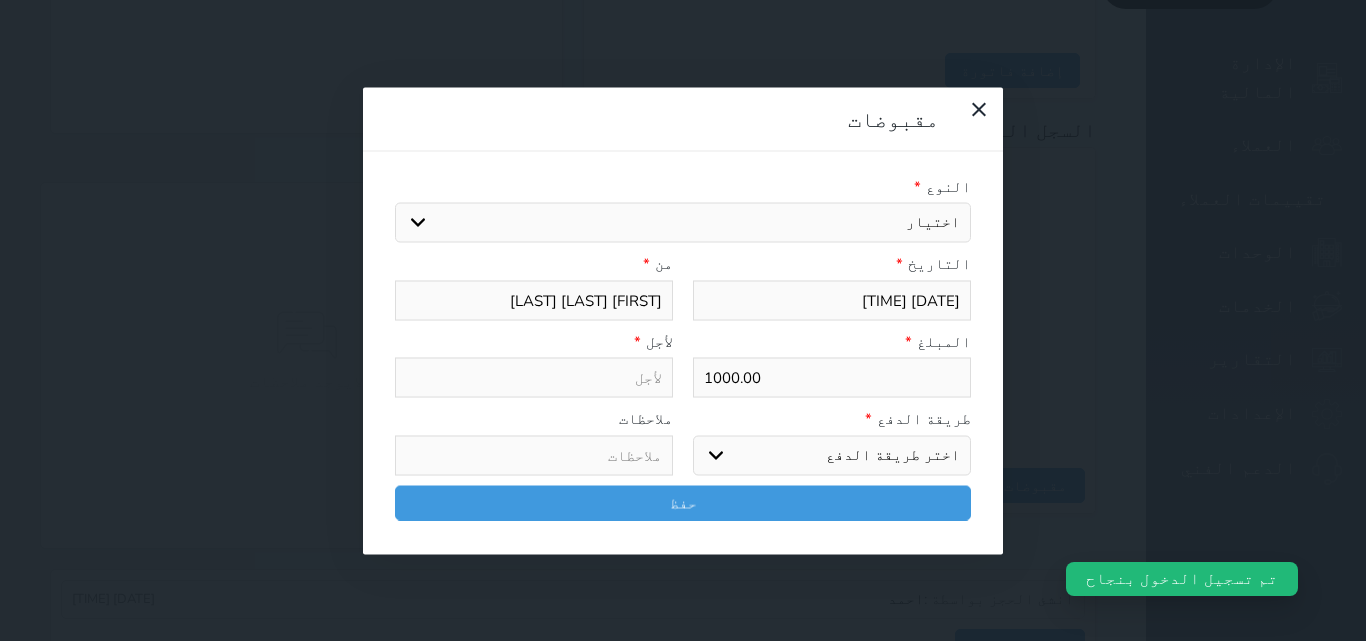 select on "152641" 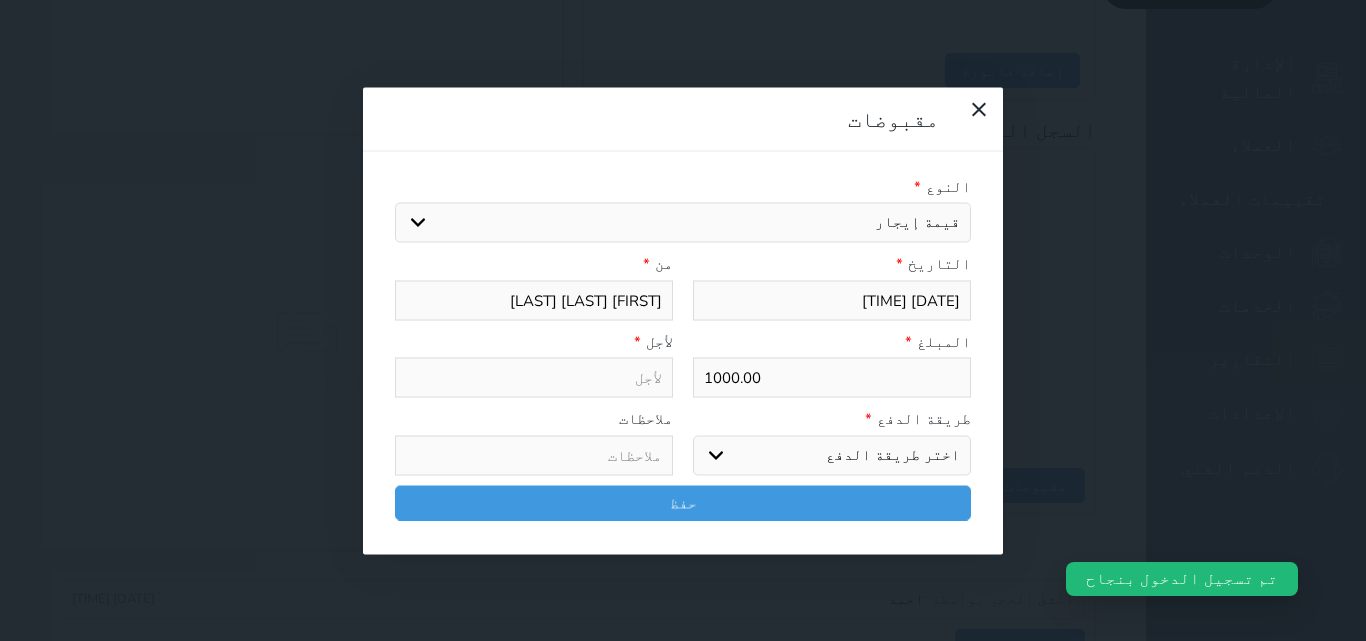 click on "اختيار   مقبوضات عامة قيمة إيجار فواتير تامين عربون لا ينطبق آخر مغسلة واي فاي - الإنترنت مواقف السيارات طعام الأغذية والمشروبات مشروبات المشروبات الباردة المشروبات الساخنة الإفطار غداء عشاء مخبز و كعك حمام سباحة الصالة الرياضية سبا و خدمات الجمال اختيار وإسقاط (خدمات النقل) ميني بار كابل - تلفزيون سرير إضافي تصفيف الشعر التسوق خدمات الجولات السياحية المنظمة خدمات الدليل السياحي" at bounding box center (683, 223) 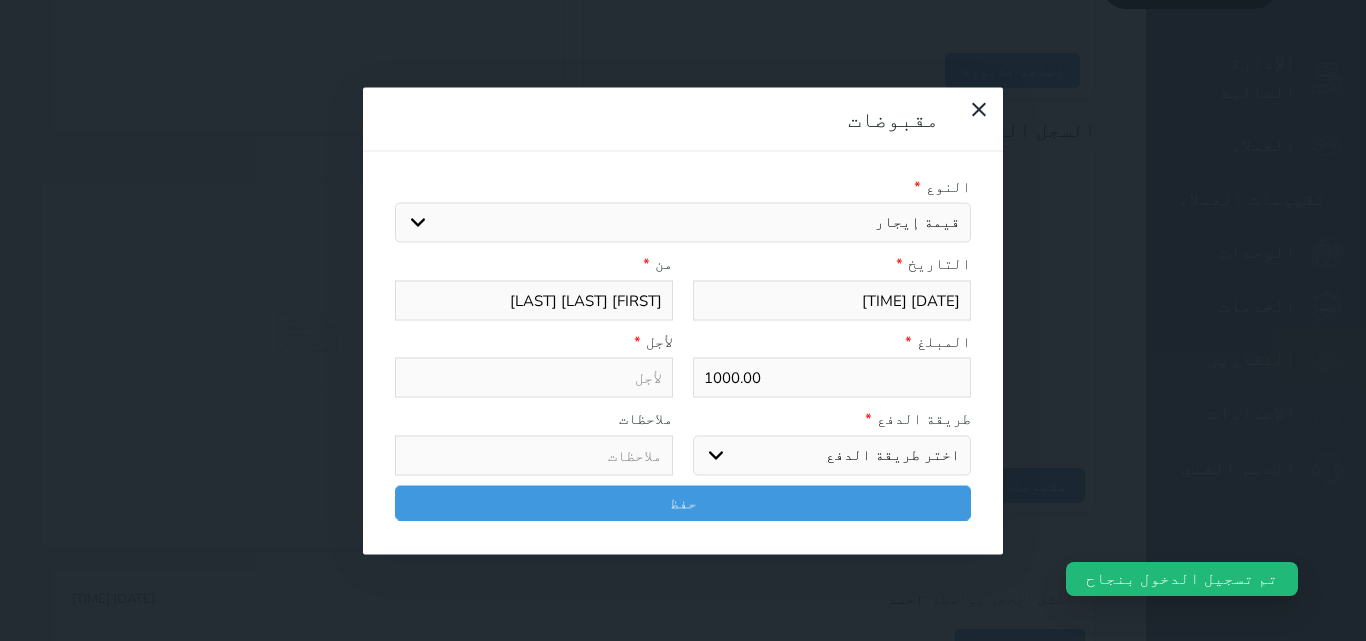 select 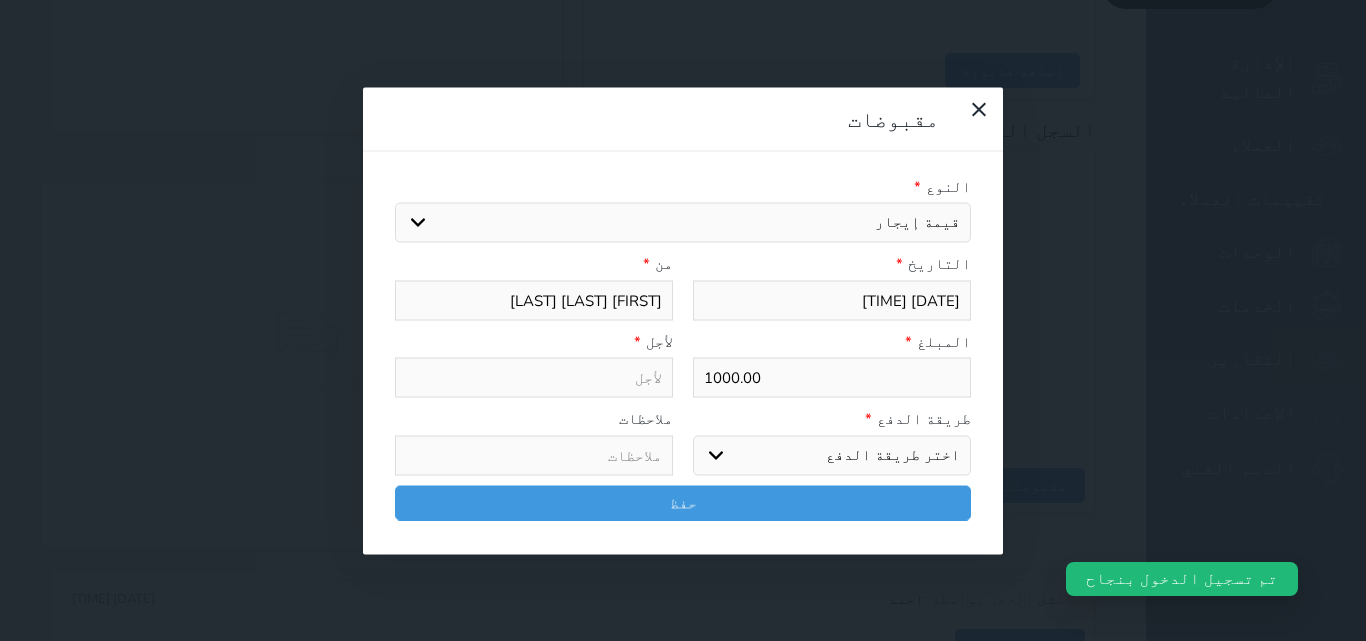 type on "قيمة إيجار - الوحدة - 205" 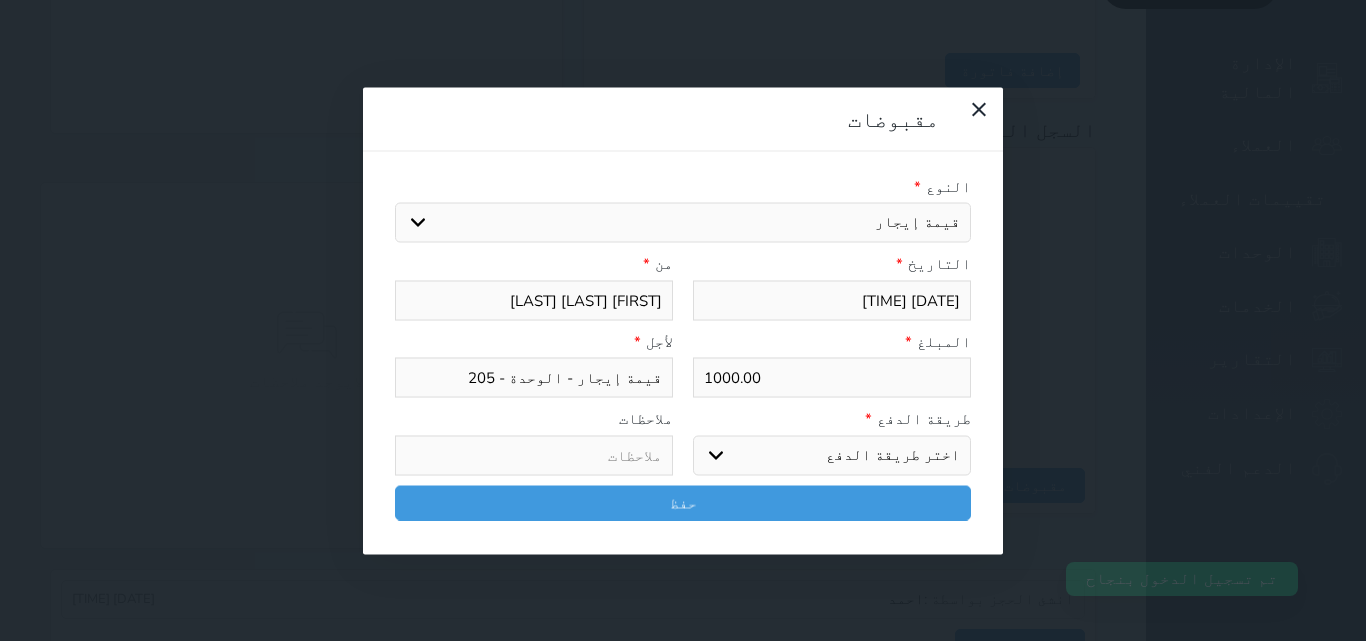 click on "اختر طريقة الدفع   دفع نقدى   تحويل بنكى   مدى   بطاقة ائتمان   آجل" at bounding box center [832, 455] 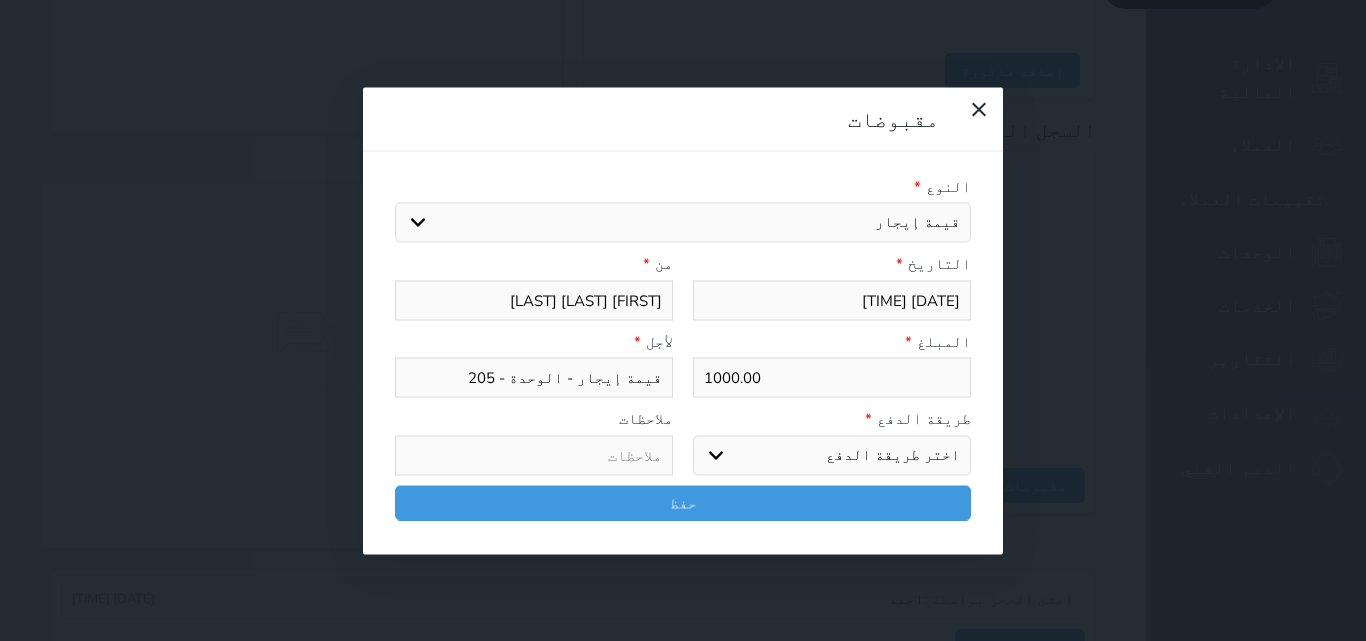 select on "mada" 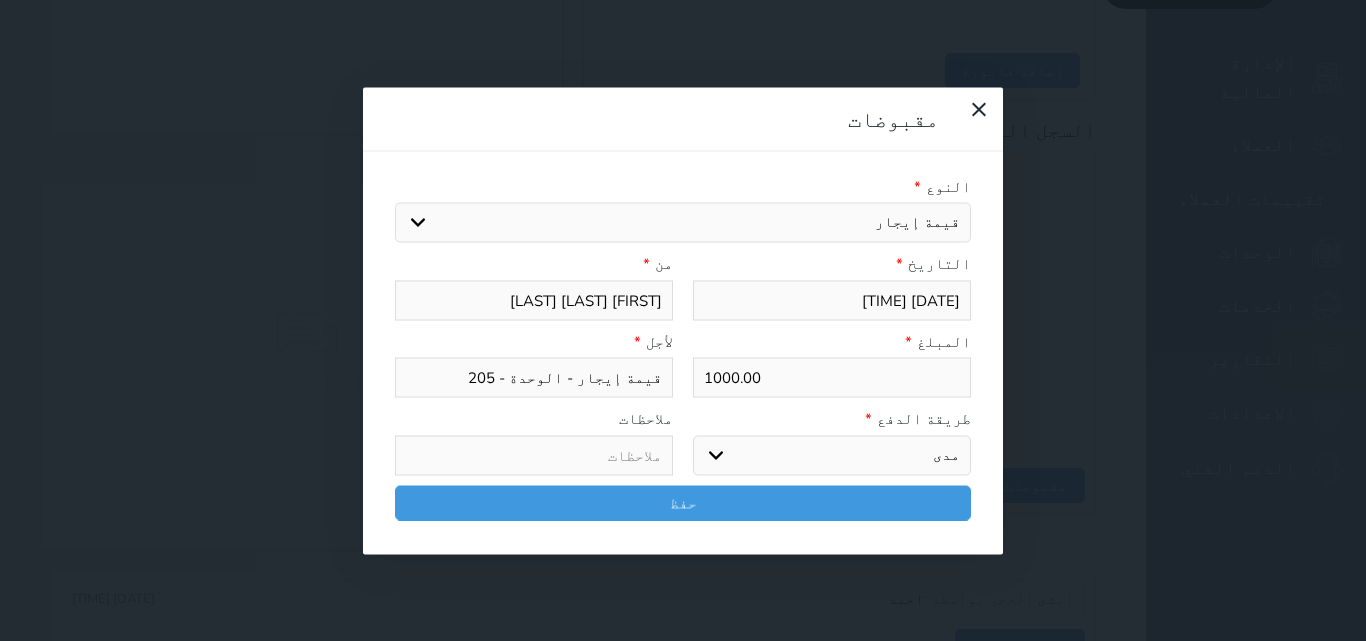 click on "اختر طريقة الدفع   دفع نقدى   تحويل بنكى   مدى   بطاقة ائتمان   آجل" at bounding box center (832, 455) 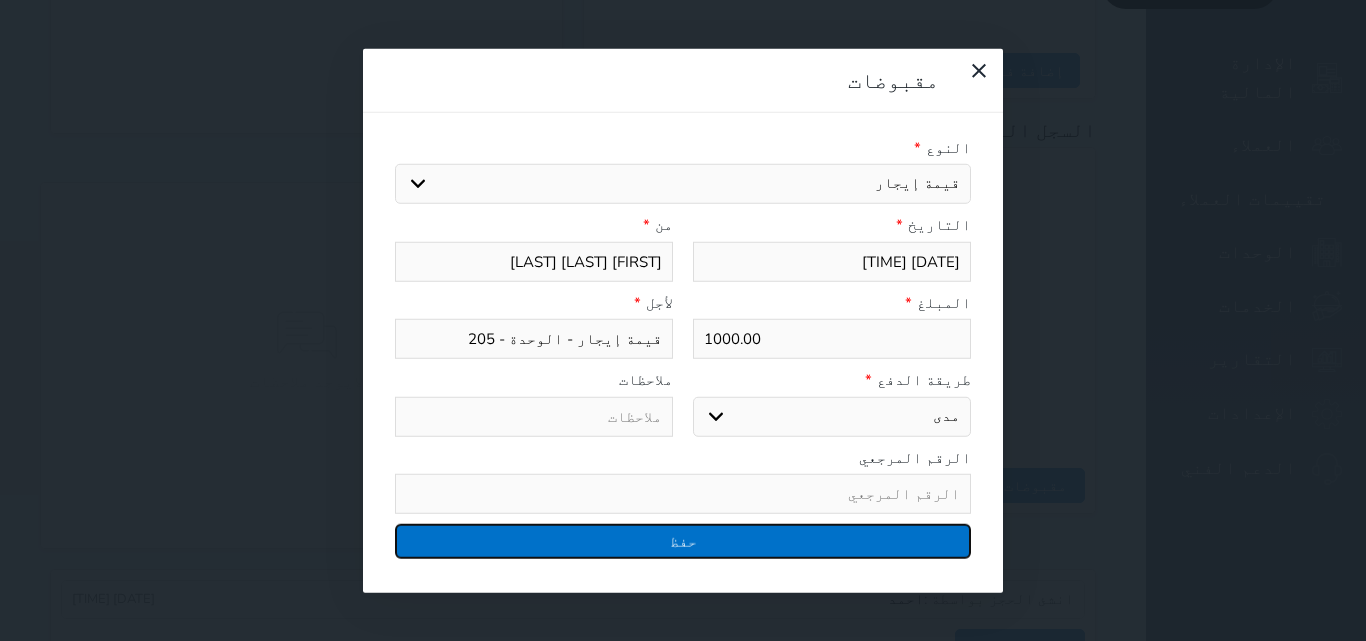 click on "حفظ" at bounding box center (683, 541) 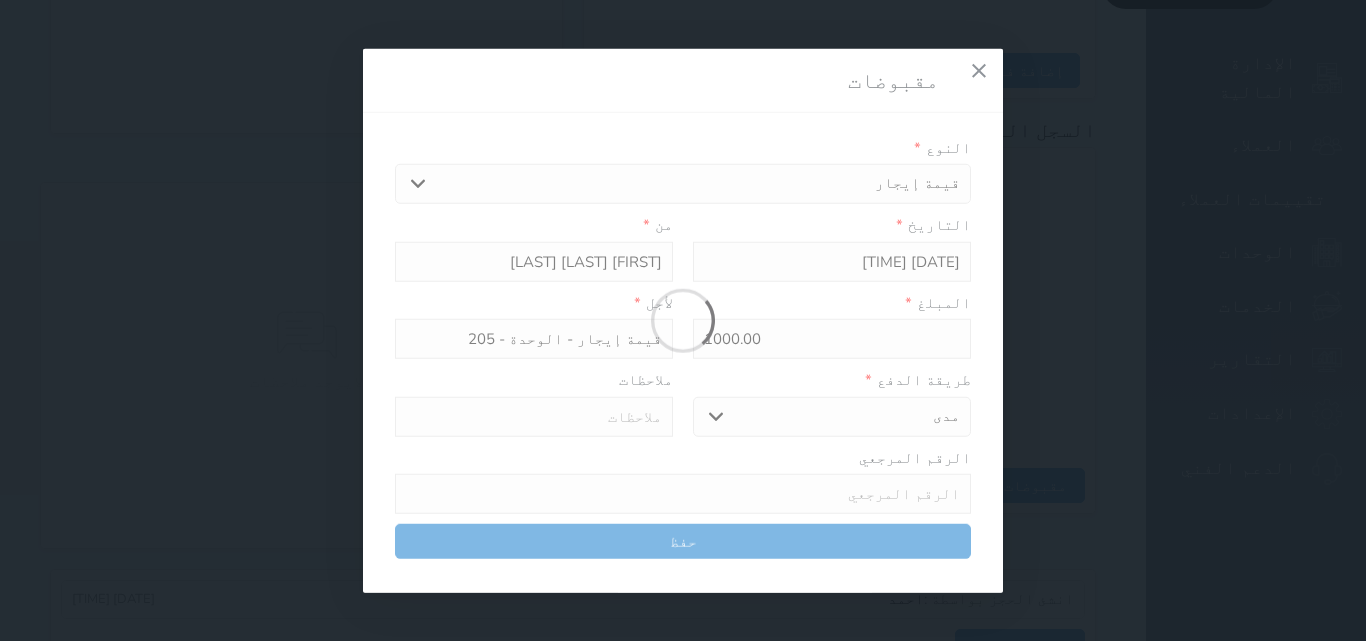 select 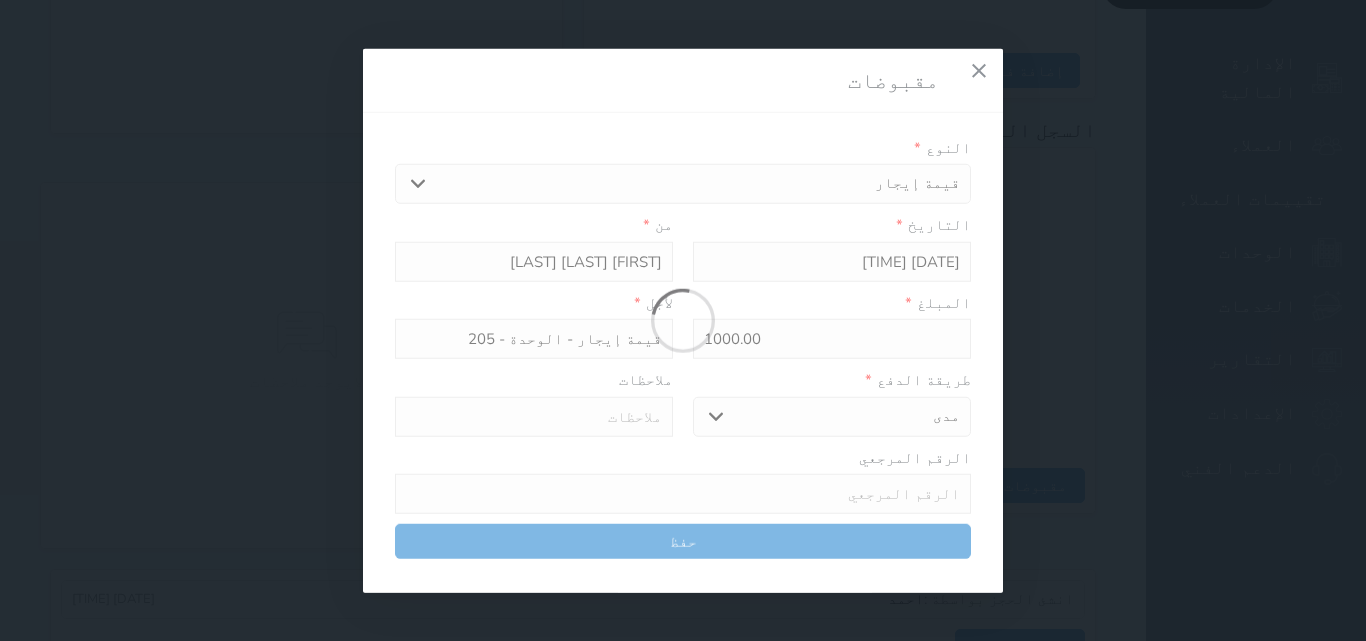 type 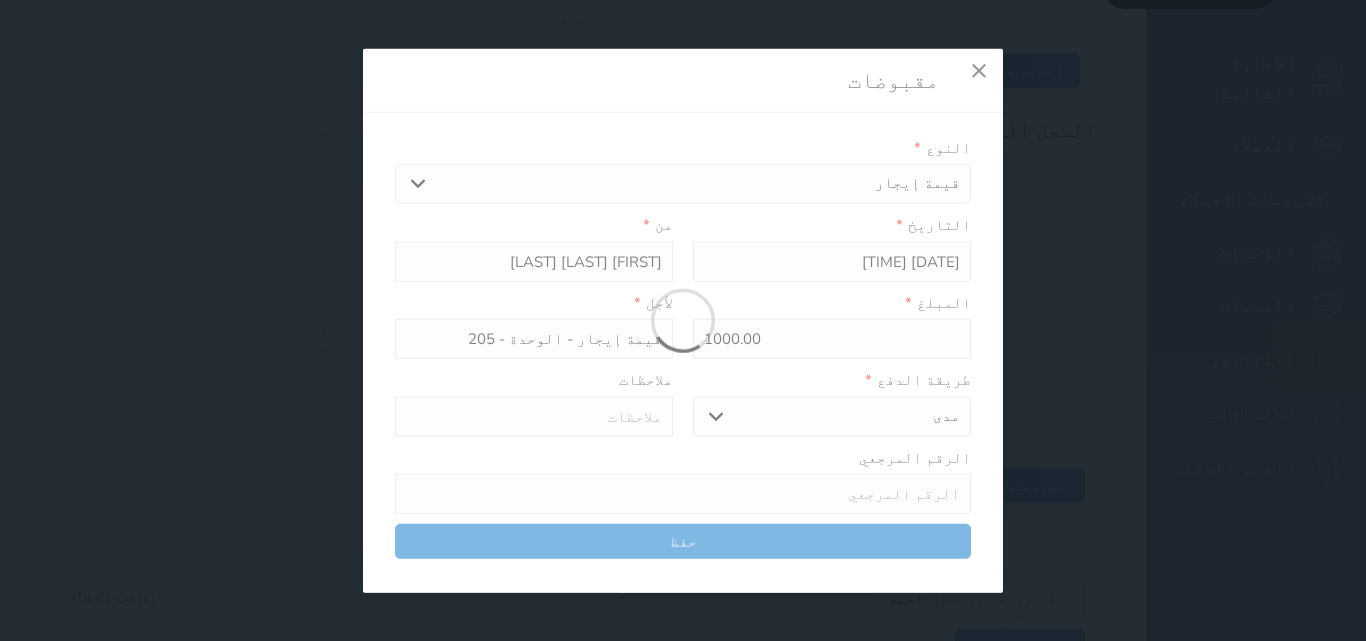 type on "0" 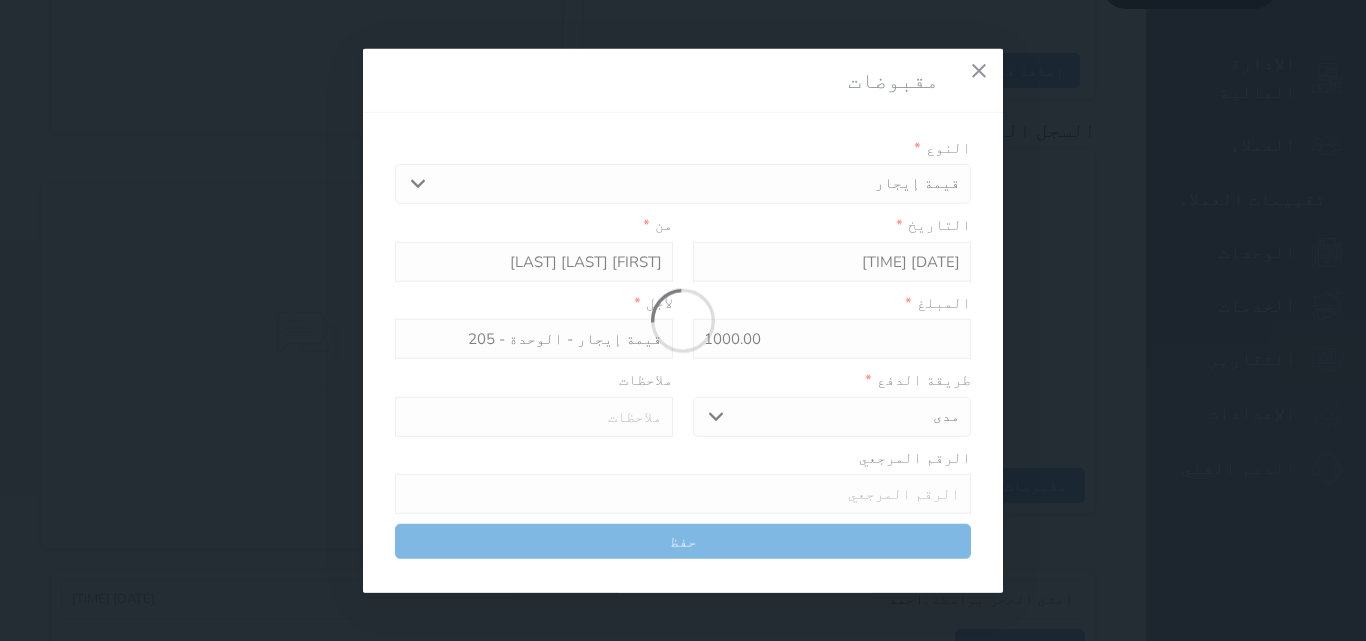 select 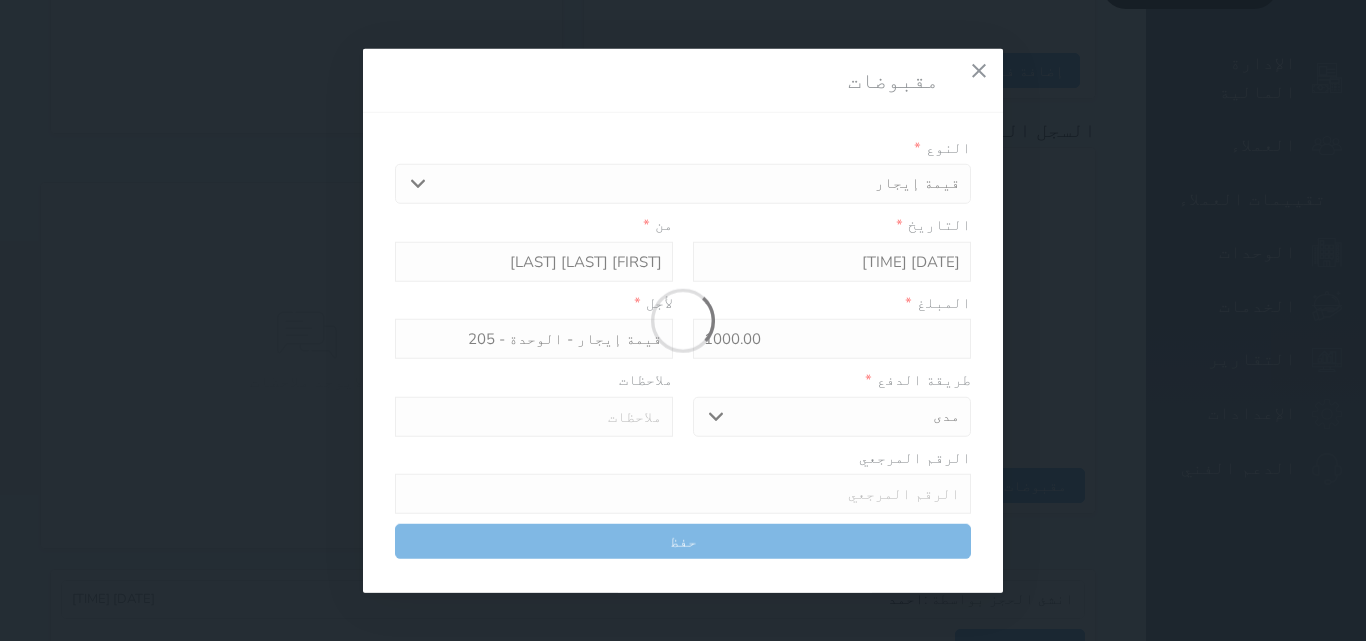 type on "0" 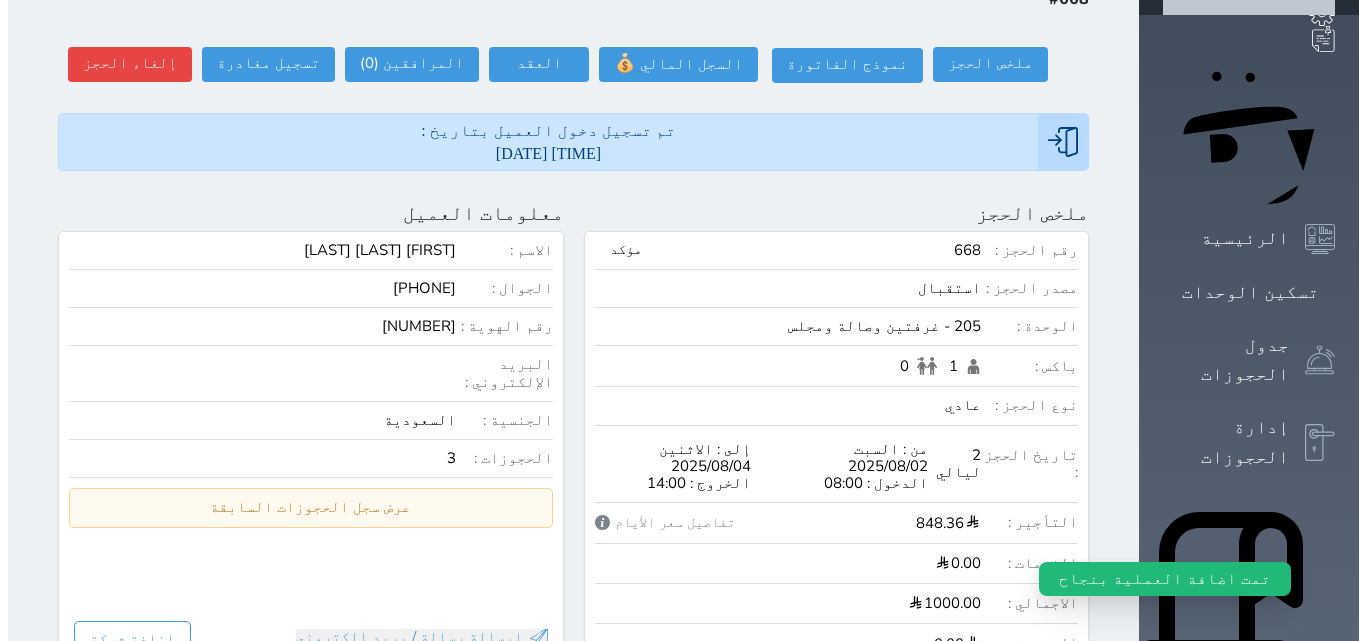 scroll, scrollTop: 0, scrollLeft: 0, axis: both 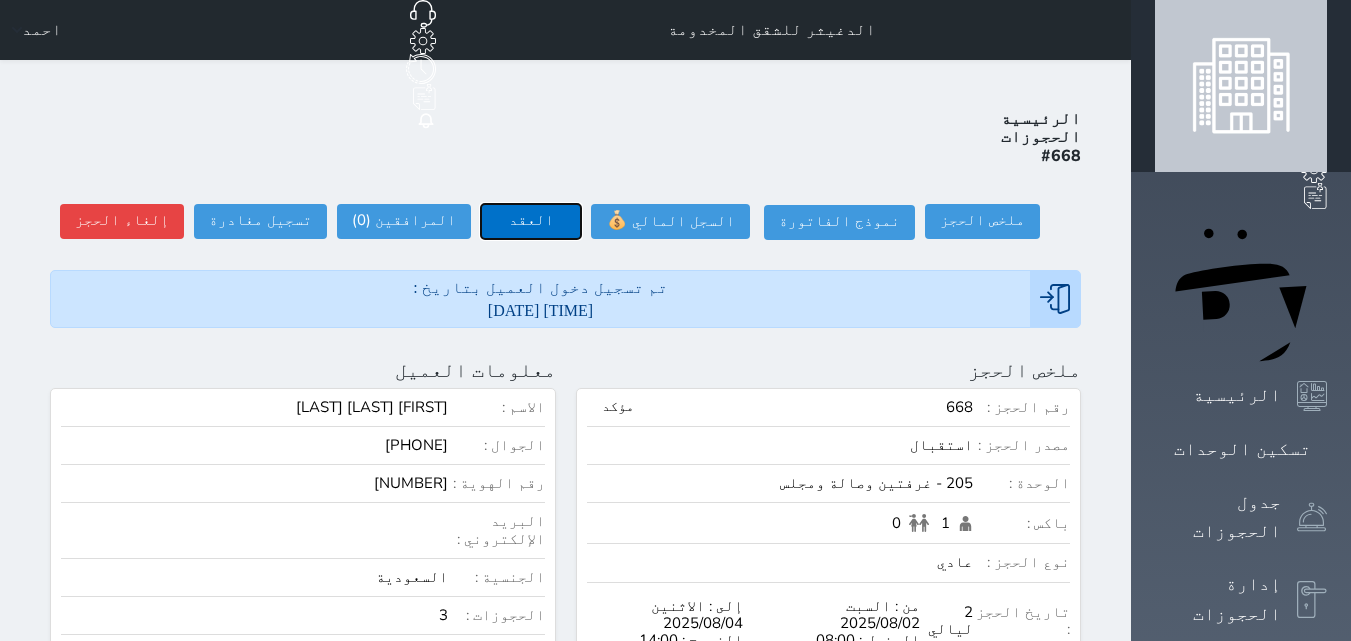 click on "العقد" at bounding box center [531, 221] 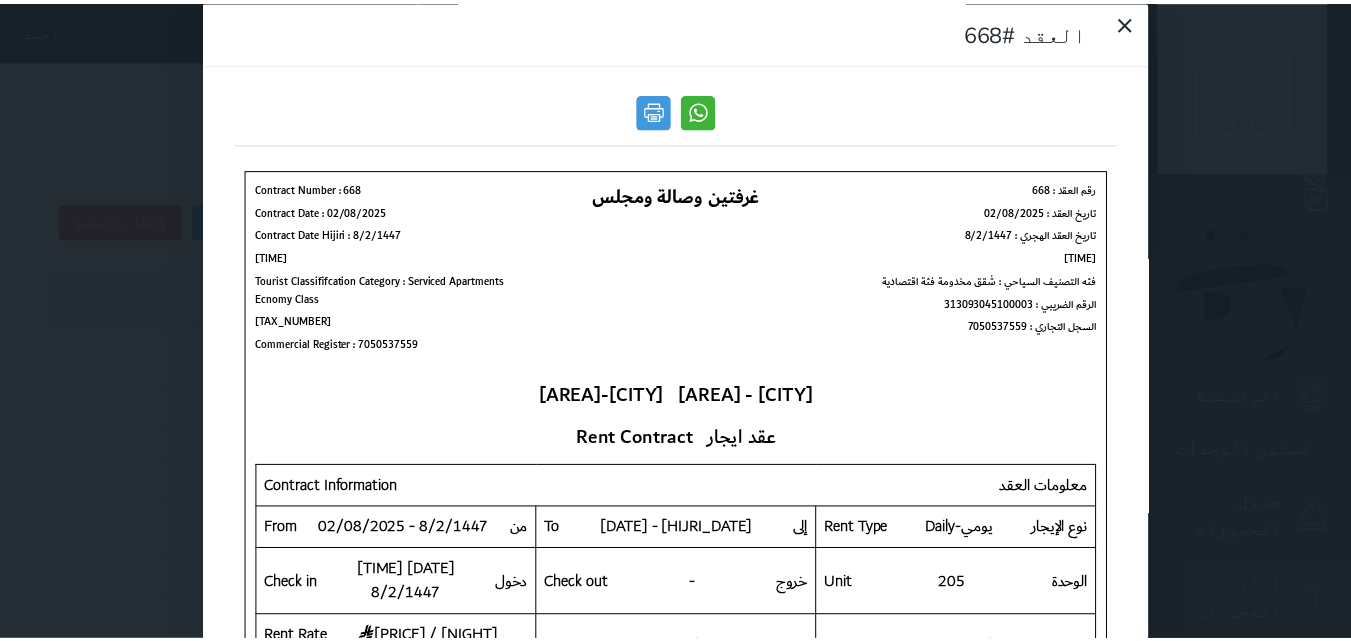 scroll, scrollTop: 0, scrollLeft: 0, axis: both 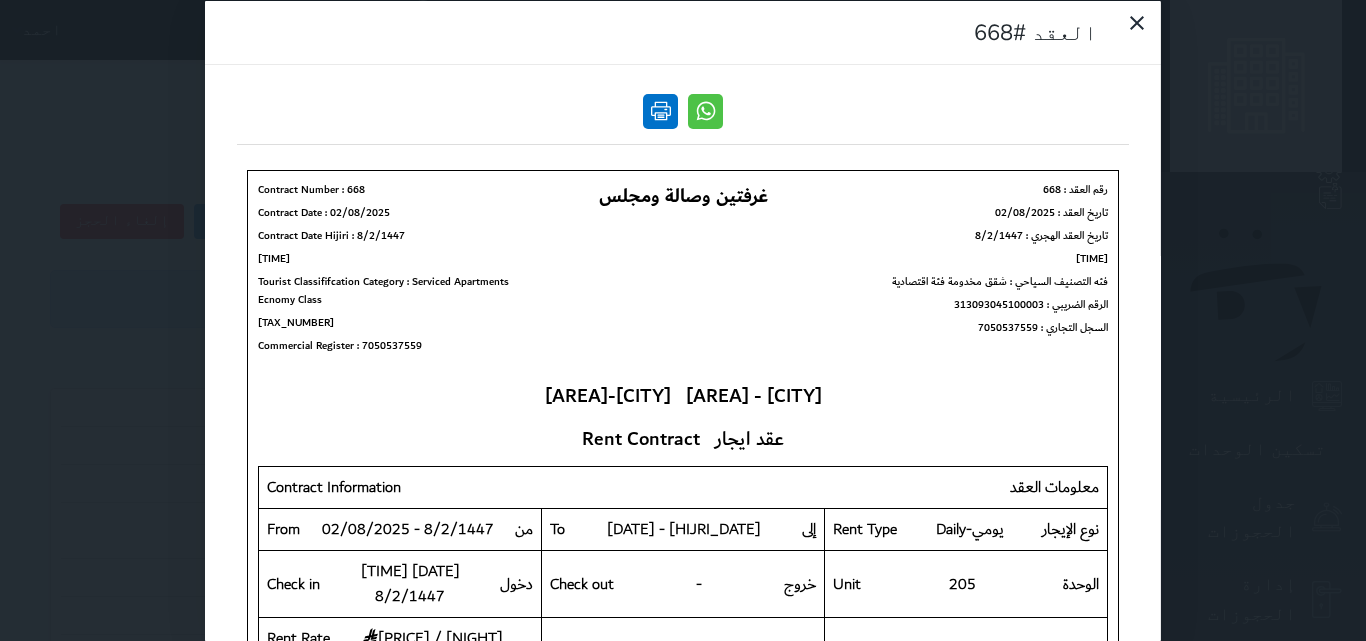 click at bounding box center (660, 110) 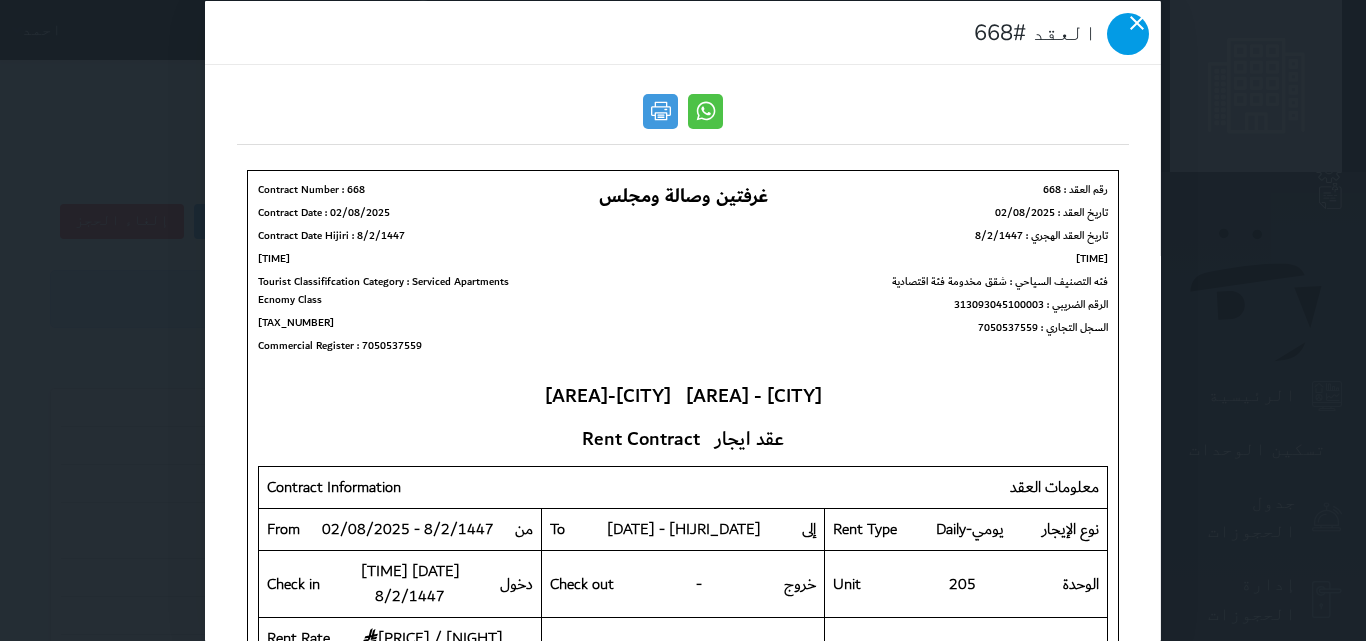 click at bounding box center (1128, 33) 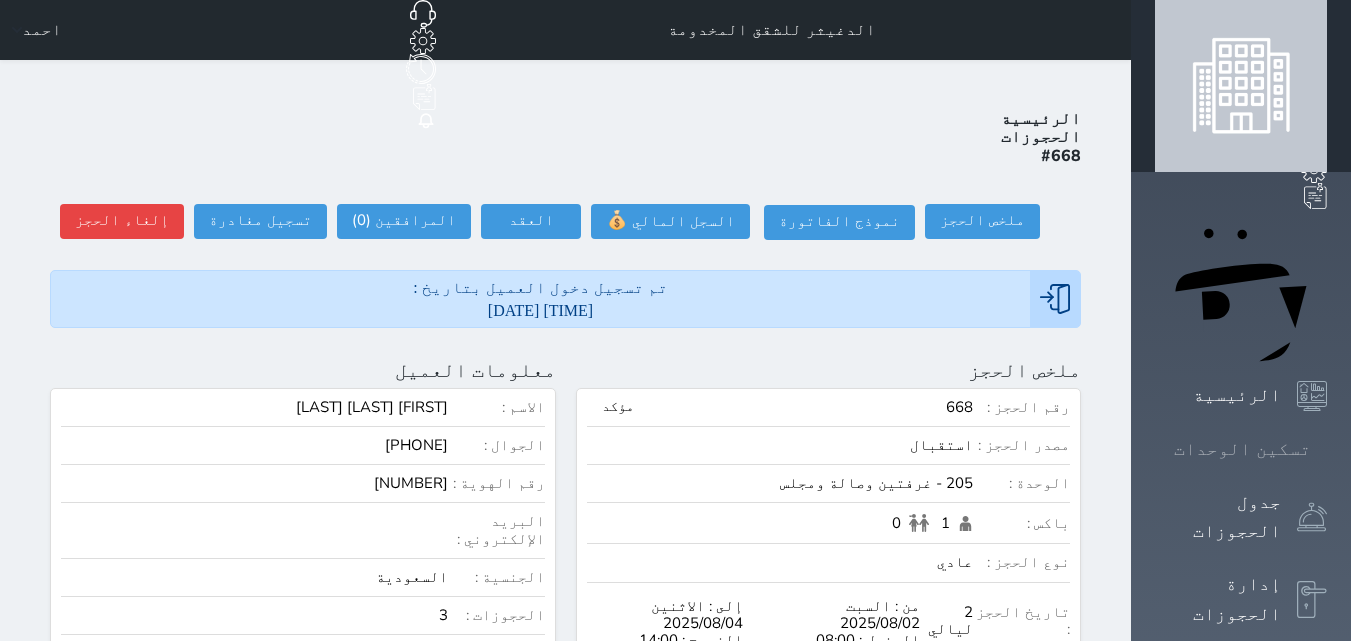 click on "تسكين الوحدات" at bounding box center [1241, 449] 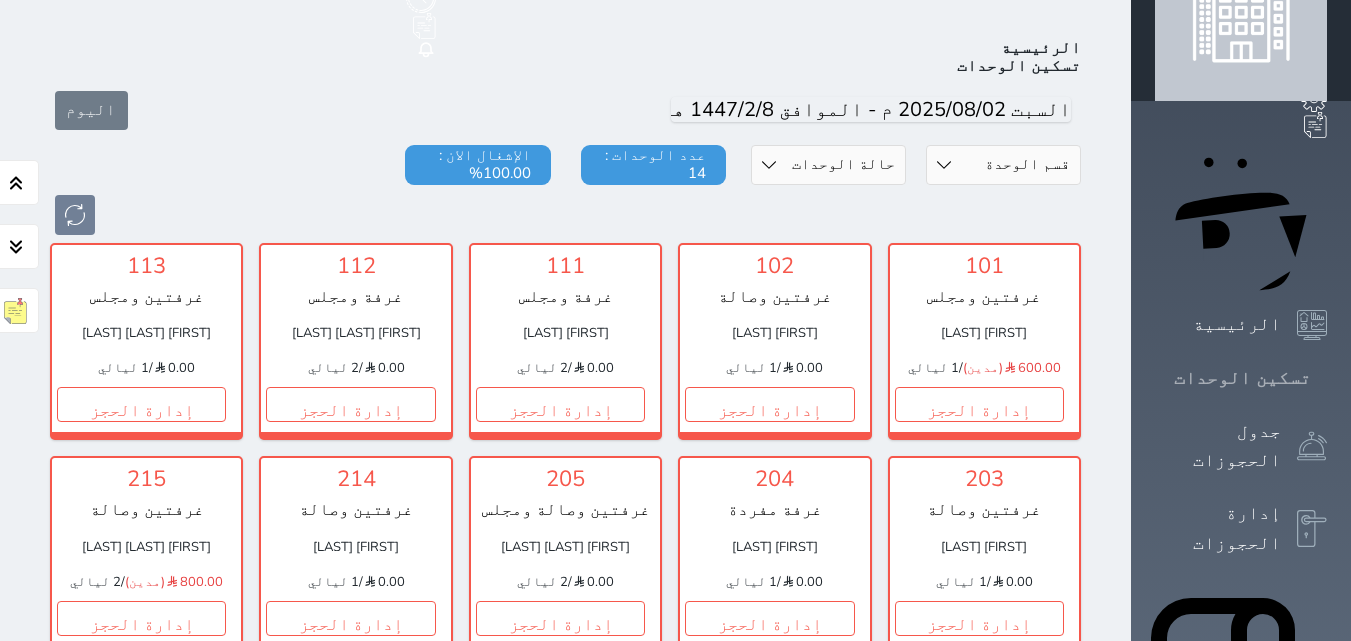 scroll, scrollTop: 78, scrollLeft: 0, axis: vertical 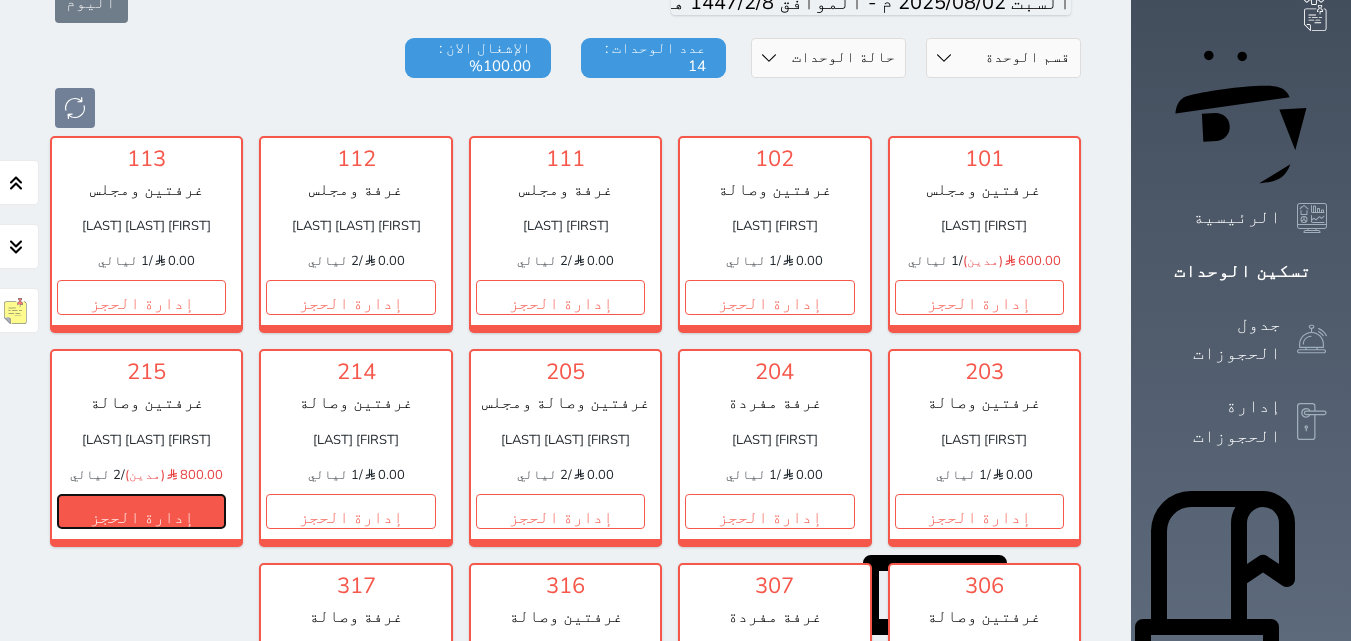 click on "إدارة الحجز" at bounding box center (141, 511) 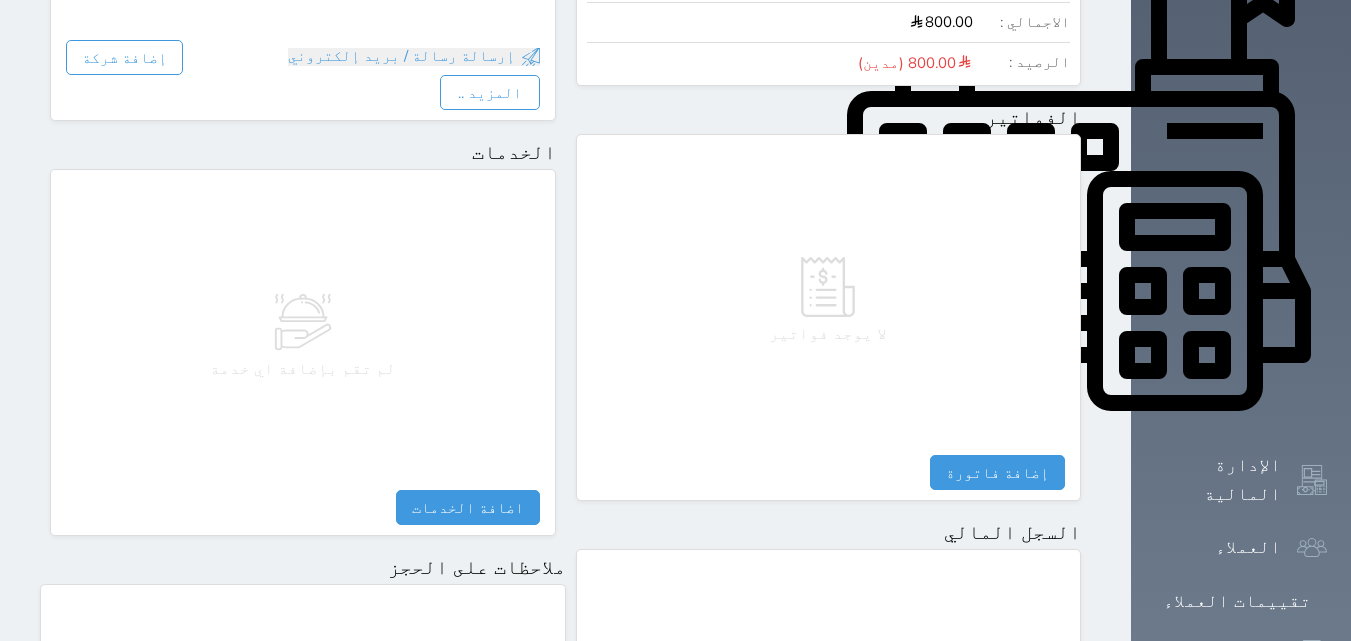 scroll, scrollTop: 1100, scrollLeft: 0, axis: vertical 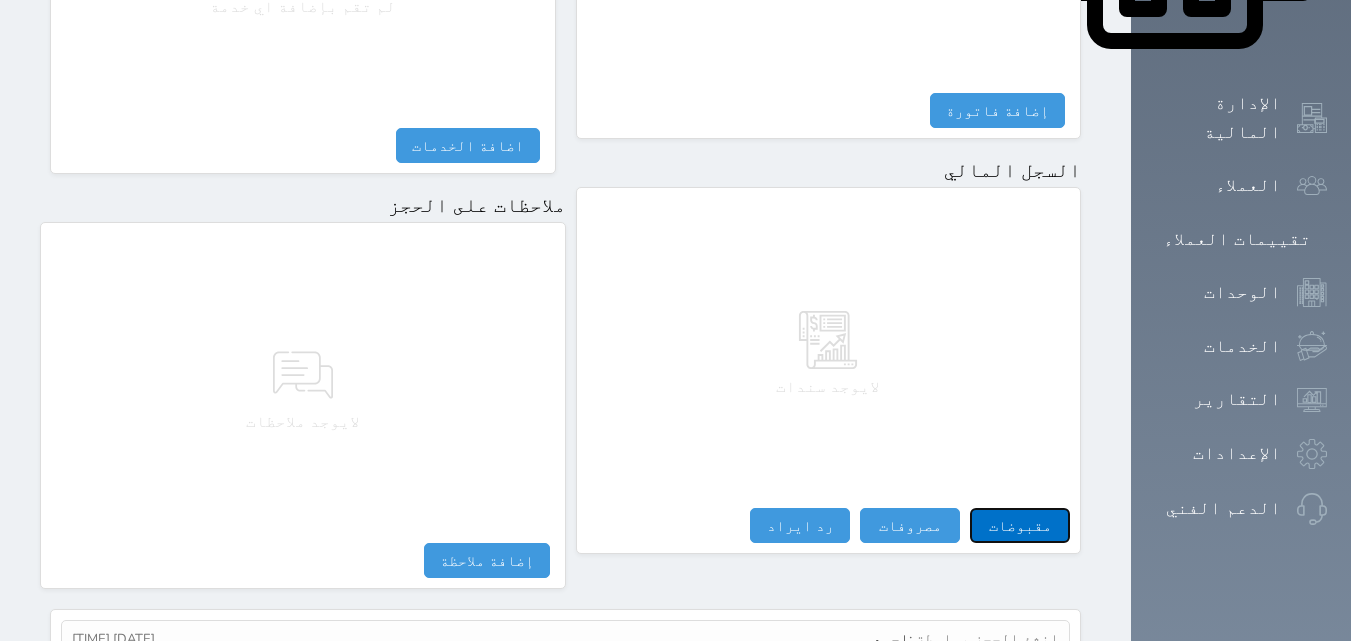 click on "مقبوضات" at bounding box center [1020, 525] 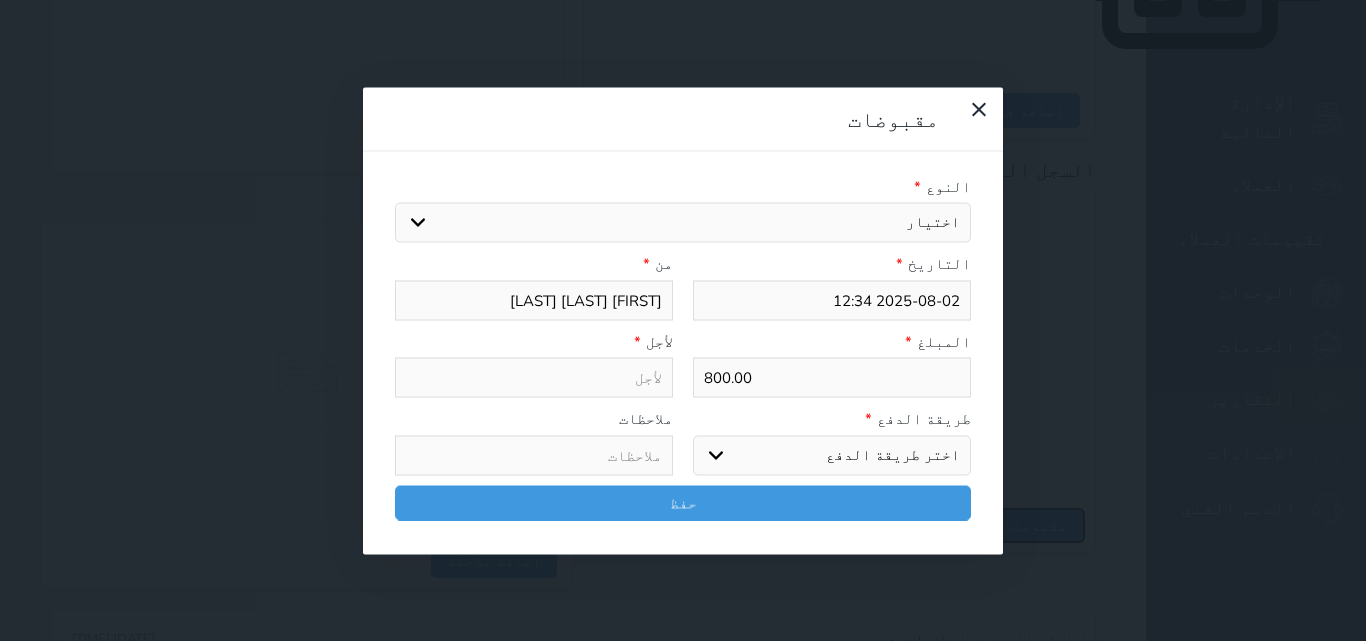 select 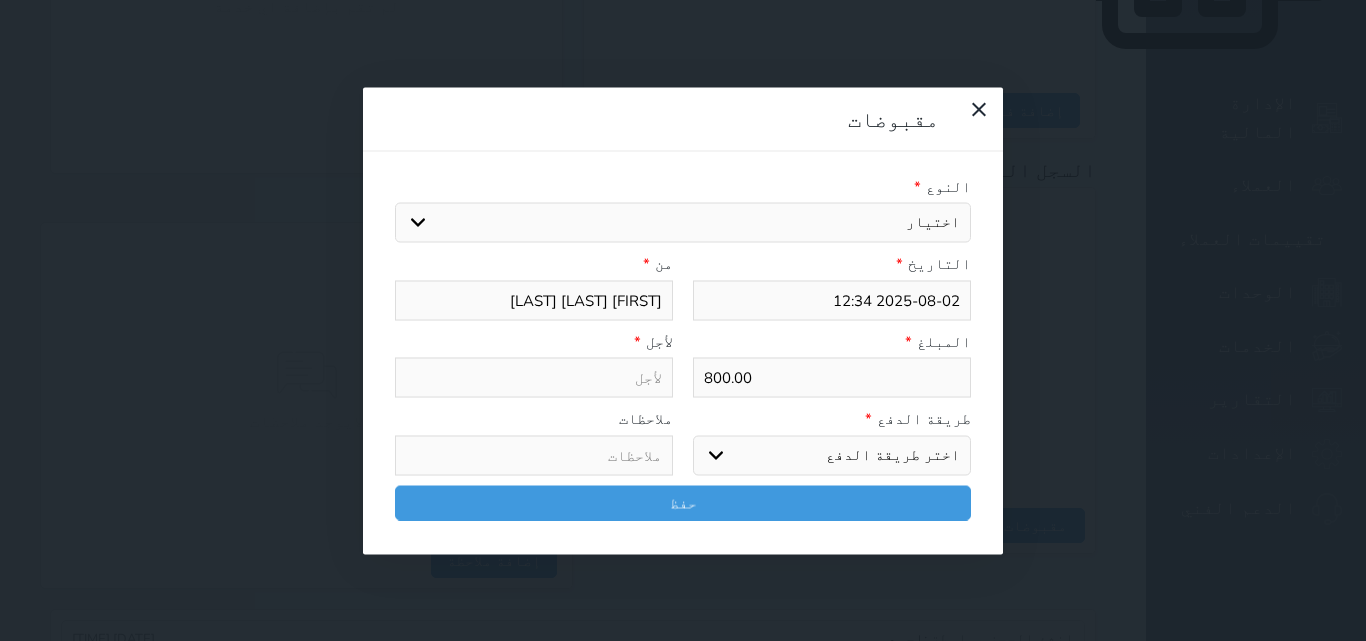 click on "اختيار   مقبوضات عامة قيمة إيجار فواتير تامين عربون لا ينطبق آخر مغسلة واي فاي - الإنترنت مواقف السيارات طعام الأغذية والمشروبات مشروبات المشروبات الباردة المشروبات الساخنة الإفطار غداء عشاء مخبز و كعك حمام سباحة الصالة الرياضية سبا و خدمات الجمال اختيار وإسقاط (خدمات النقل) ميني بار كابل - تلفزيون سرير إضافي تصفيف الشعر التسوق خدمات الجولات السياحية المنظمة خدمات الدليل السياحي" at bounding box center [683, 223] 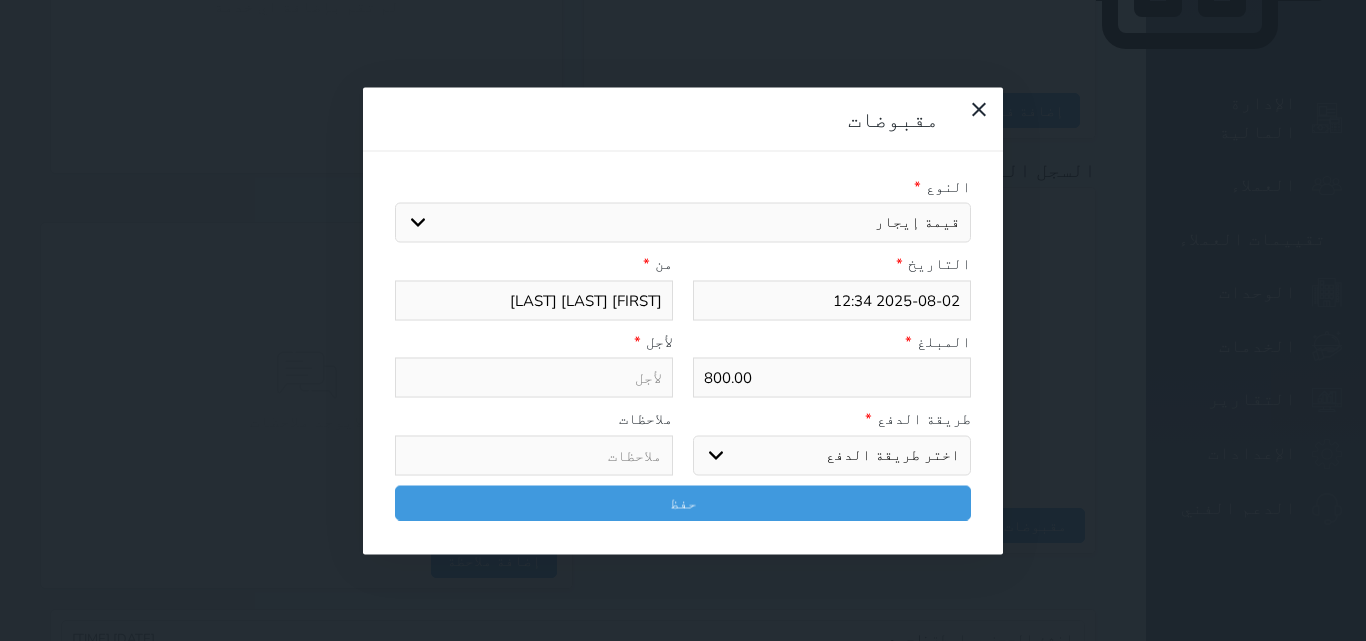 click on "اختيار   مقبوضات عامة قيمة إيجار فواتير تامين عربون لا ينطبق آخر مغسلة واي فاي - الإنترنت مواقف السيارات طعام الأغذية والمشروبات مشروبات المشروبات الباردة المشروبات الساخنة الإفطار غداء عشاء مخبز و كعك حمام سباحة الصالة الرياضية سبا و خدمات الجمال اختيار وإسقاط (خدمات النقل) ميني بار كابل - تلفزيون سرير إضافي تصفيف الشعر التسوق خدمات الجولات السياحية المنظمة خدمات الدليل السياحي" at bounding box center (683, 223) 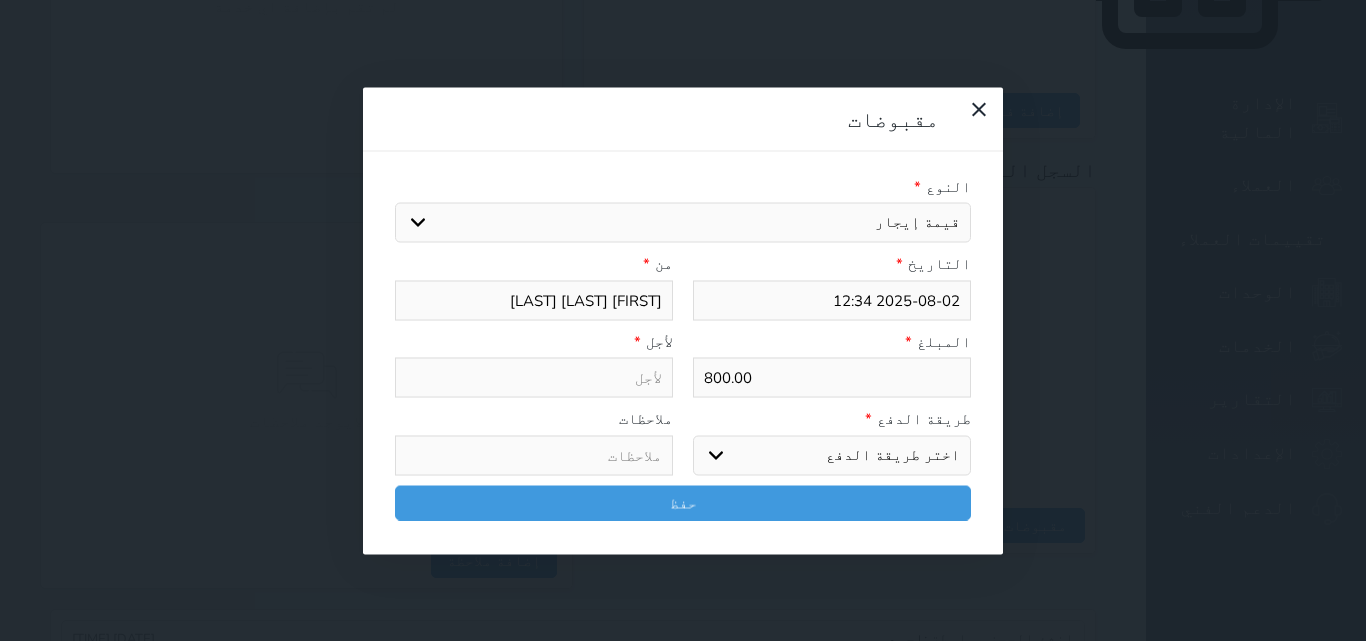 select 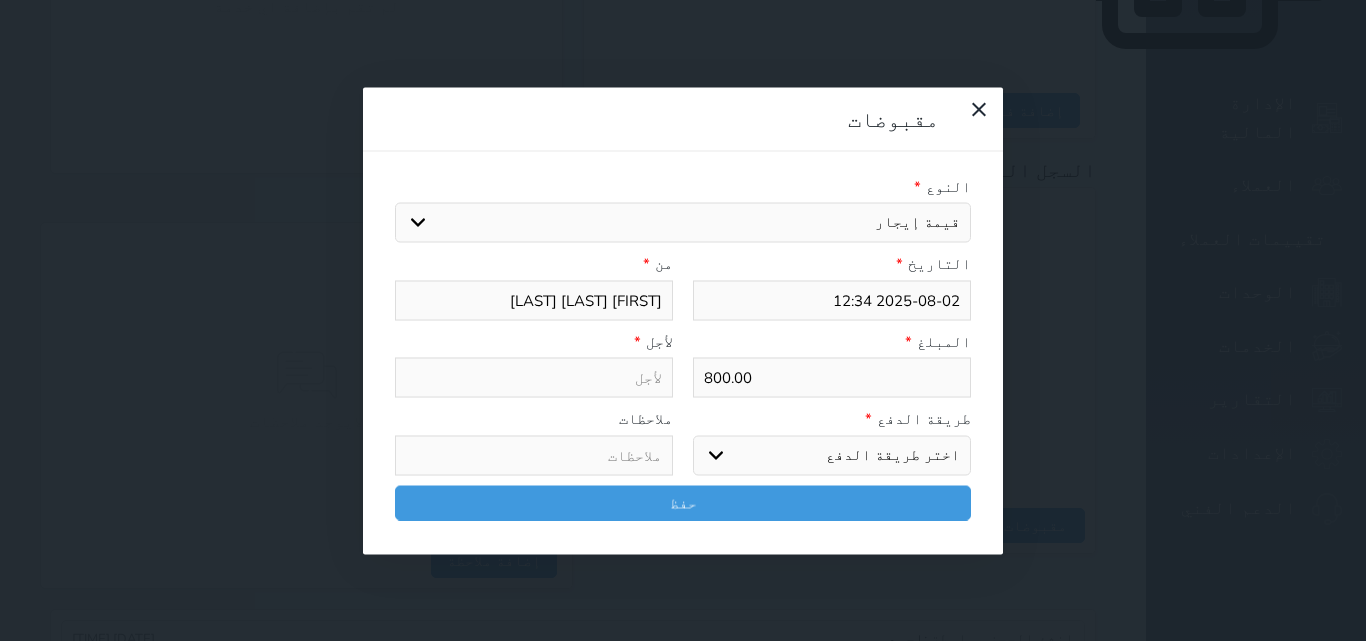 type on "قيمة إيجار - الوحدة - 215" 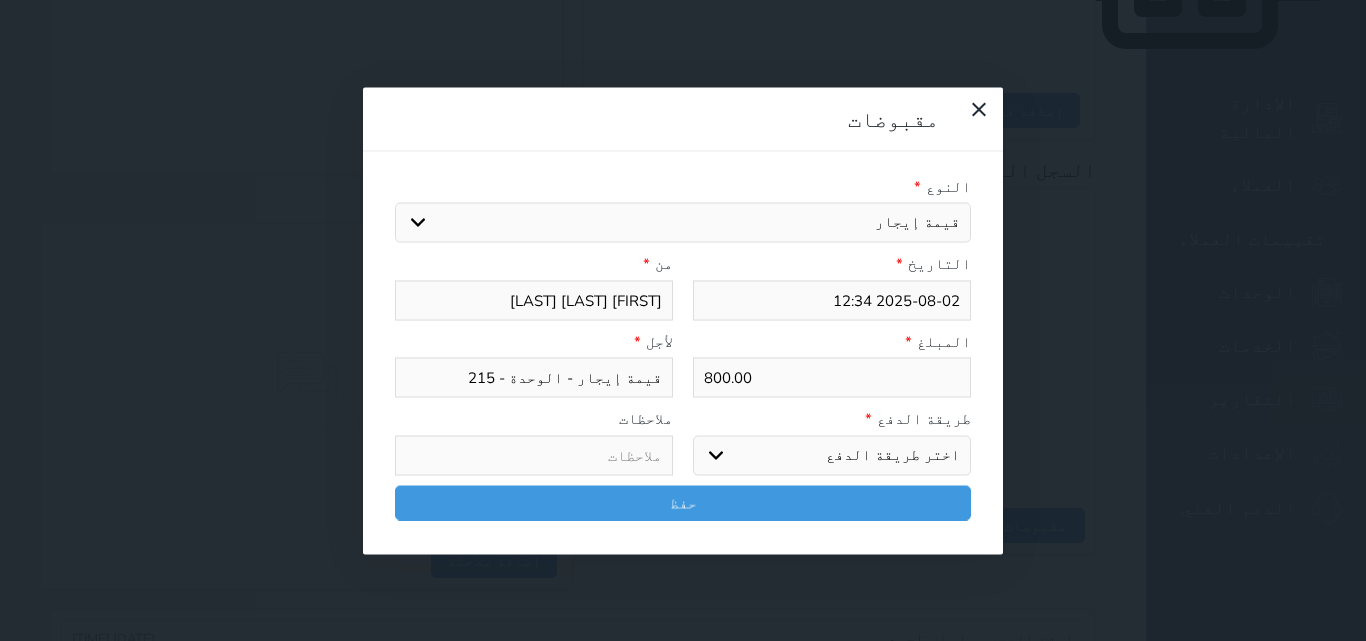 click on "اختر طريقة الدفع   دفع نقدى   تحويل بنكى   مدى   بطاقة ائتمان   آجل" at bounding box center [832, 455] 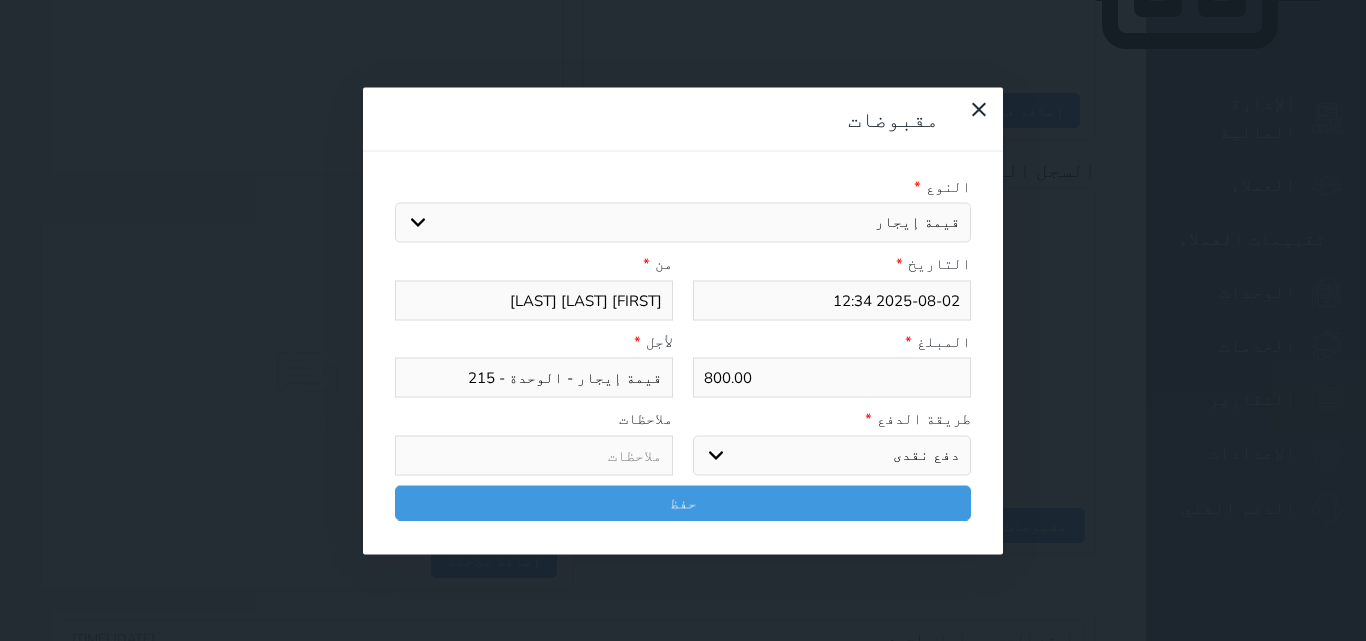 click on "اختر طريقة الدفع   دفع نقدى   تحويل بنكى   مدى   بطاقة ائتمان   آجل" at bounding box center [832, 455] 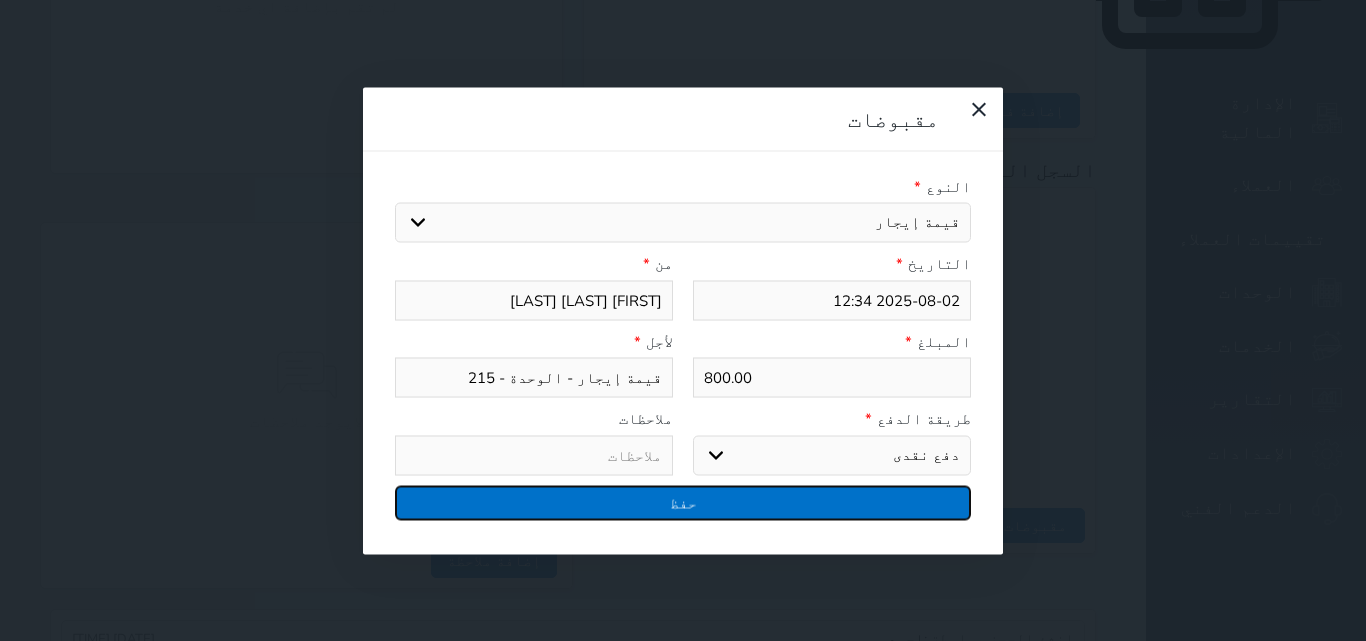 click on "حفظ" at bounding box center [683, 502] 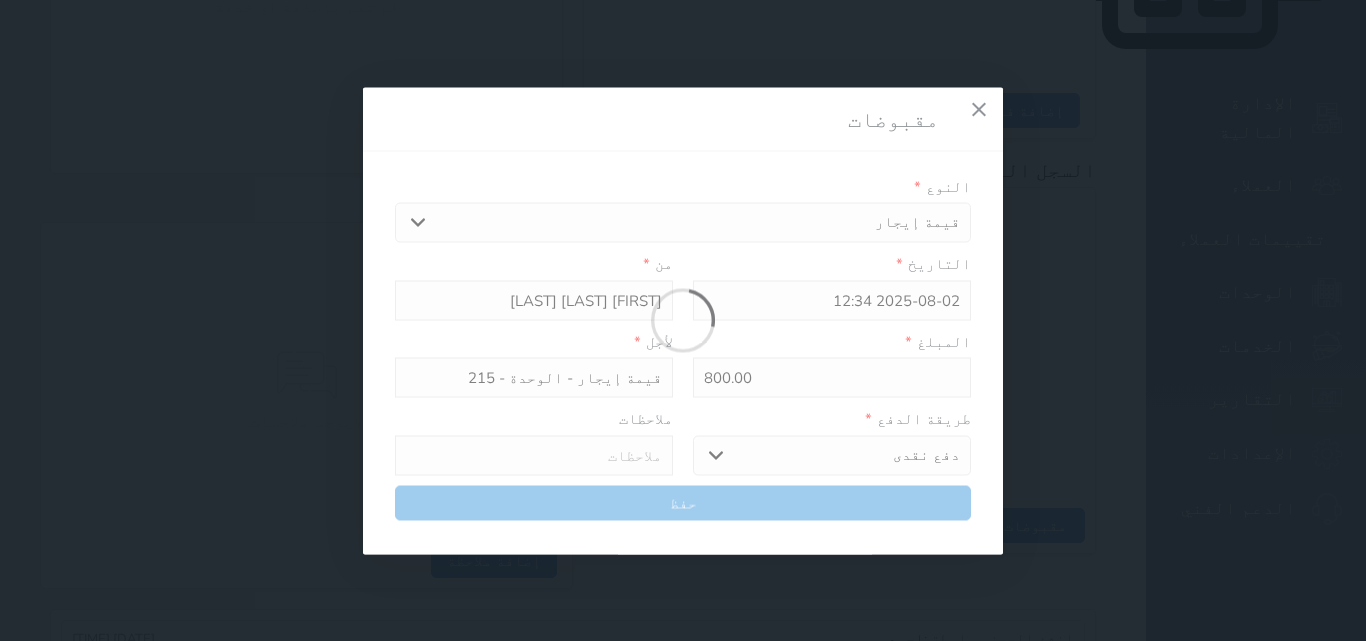select 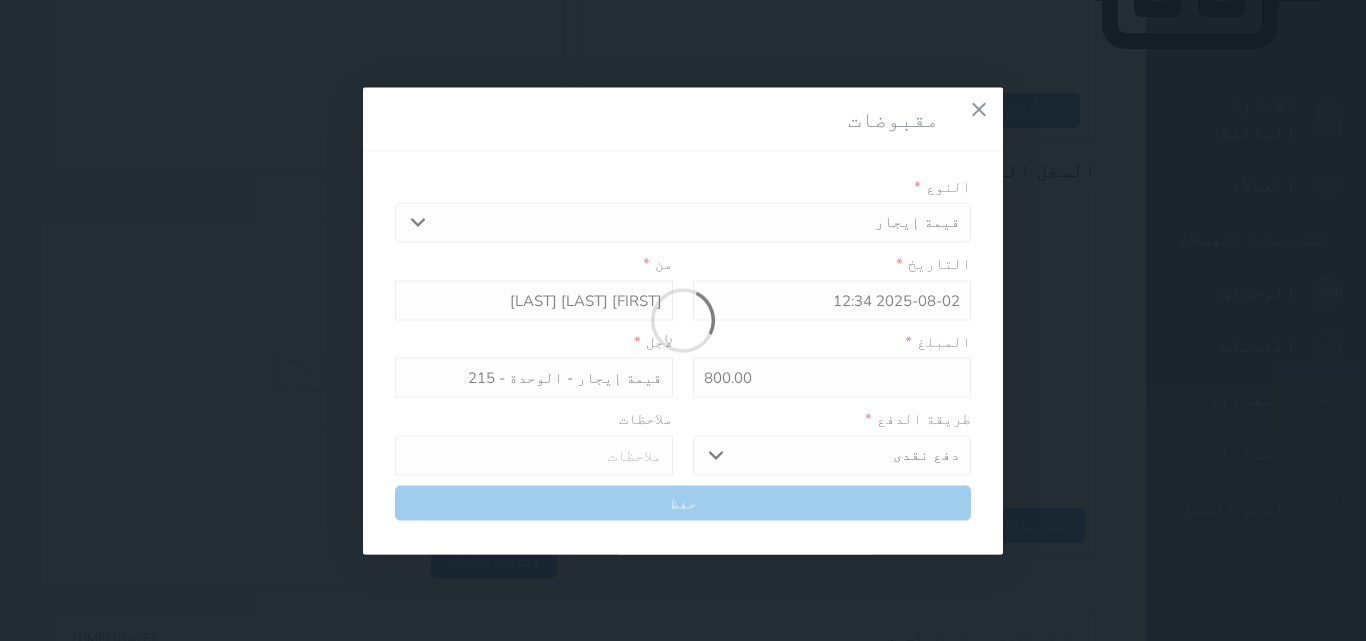 type 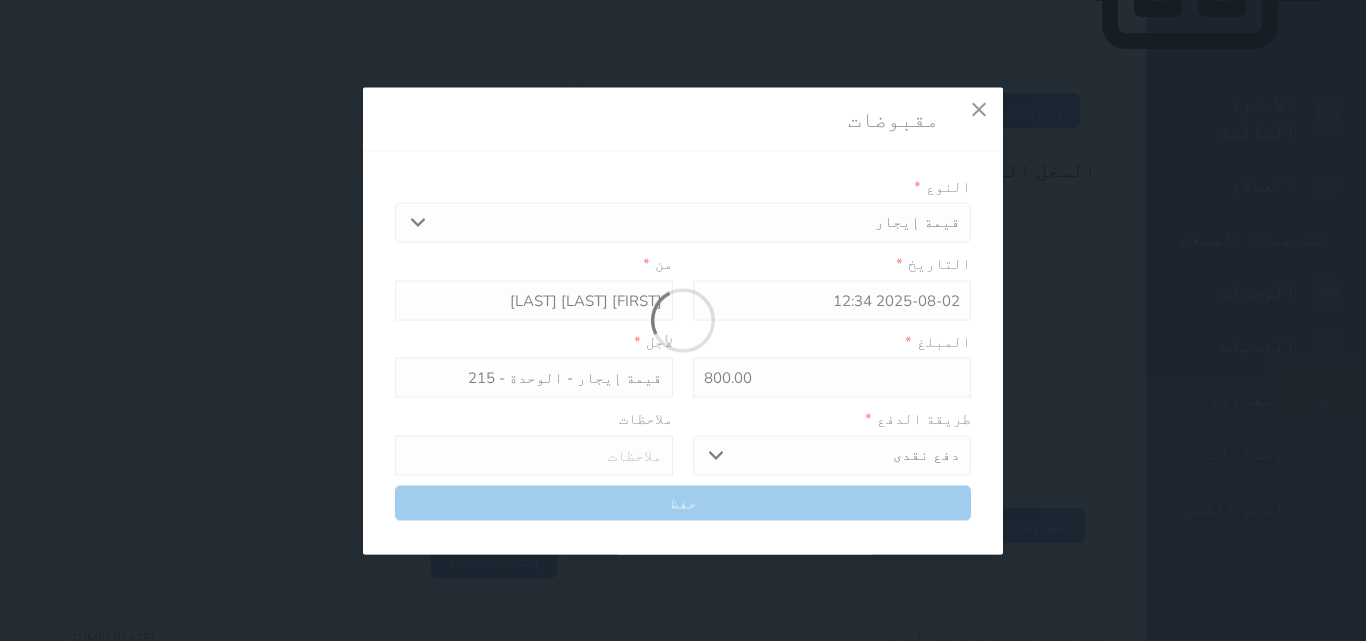 type on "0" 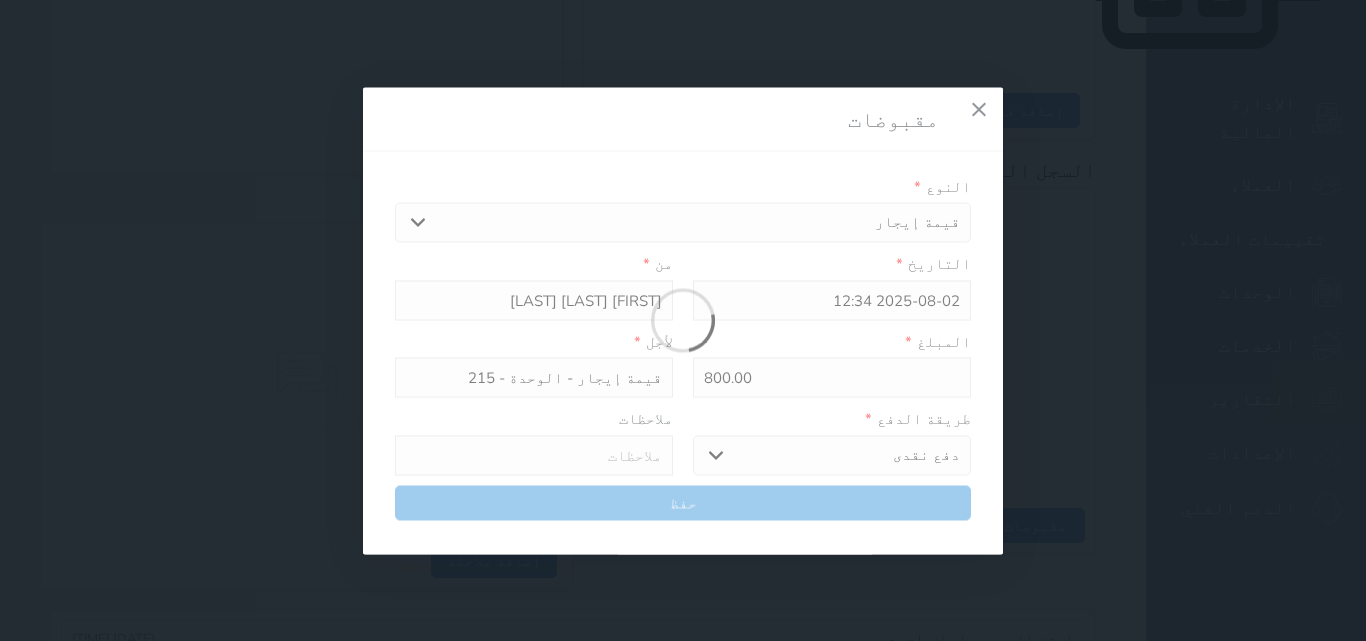select 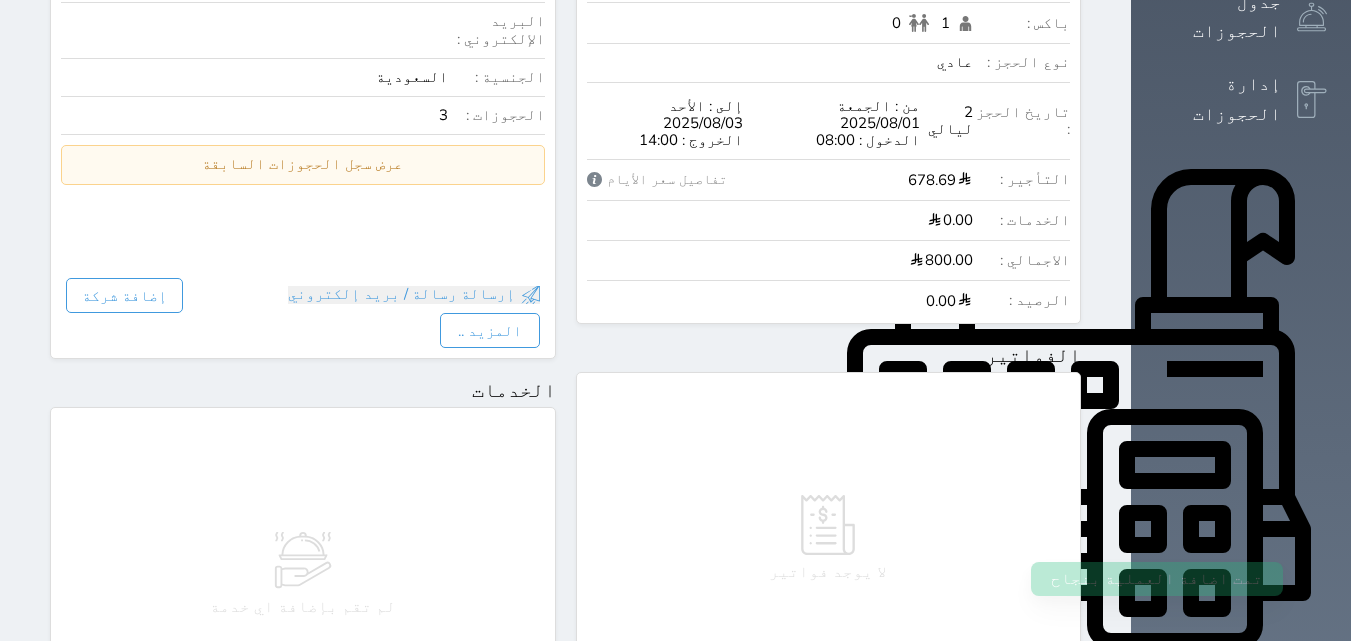 scroll, scrollTop: 0, scrollLeft: 0, axis: both 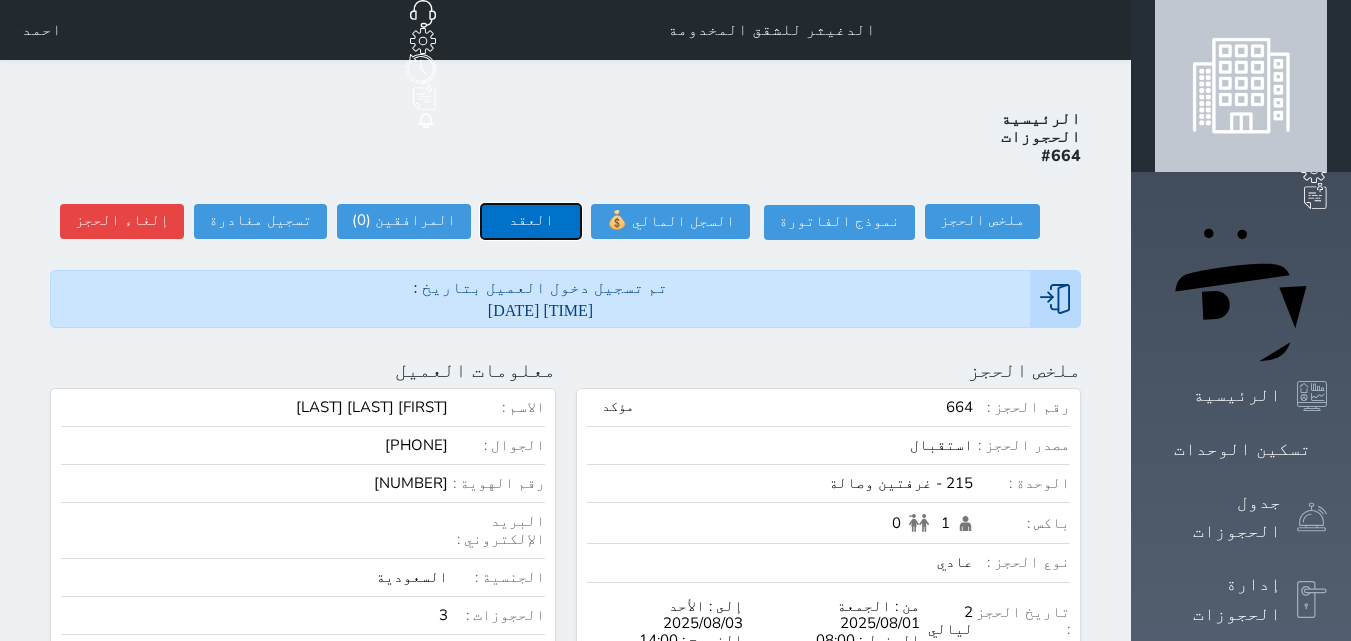 click on "العقد" at bounding box center [531, 221] 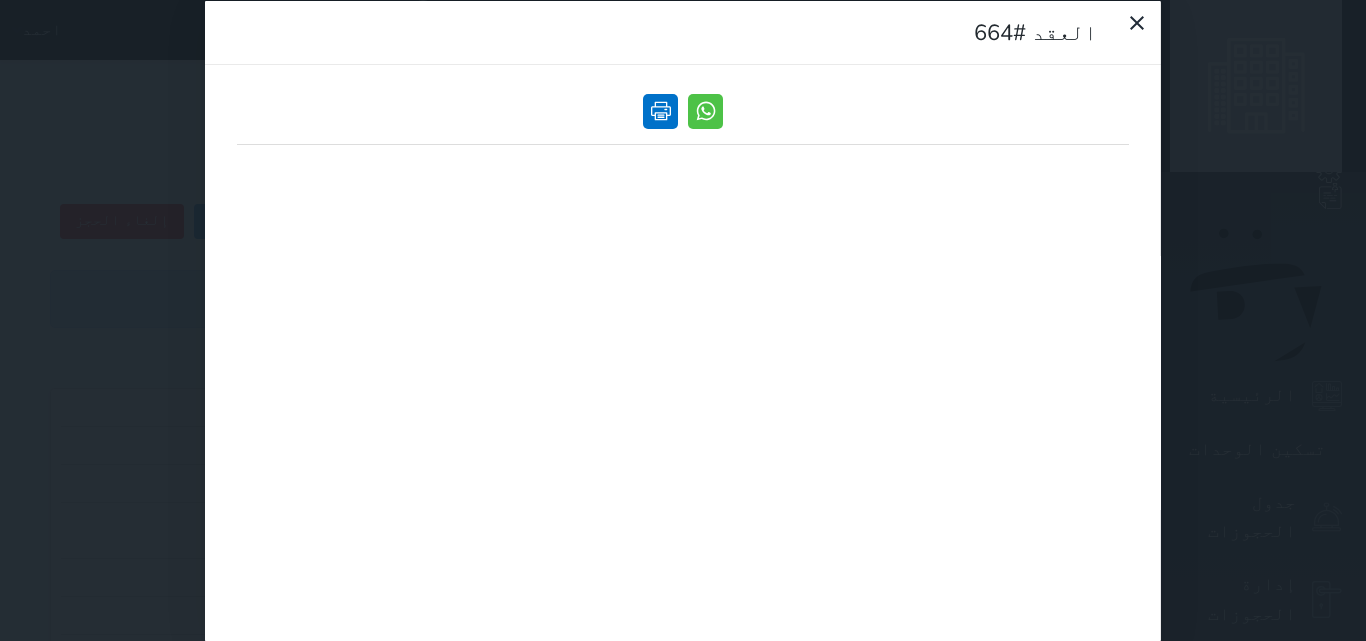 click at bounding box center (660, 110) 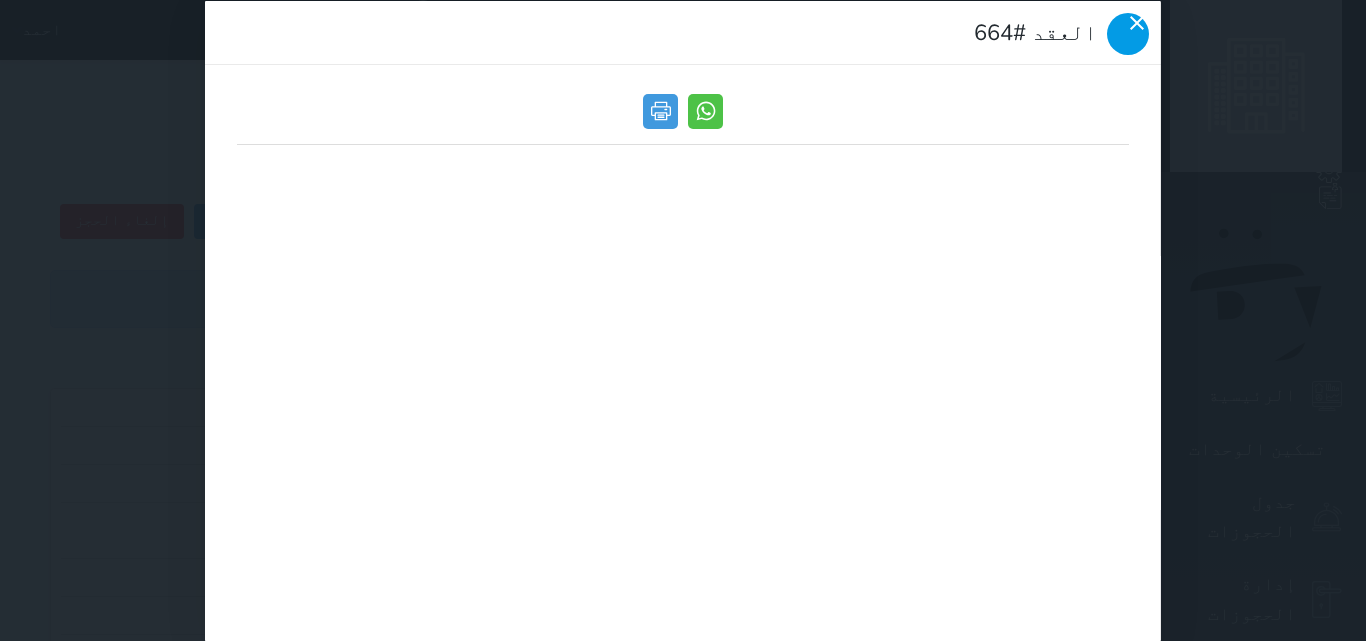click 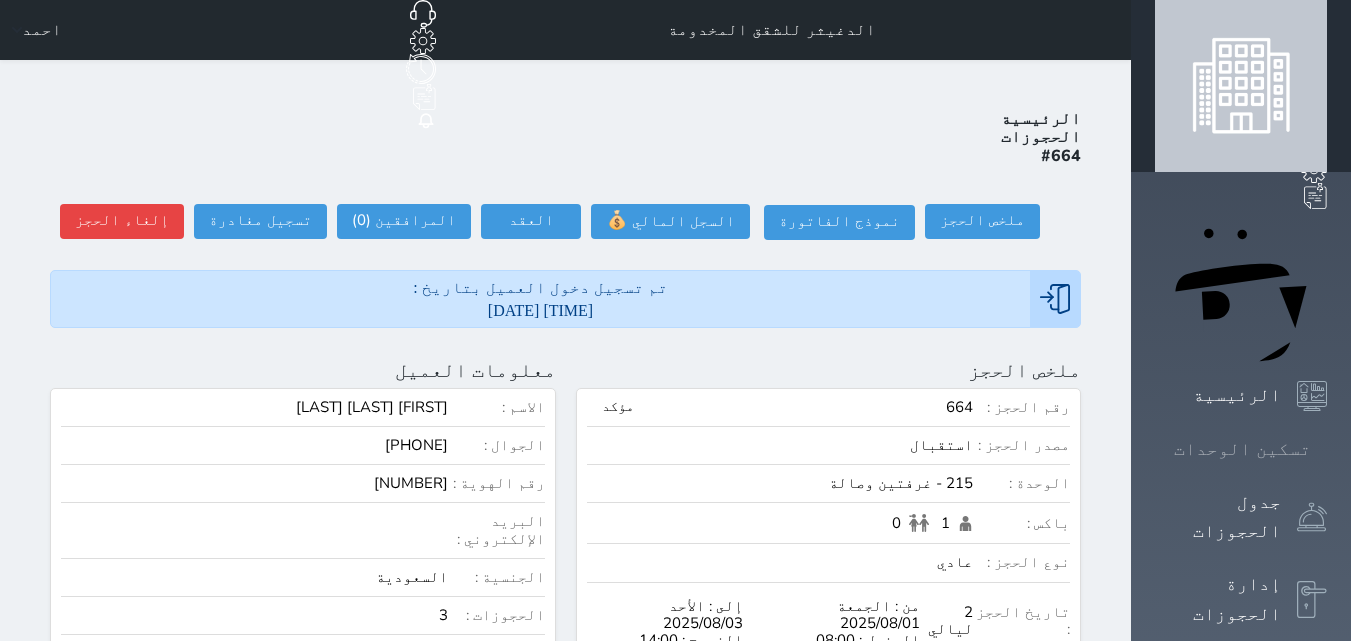 scroll, scrollTop: 0, scrollLeft: 0, axis: both 